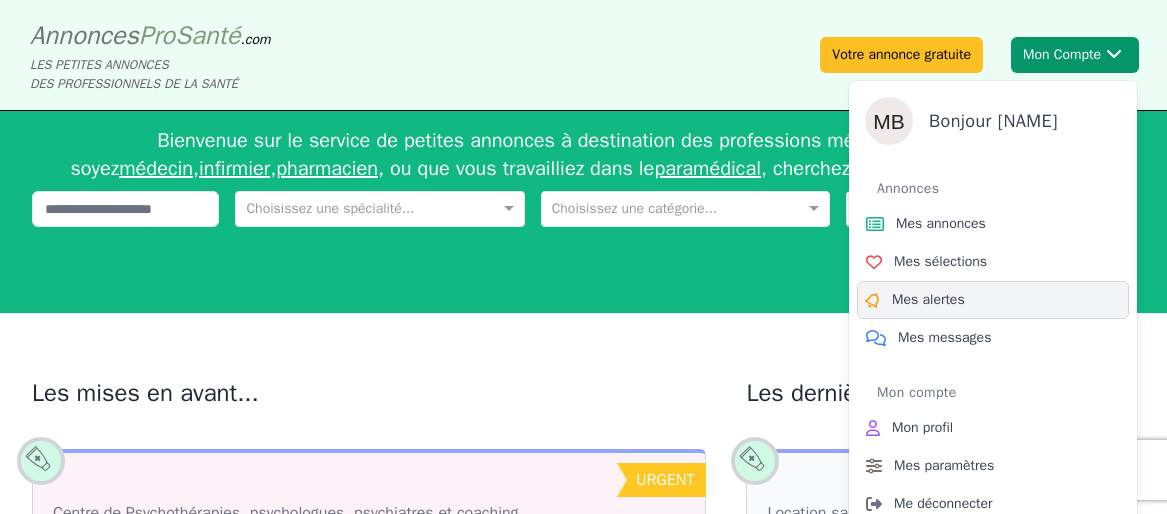 scroll, scrollTop: 0, scrollLeft: 0, axis: both 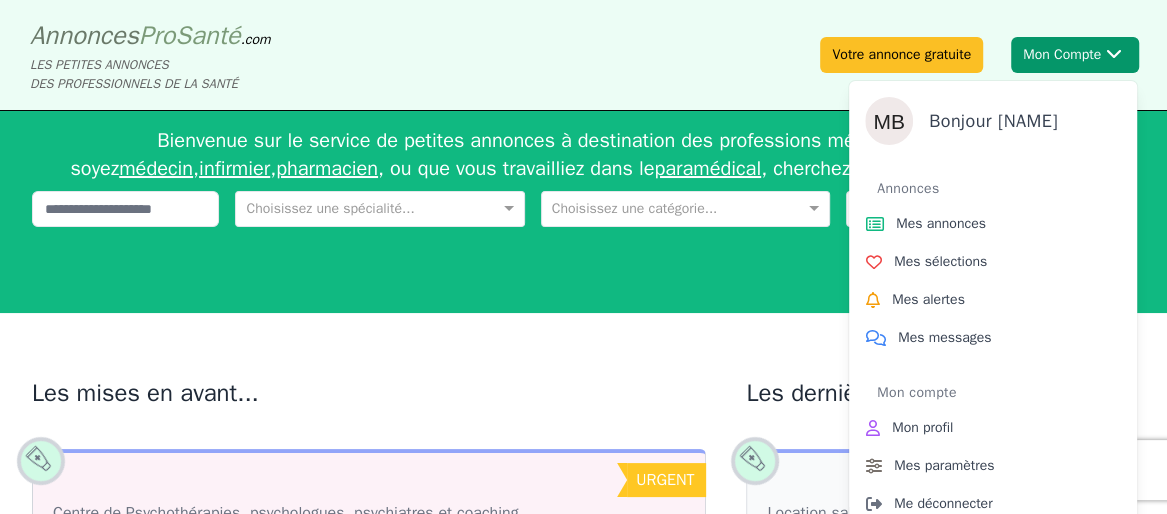 click on "Annonces" at bounding box center [1003, 189] 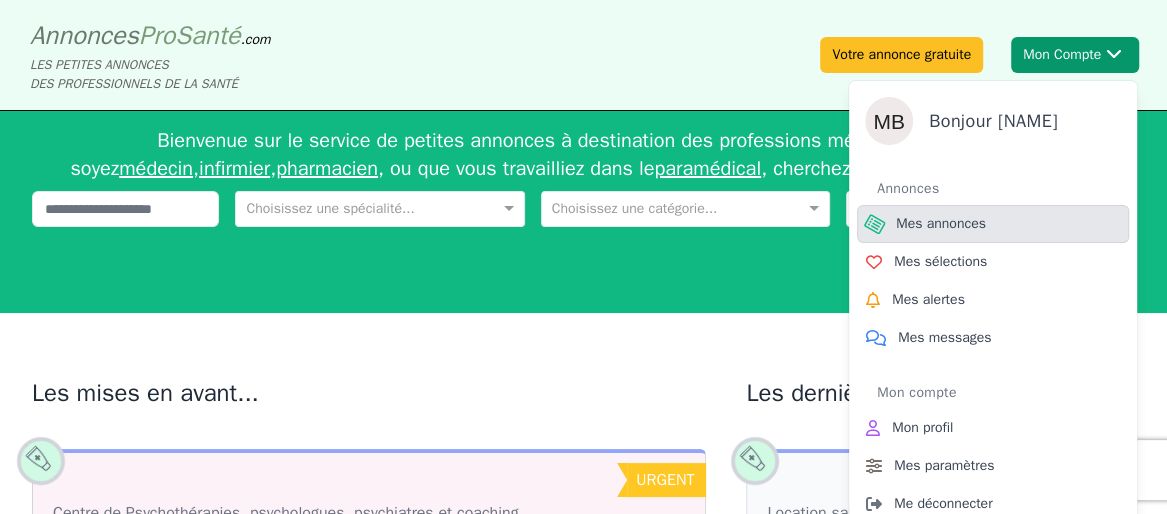 click on "Mes annonces" at bounding box center [941, 224] 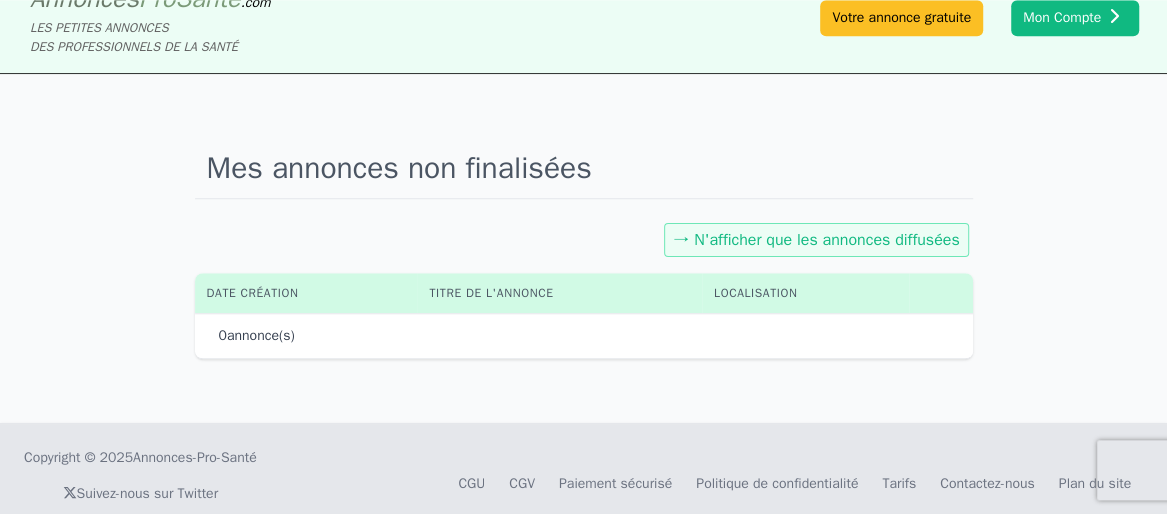 scroll, scrollTop: 0, scrollLeft: 0, axis: both 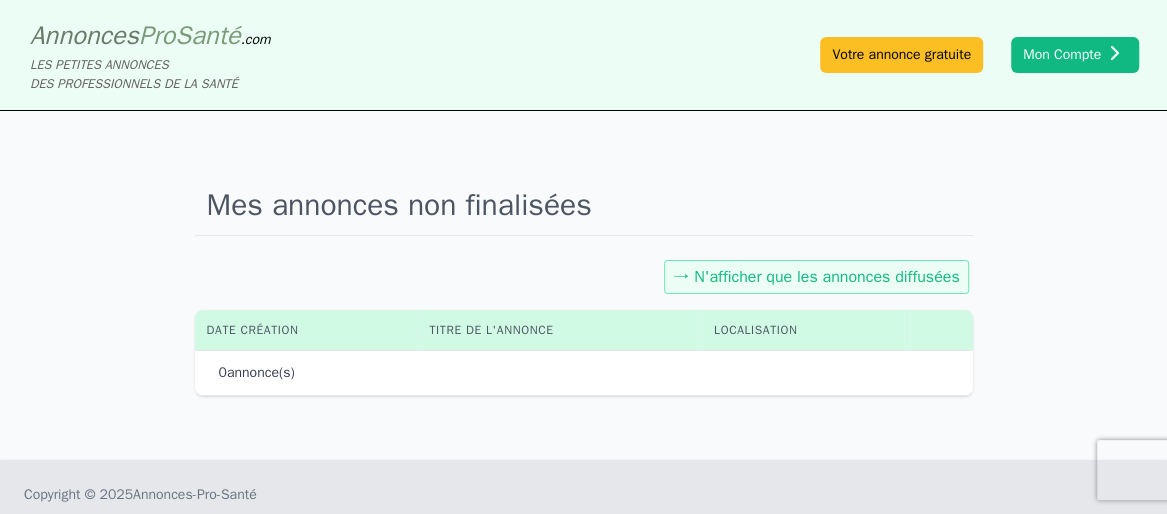click on "Santé" at bounding box center (207, 35) 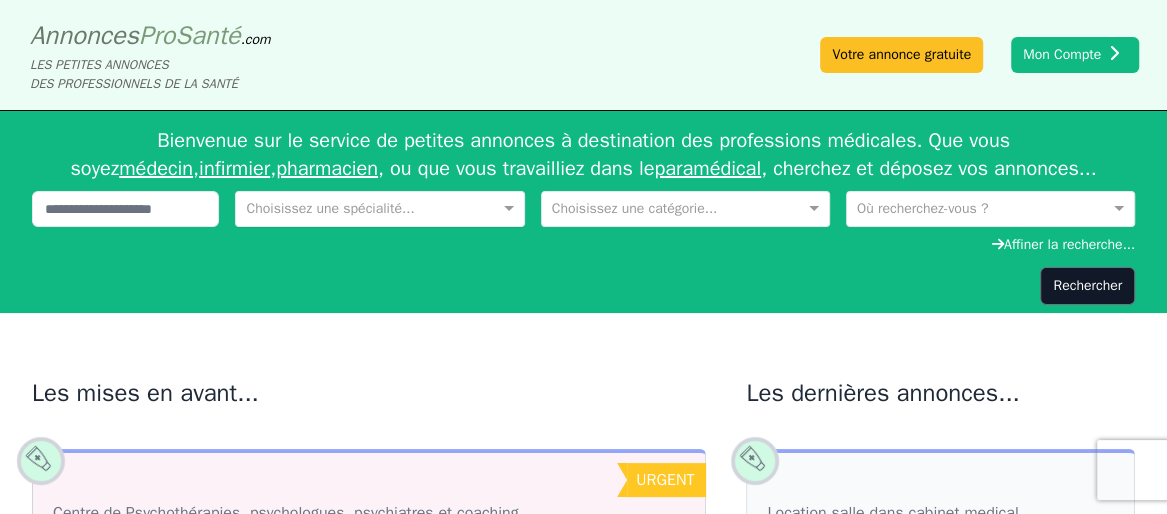 click at bounding box center (359, 207) 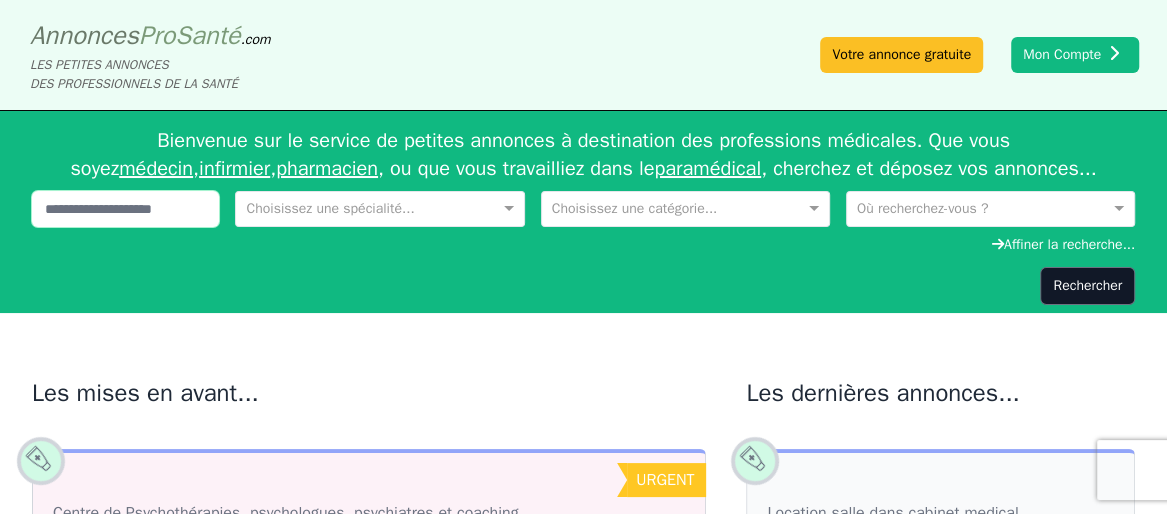 click at bounding box center (125, 209) 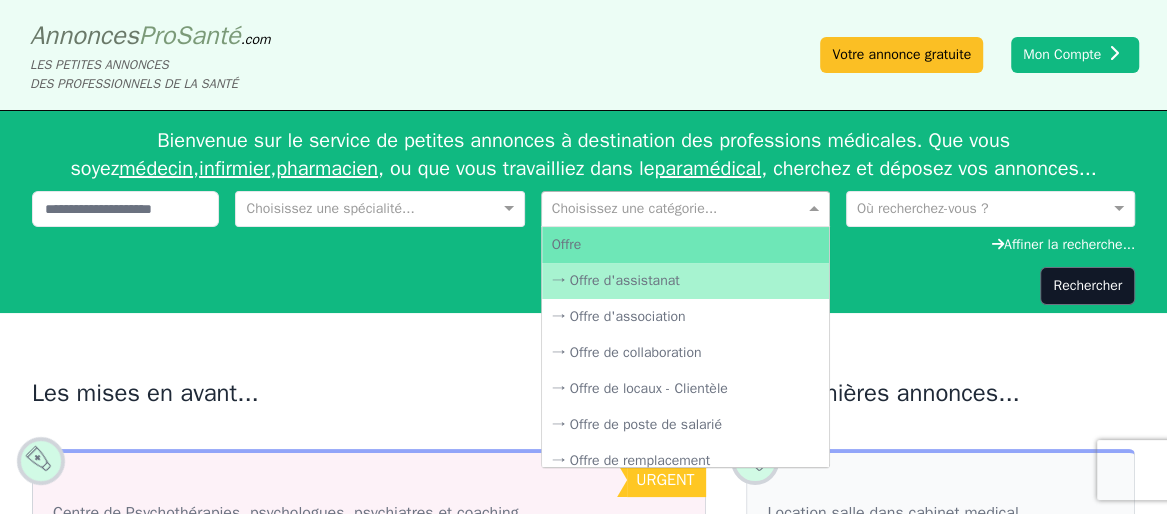 click at bounding box center [665, 207] 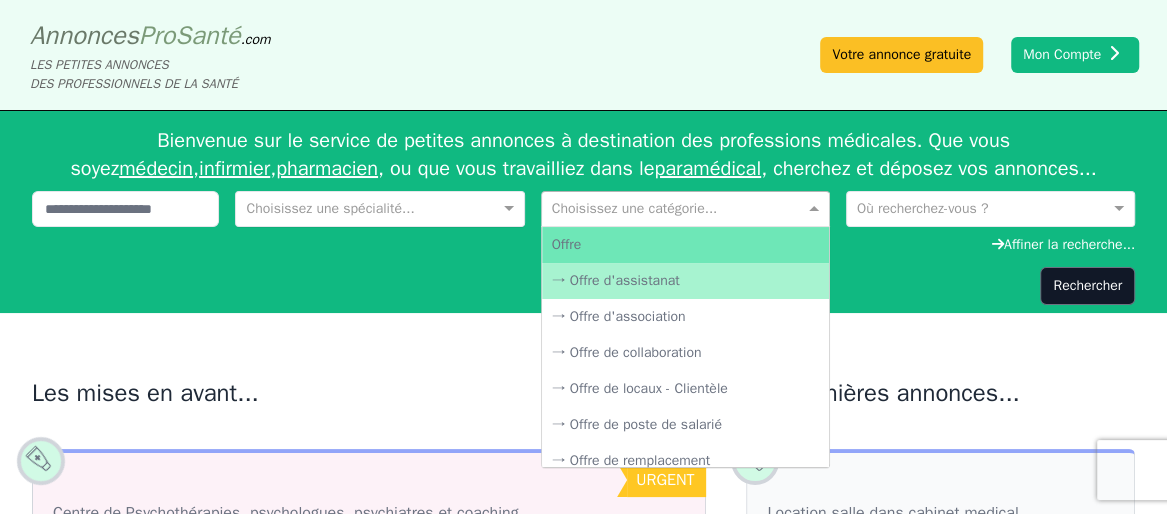 click on "Choisissez une spécialité..." at bounding box center [379, 209] 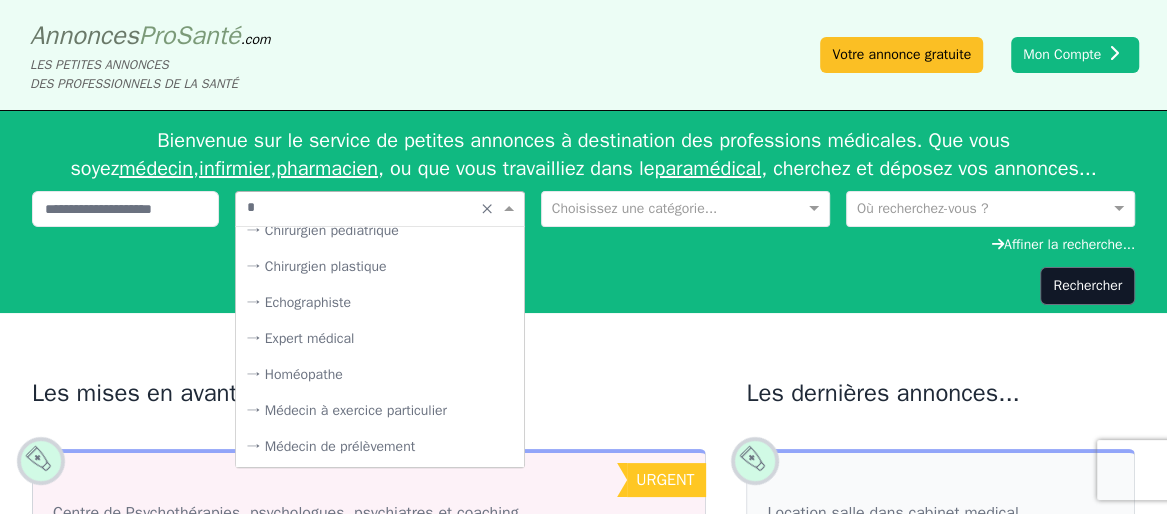 scroll, scrollTop: 0, scrollLeft: 0, axis: both 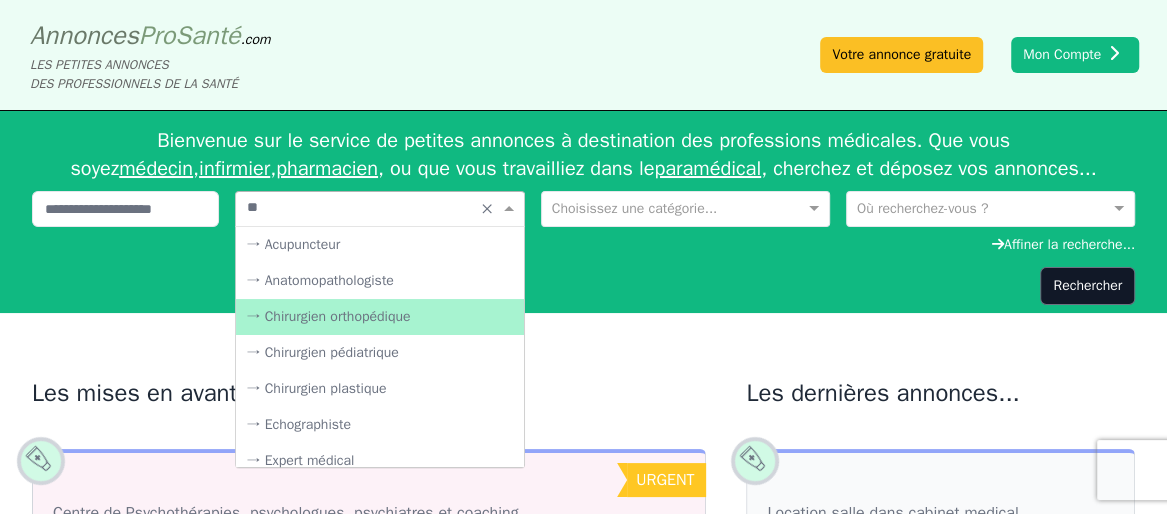 type on "***" 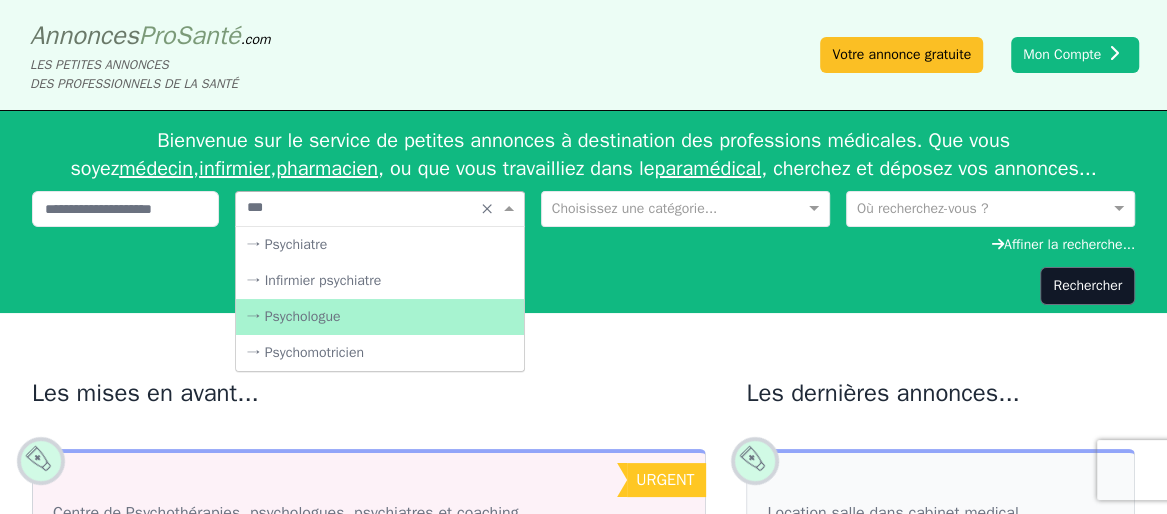 click on "→ Psychologue" at bounding box center [379, 317] 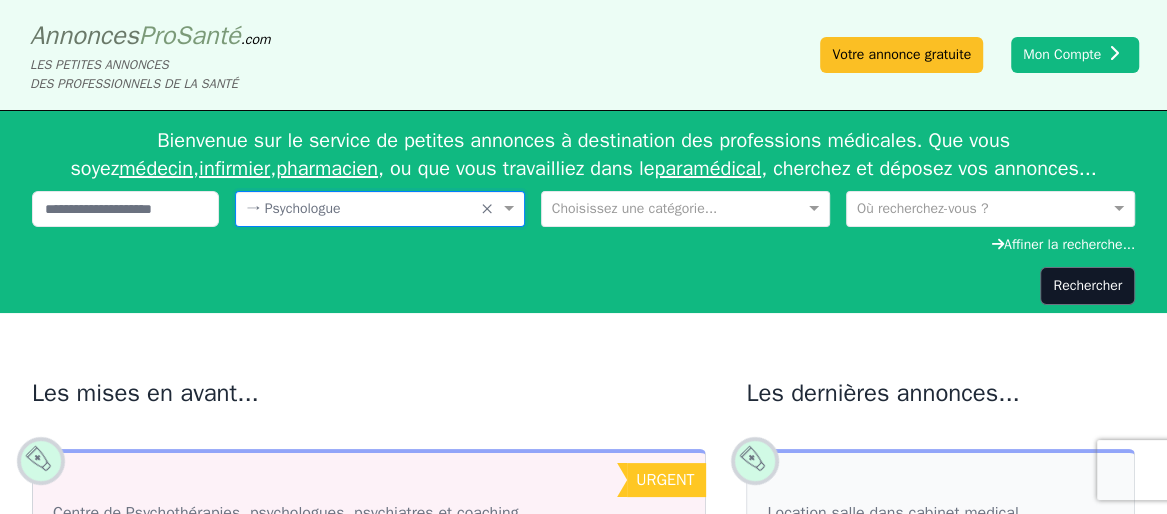 click on "paramédical" 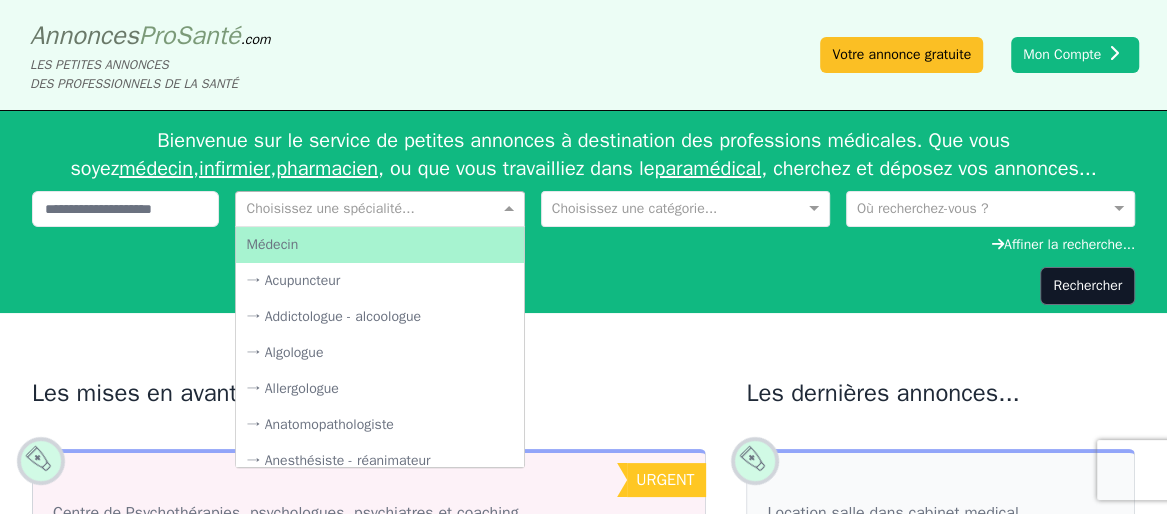 click at bounding box center (359, 207) 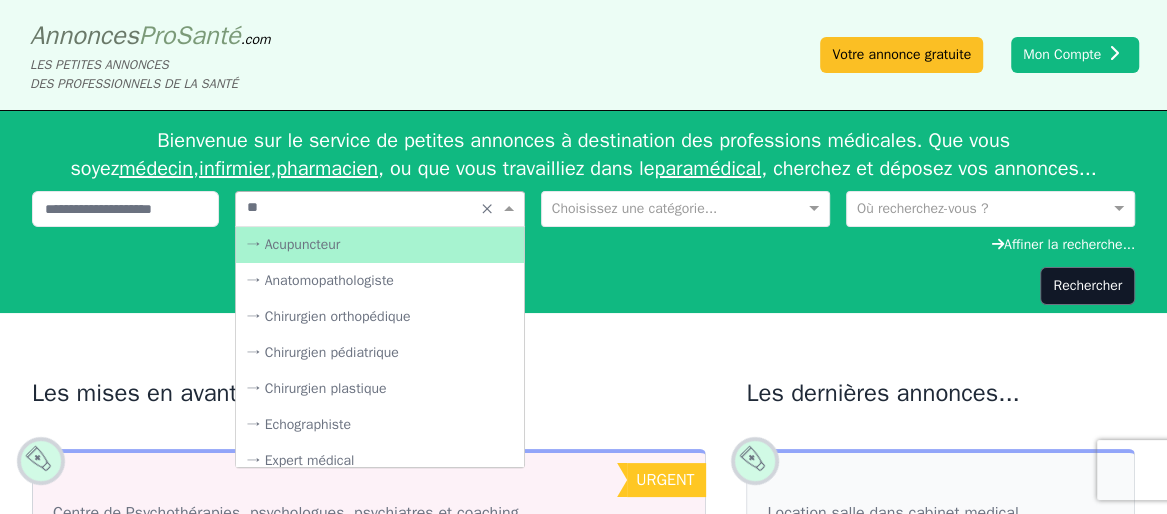 type on "***" 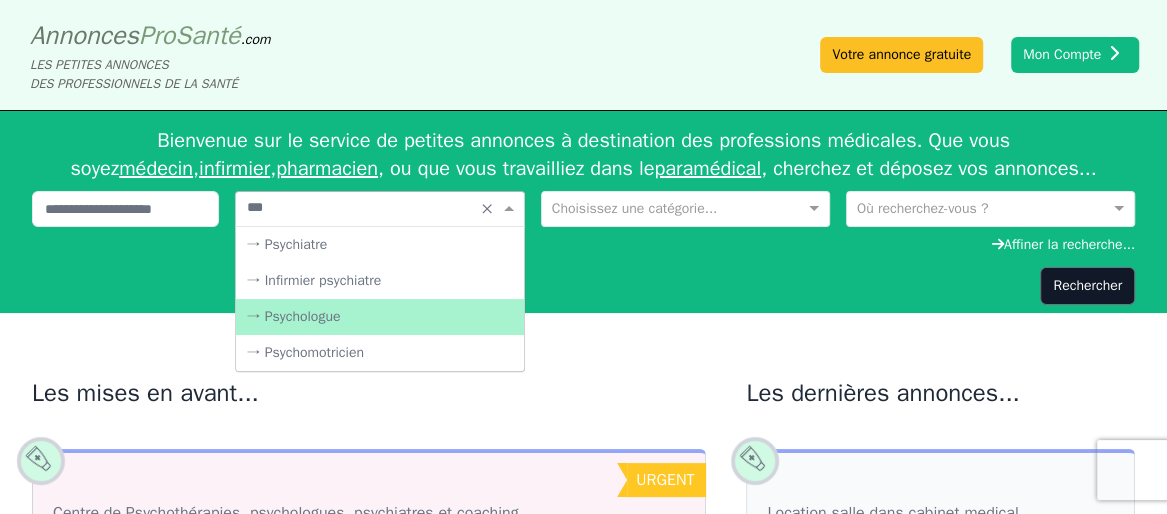 click on "→ Psychologue" at bounding box center [379, 317] 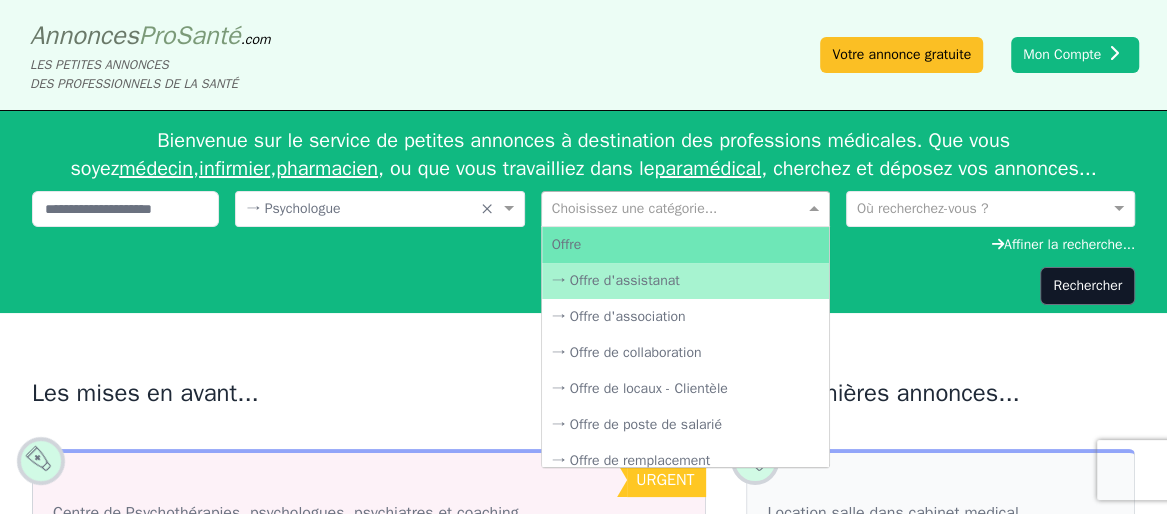 click at bounding box center (665, 207) 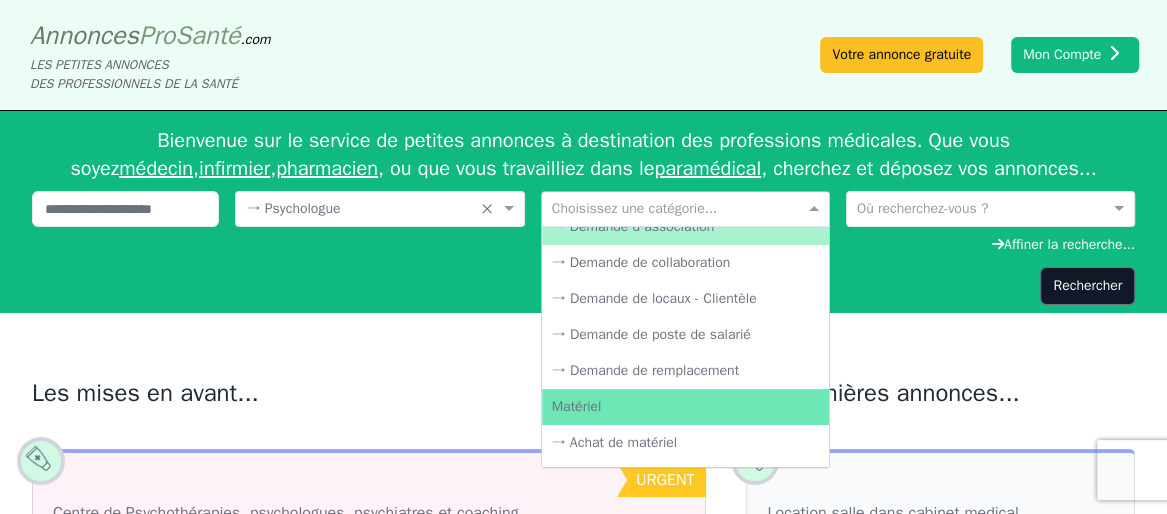 scroll, scrollTop: 366, scrollLeft: 0, axis: vertical 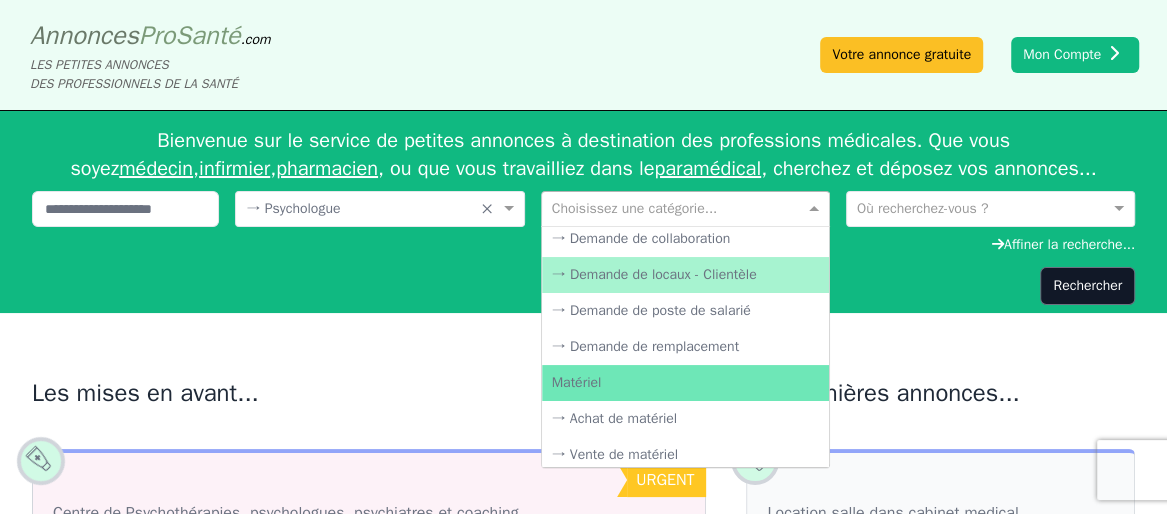 click on "→ Demande de locaux - Clientèle" at bounding box center (685, 275) 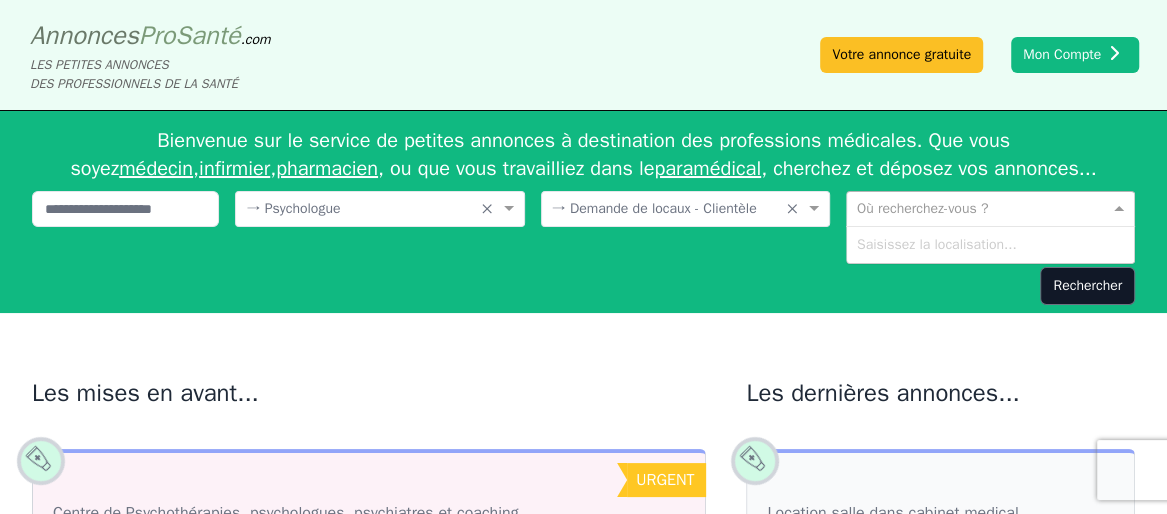 click at bounding box center (970, 207) 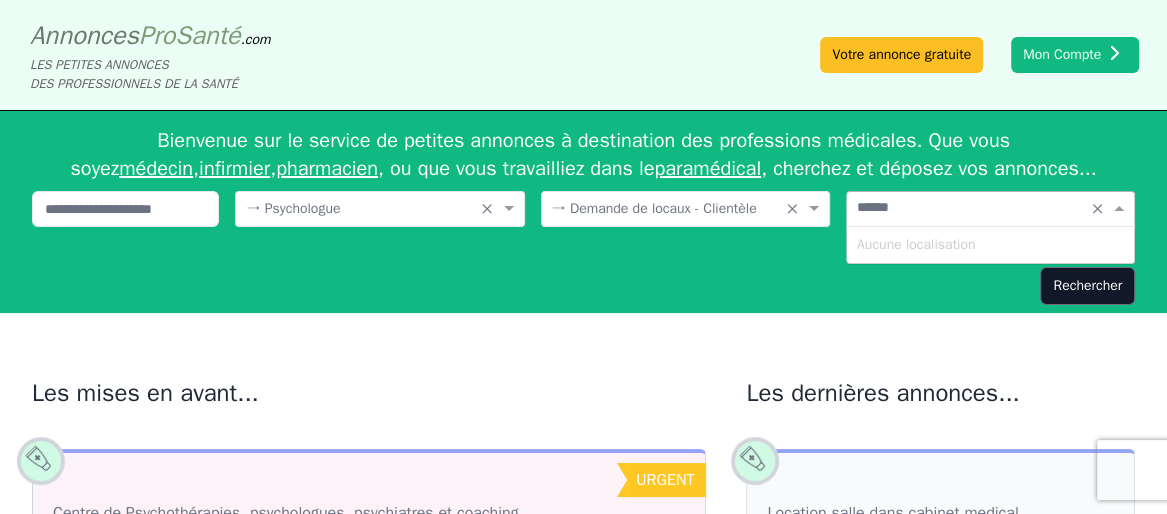 type on "*********" 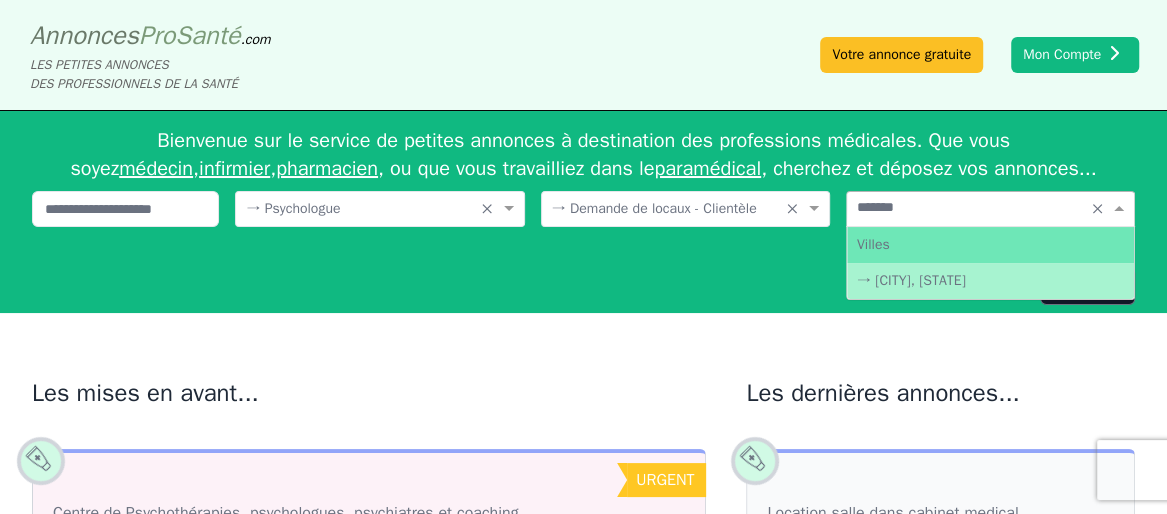 click on "→ [CITY], [STATE]" at bounding box center (990, 281) 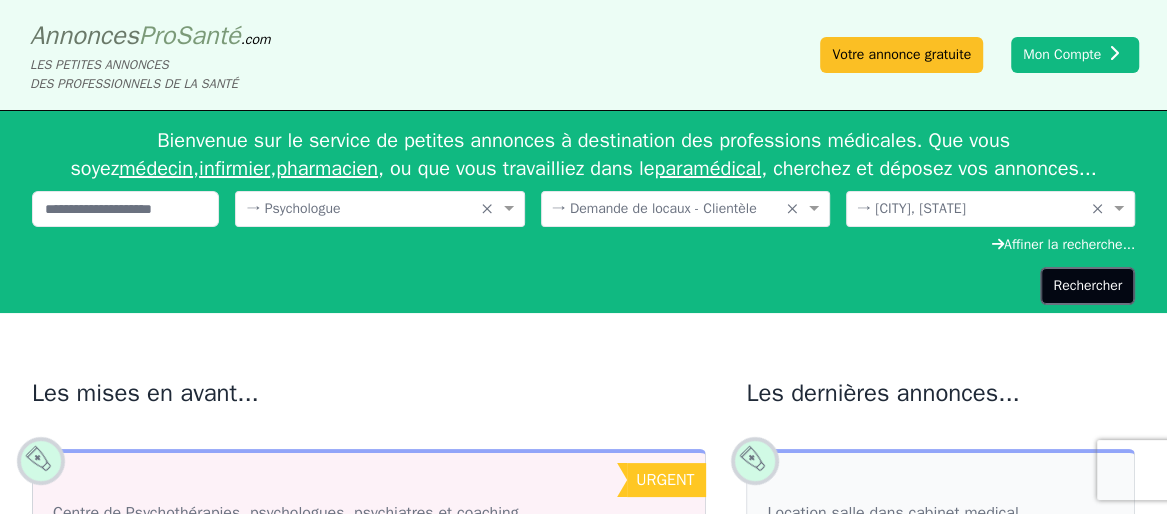 click on "Rechercher" 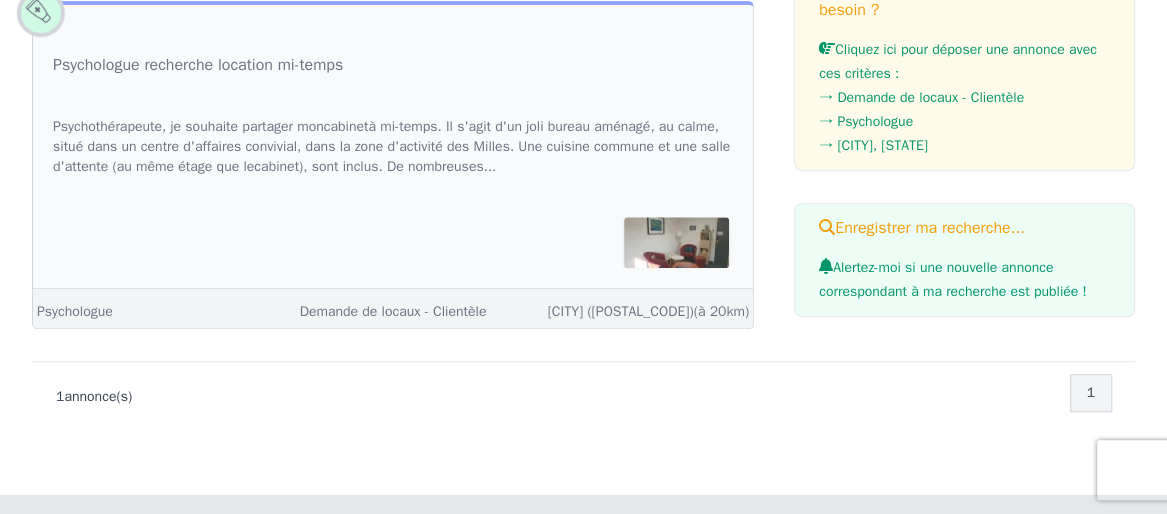 scroll, scrollTop: 344, scrollLeft: 0, axis: vertical 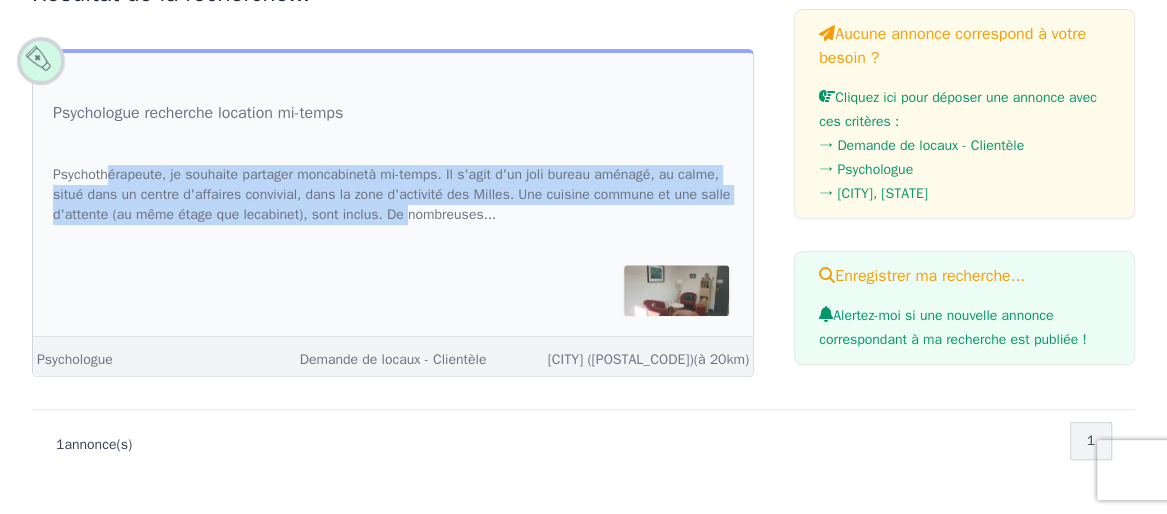 drag, startPoint x: 119, startPoint y: 229, endPoint x: 669, endPoint y: 272, distance: 551.67834 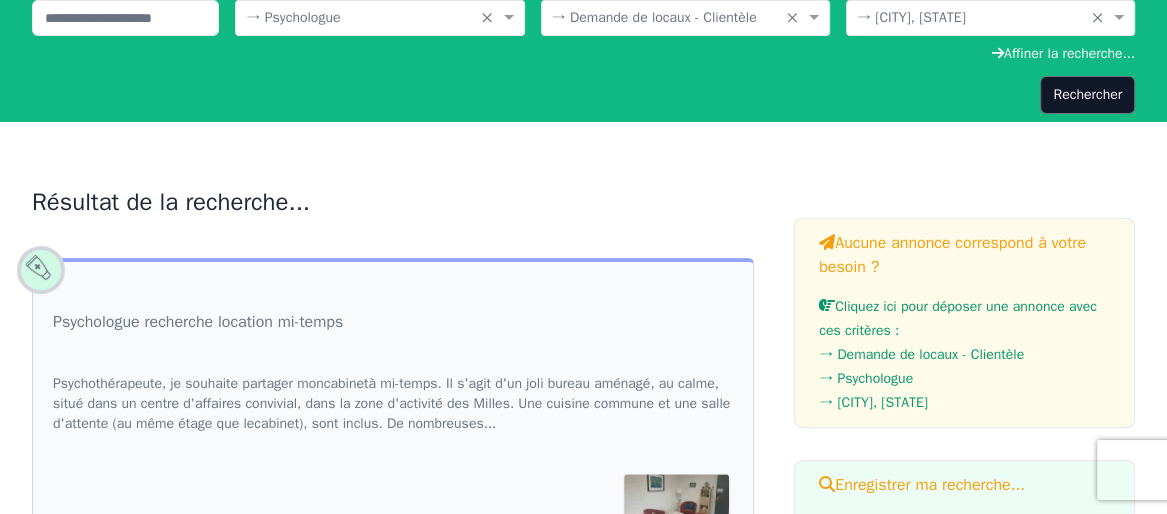 scroll, scrollTop: 0, scrollLeft: 0, axis: both 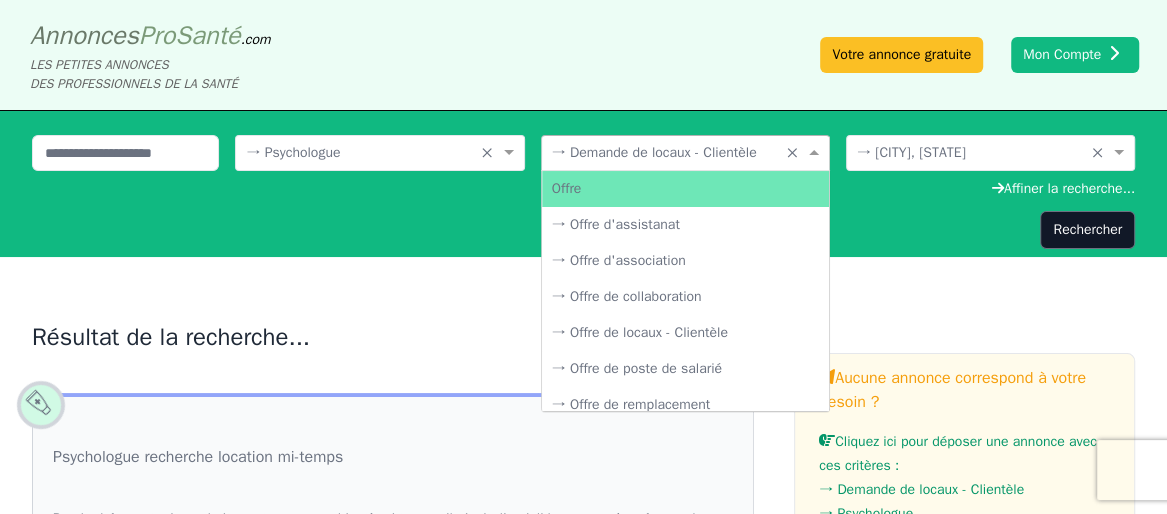 click at bounding box center (665, 151) 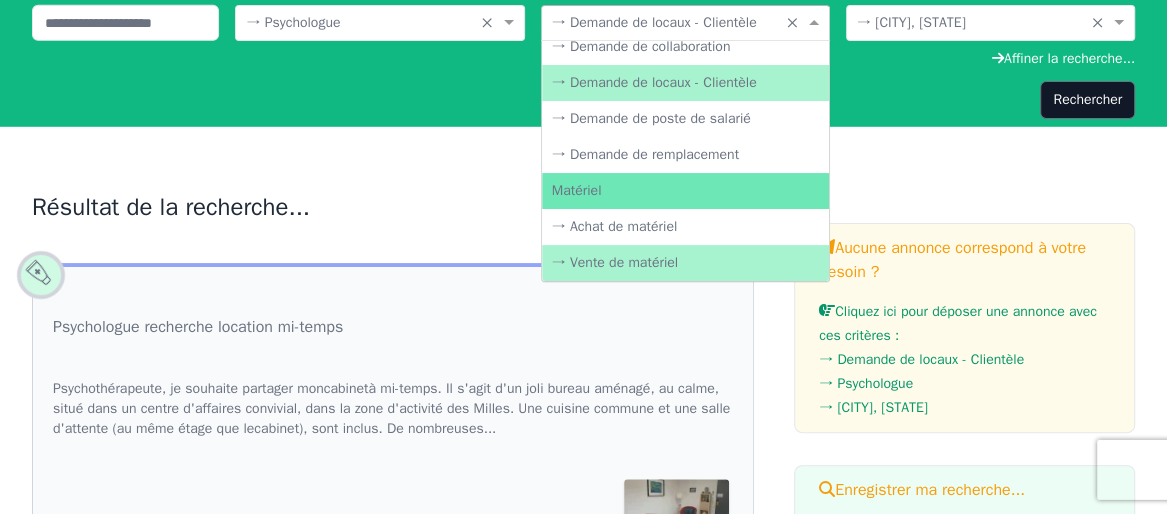 scroll, scrollTop: 0, scrollLeft: 0, axis: both 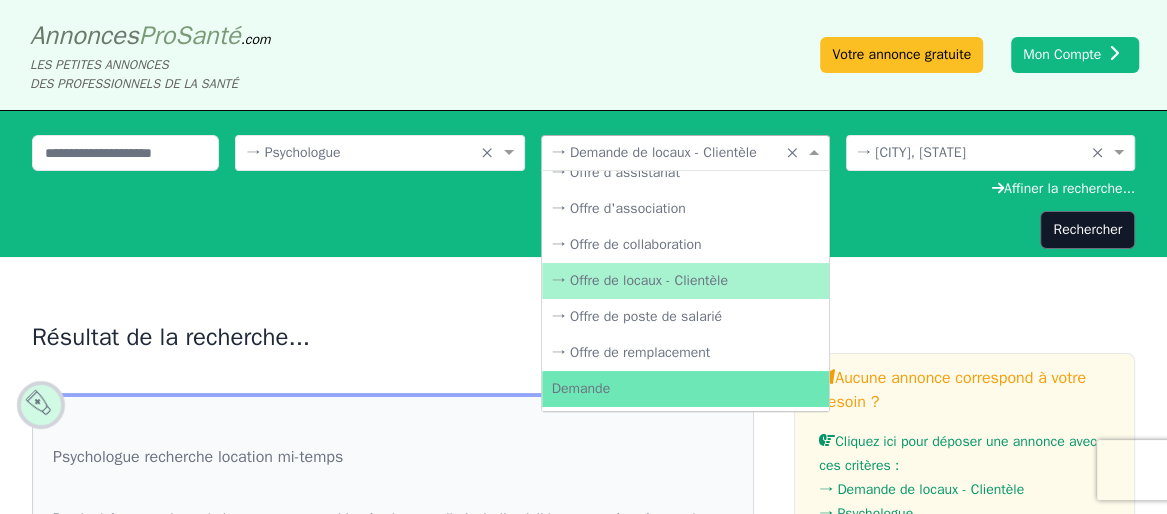 click on "→ Offre de locaux - Clientèle" at bounding box center [685, 281] 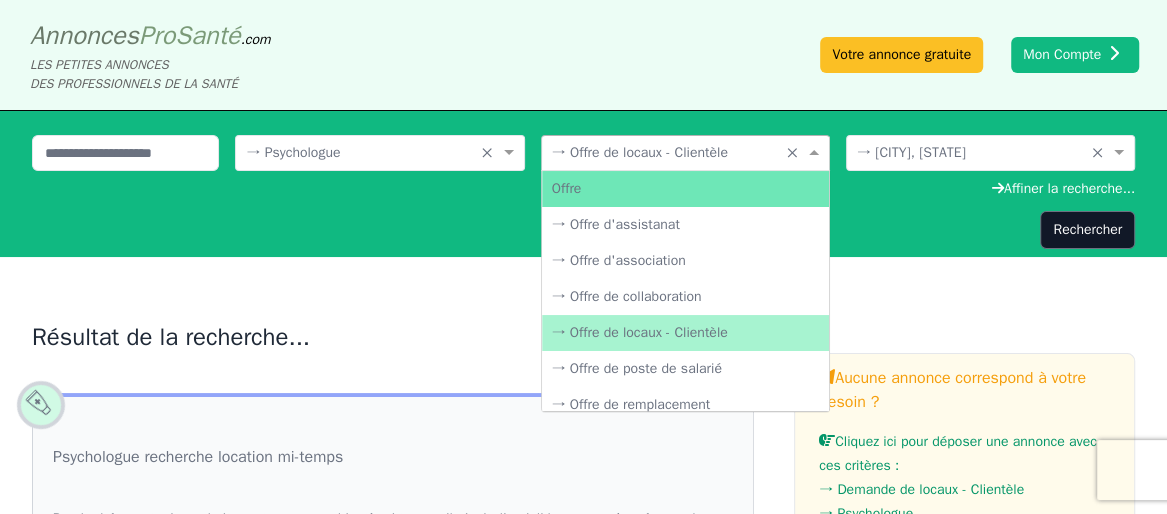 click on "Choisissez une spécialité... × → Offre de locaux - Clientèle × Offre → Offre d'assistanat → Offre d'association → Offre de collaboration → Offre de locaux - Clientèle → Offre de poste de salarié → Offre de remplacement Demande → Demande d'assistanat → Demande d'association → Demande de collaboration → Demande de locaux - Clientèle → Demande de poste de salarié → Demande de remplacement Matériel → Achat de matériel → Vente de matériel Où recherchez-vous ? × → [CITY], Bouches-du-Rhône ×  Affiner la recherche...   Rechercher" 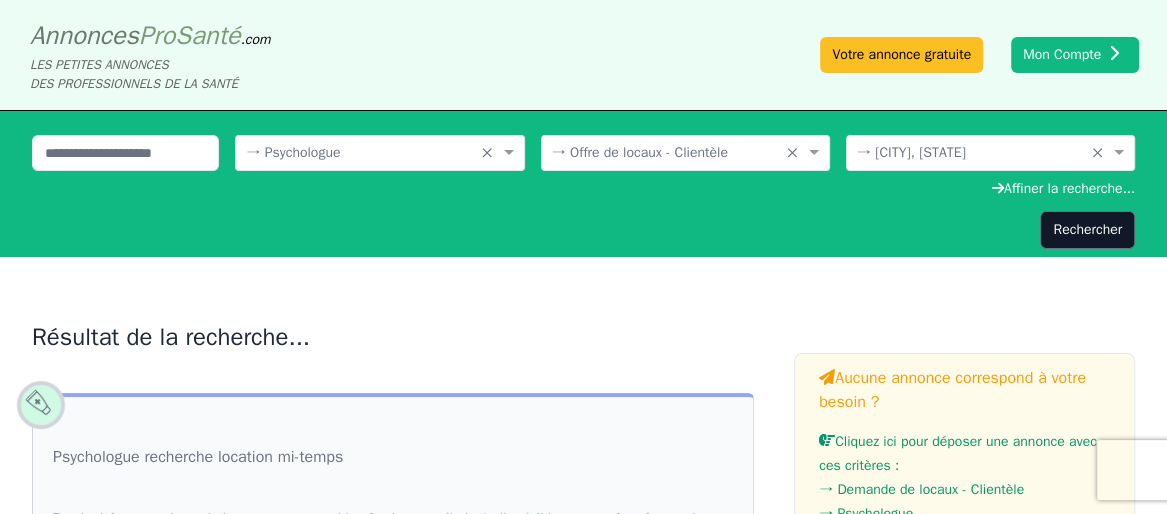 click on "Rechercher" 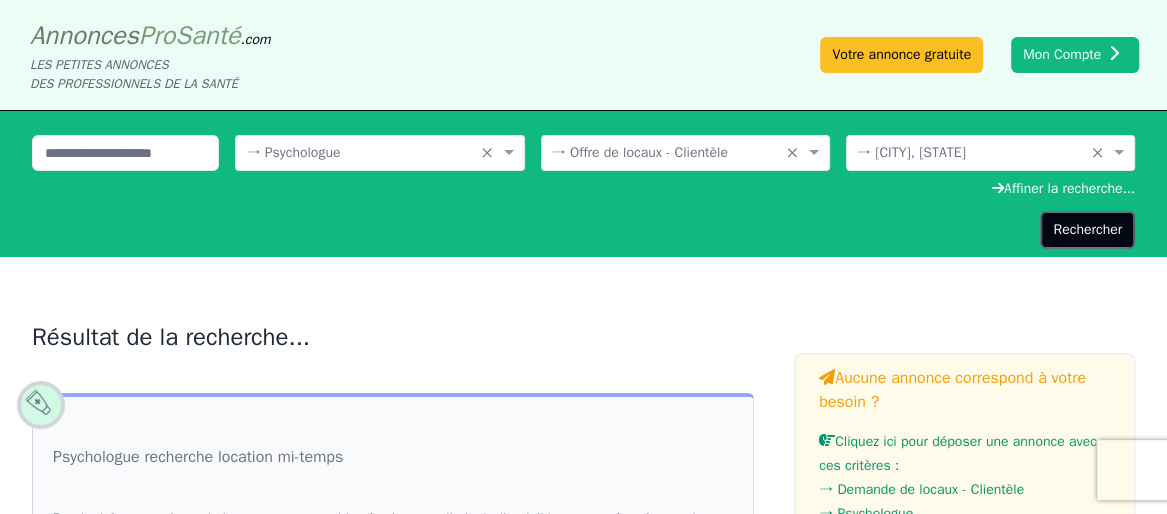 click on "Rechercher" 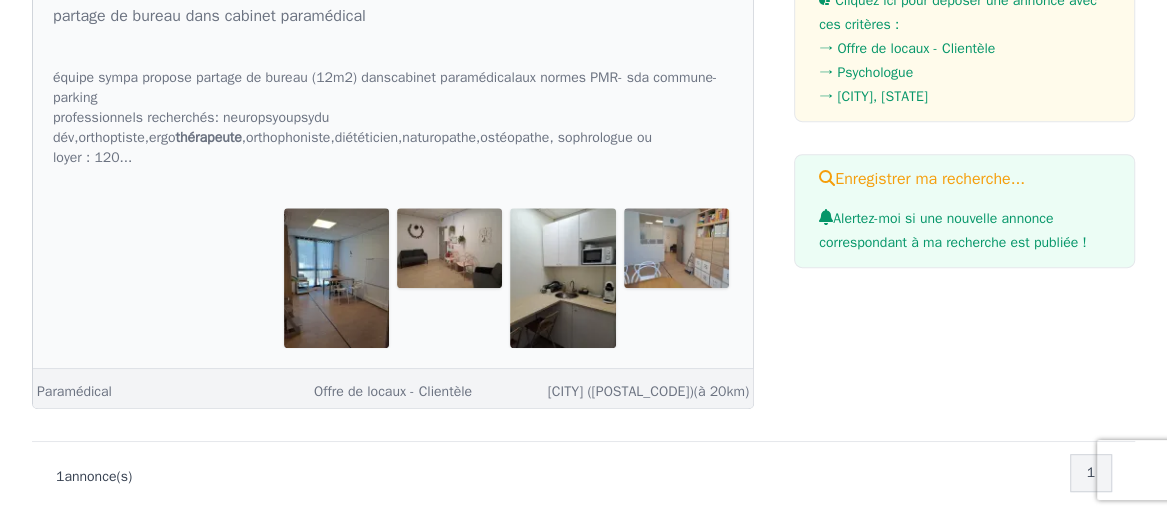 scroll, scrollTop: 458, scrollLeft: 0, axis: vertical 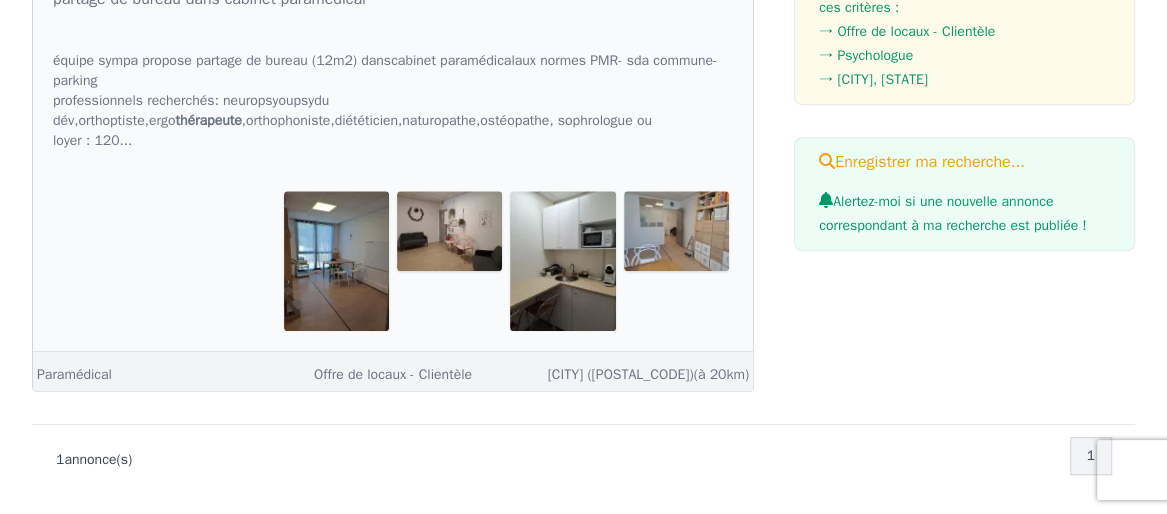 drag, startPoint x: 85, startPoint y: 123, endPoint x: 326, endPoint y: 160, distance: 243.8237 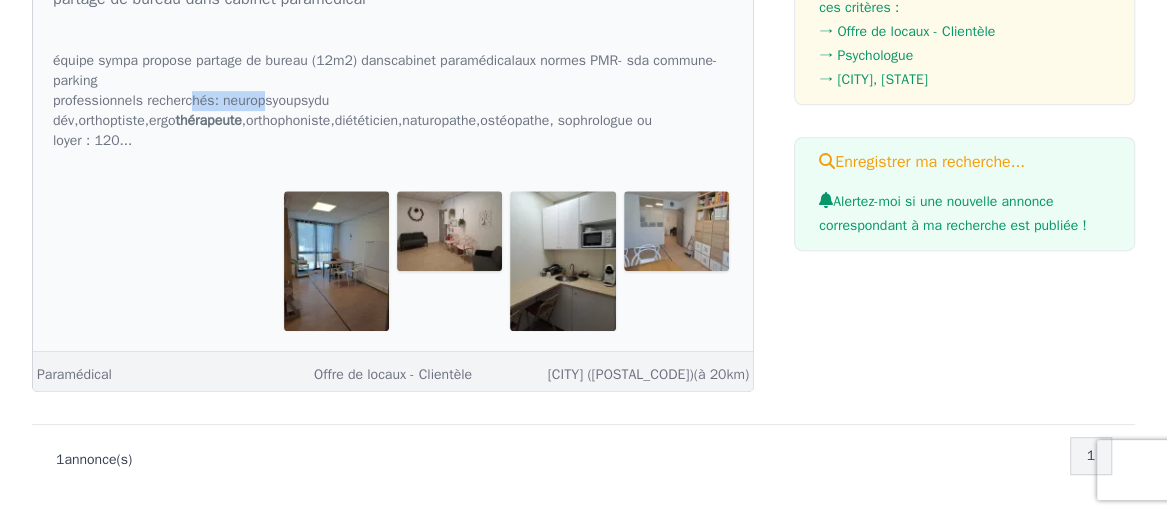 drag, startPoint x: 251, startPoint y: 154, endPoint x: 229, endPoint y: 149, distance: 22.561028 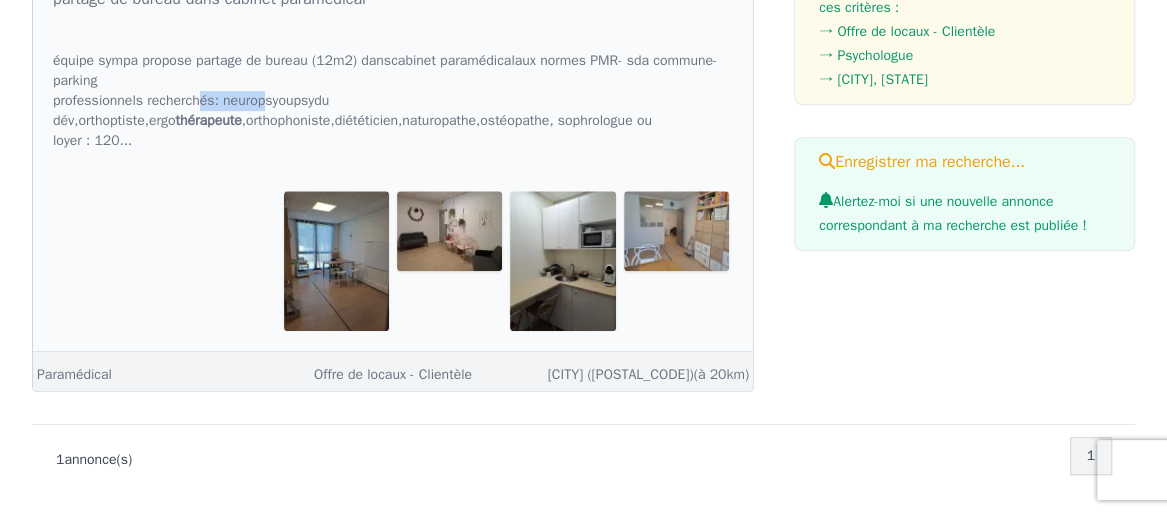 click on "équipe sympa propose partage de bureau (12m2) dans  cabinet   paramédical  aux normes PMR- sda commune- parking professionnels recherchés: neuro psy  ou  psy  du dév,  orthoptiste ,  ergo thérapeute ,  orthophoniste ,  diététicien ,  naturopathe ,  ostéopathe , sophrologue ou loyer : 120..." 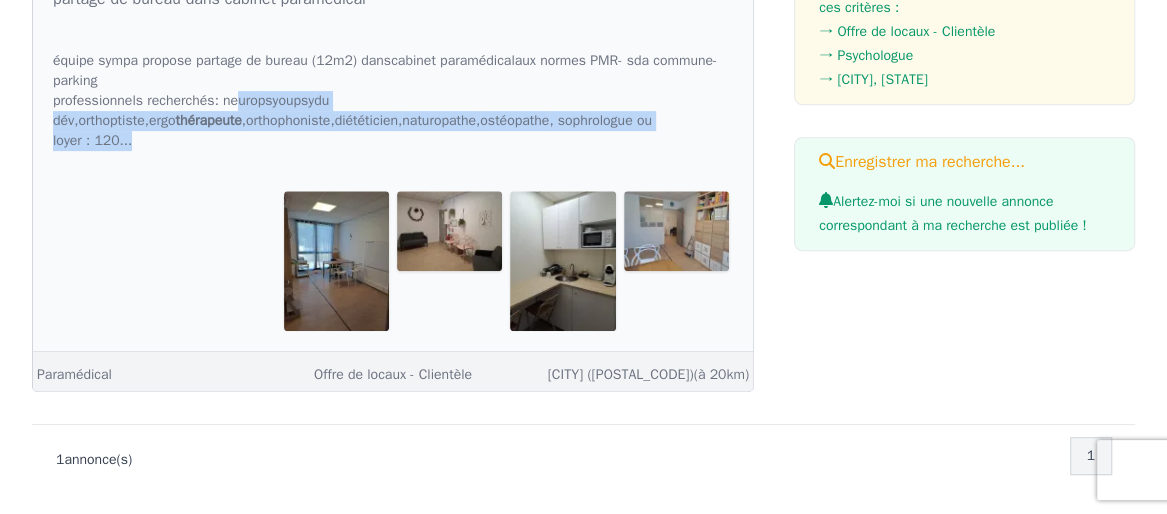 drag, startPoint x: 395, startPoint y: 186, endPoint x: 466, endPoint y: 201, distance: 72.56721 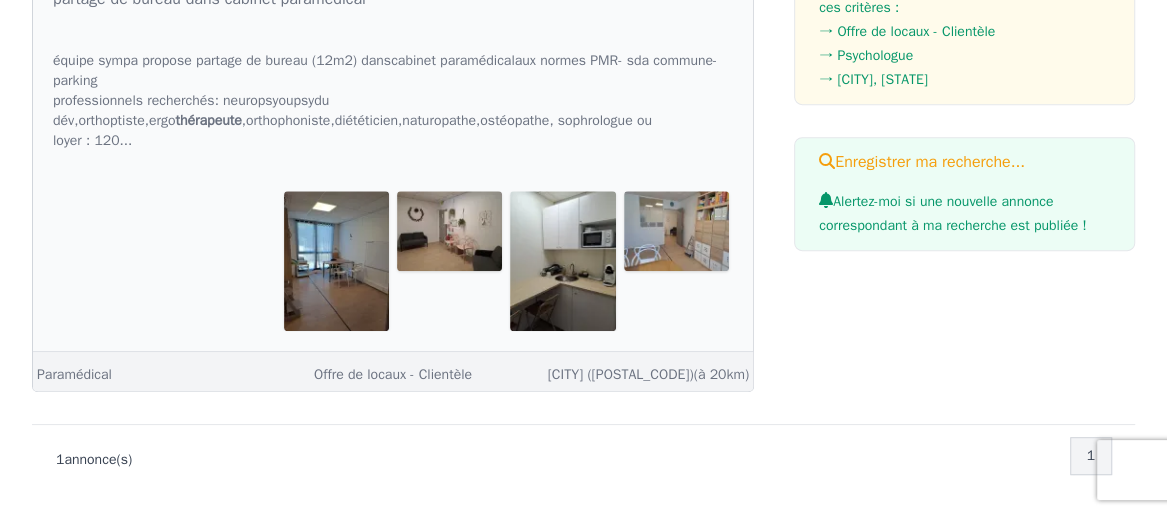 click 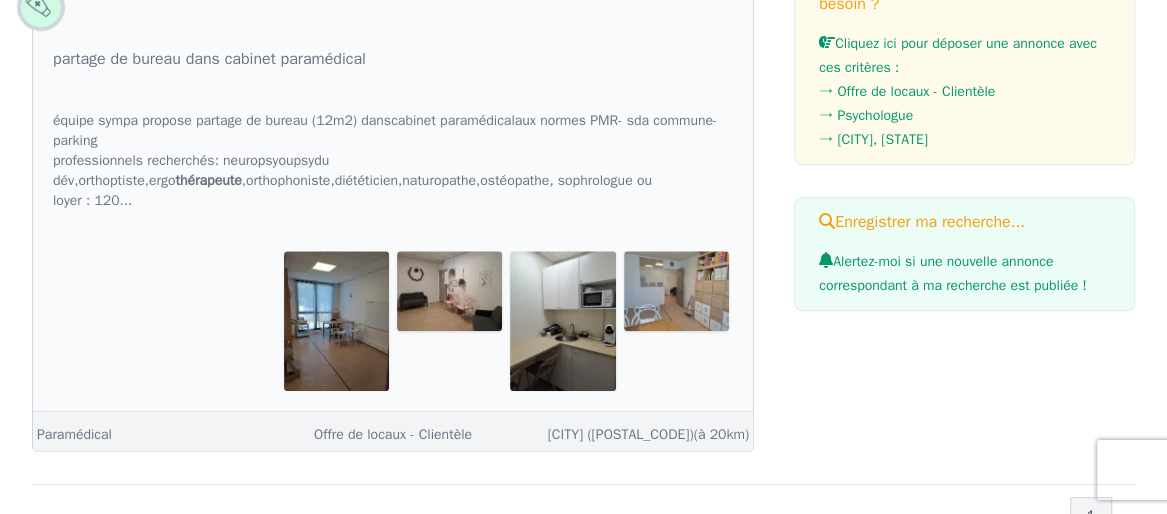 scroll, scrollTop: 344, scrollLeft: 0, axis: vertical 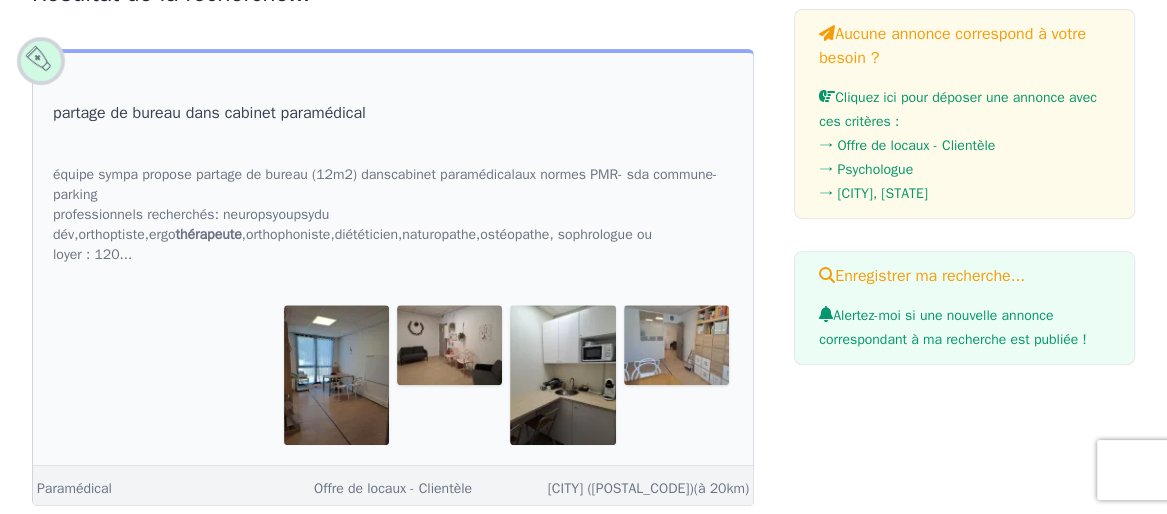drag, startPoint x: 218, startPoint y: 166, endPoint x: 206, endPoint y: 157, distance: 15 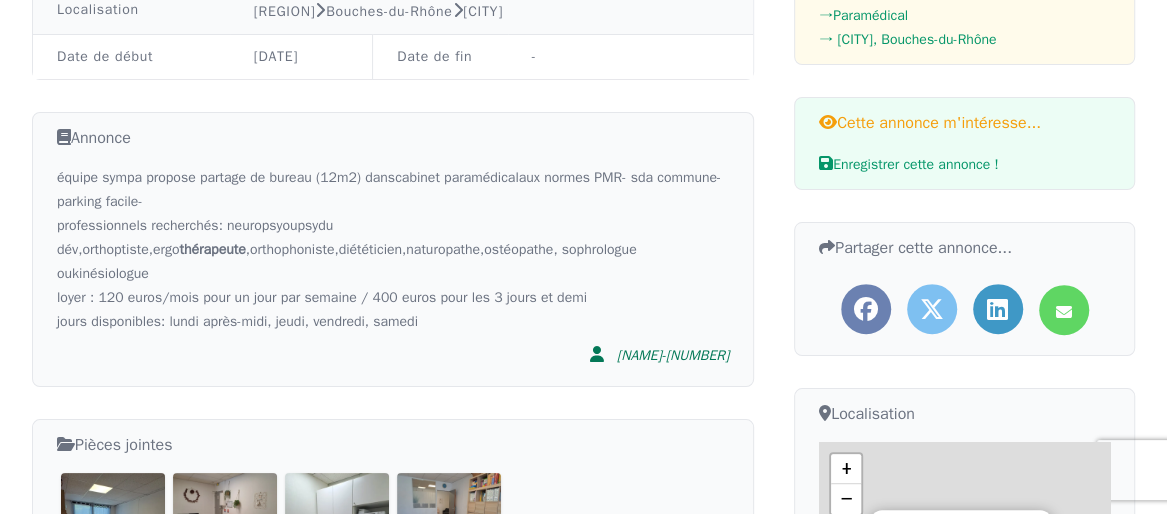 scroll, scrollTop: 0, scrollLeft: 0, axis: both 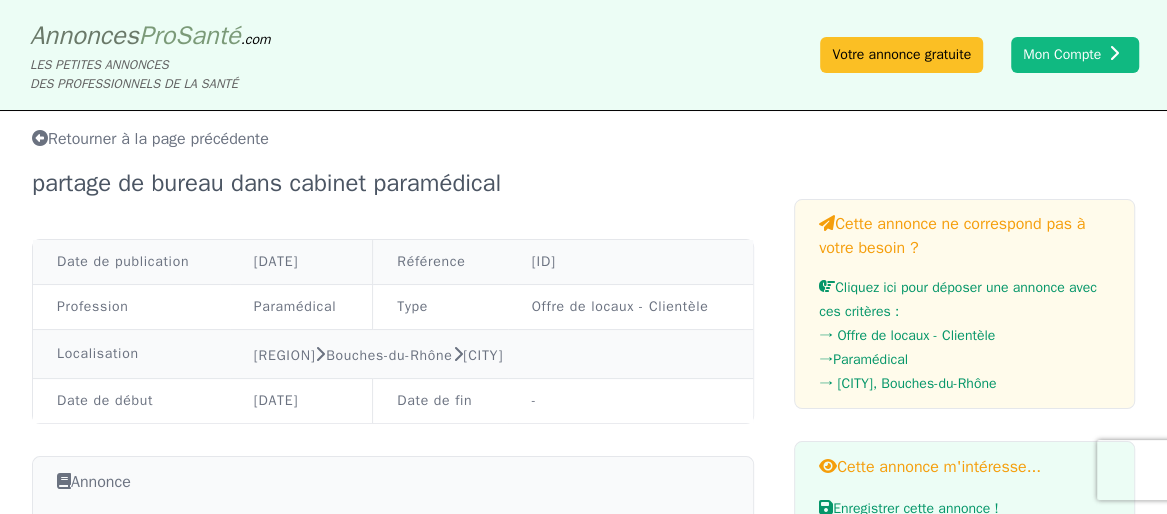 drag, startPoint x: 295, startPoint y: 276, endPoint x: 343, endPoint y: 297, distance: 52.392746 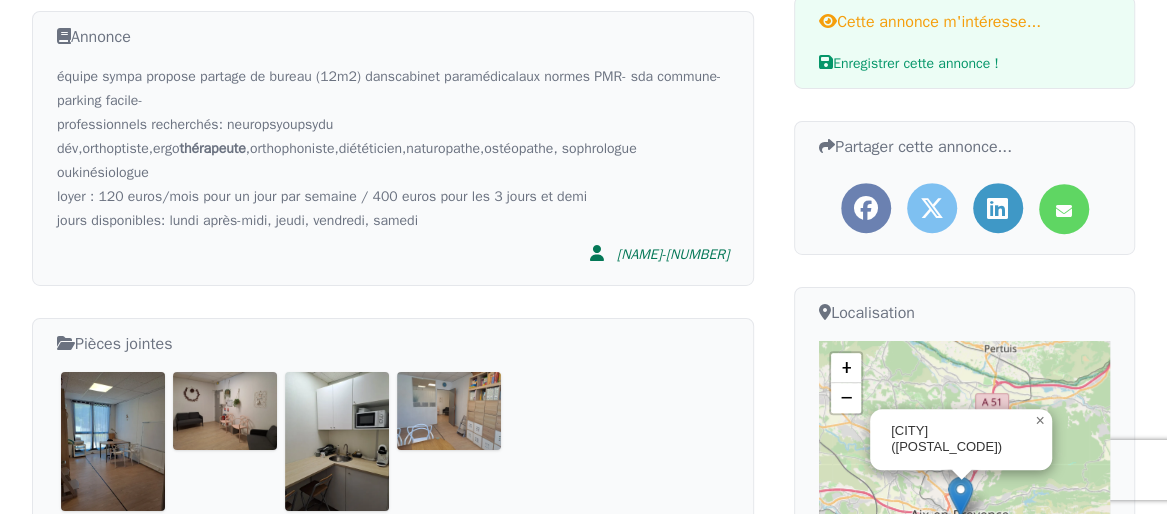 scroll, scrollTop: 458, scrollLeft: 0, axis: vertical 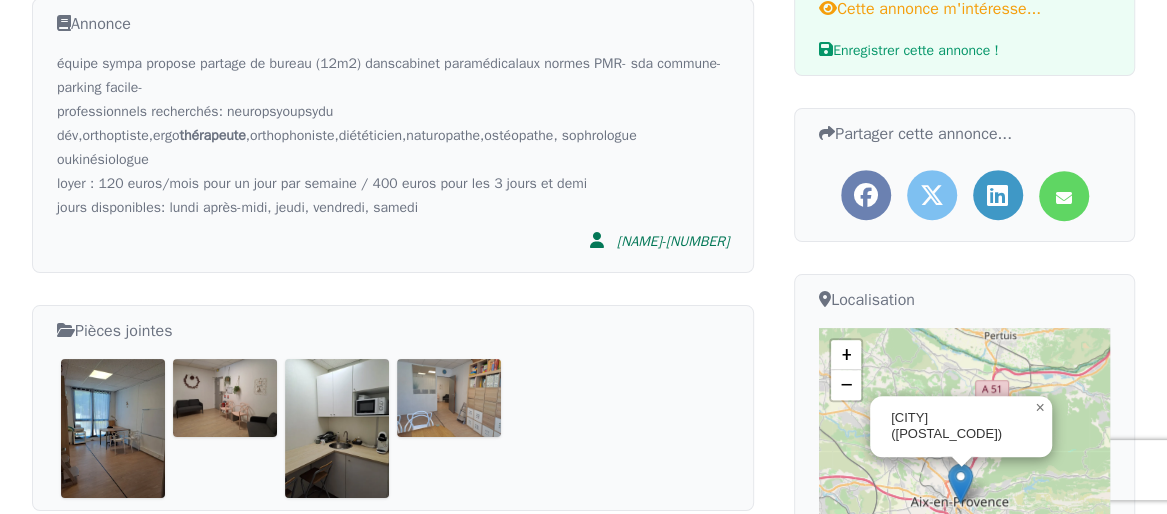 drag, startPoint x: 353, startPoint y: 258, endPoint x: 480, endPoint y: 305, distance: 135.41788 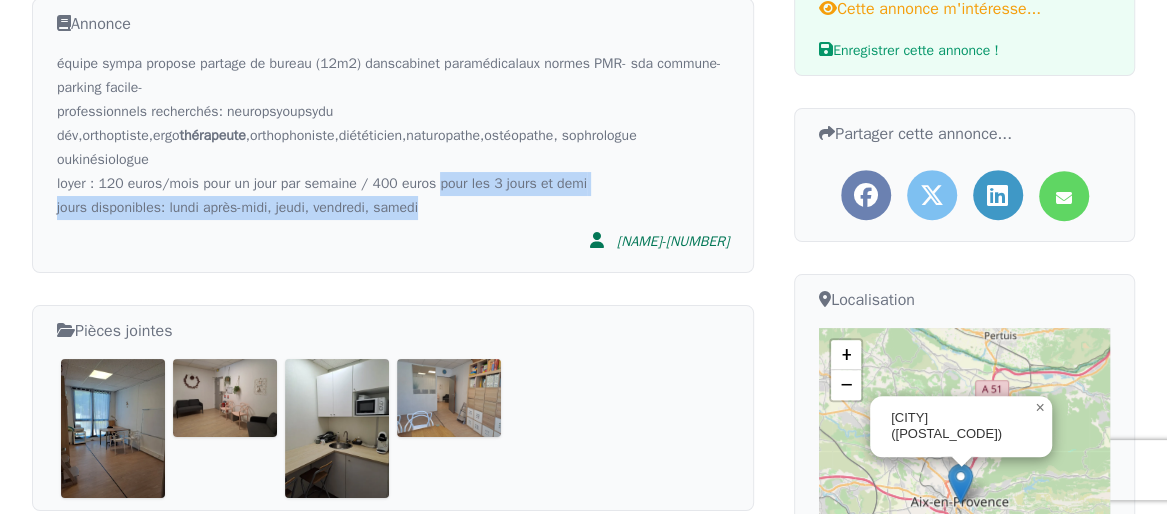 drag, startPoint x: 482, startPoint y: 307, endPoint x: 537, endPoint y: 283, distance: 60.00833 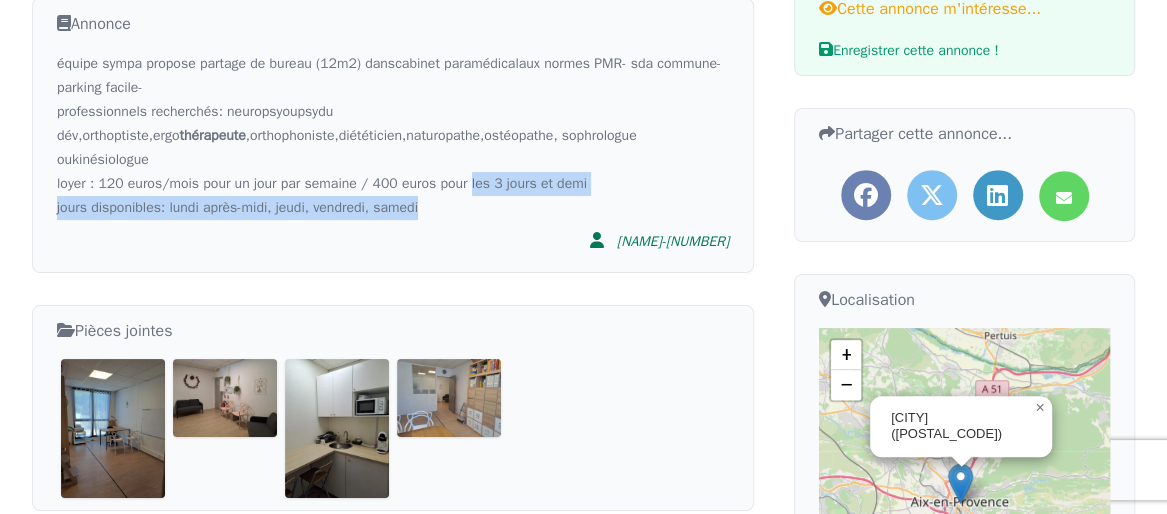 click on "équipe sympa propose partage de bureau (12m2) dans  cabinet   paramédical  aux normes PMR- sda commune- parking facile- professionnels recherchés: neuro psy  ou  psy  du dév,  orthoptiste ,  ergo thérapeute ,  orthophoniste ,  diététicien ,  naturopathe ,  ostéopathe , sophrologue ou  kiné siologue loyer : 120 euros/mois pour un jour par semaine / 400 euros pour les 3 jours et demi jours disponibles: lundi après-midi, jeudi, vendredi, samedi" 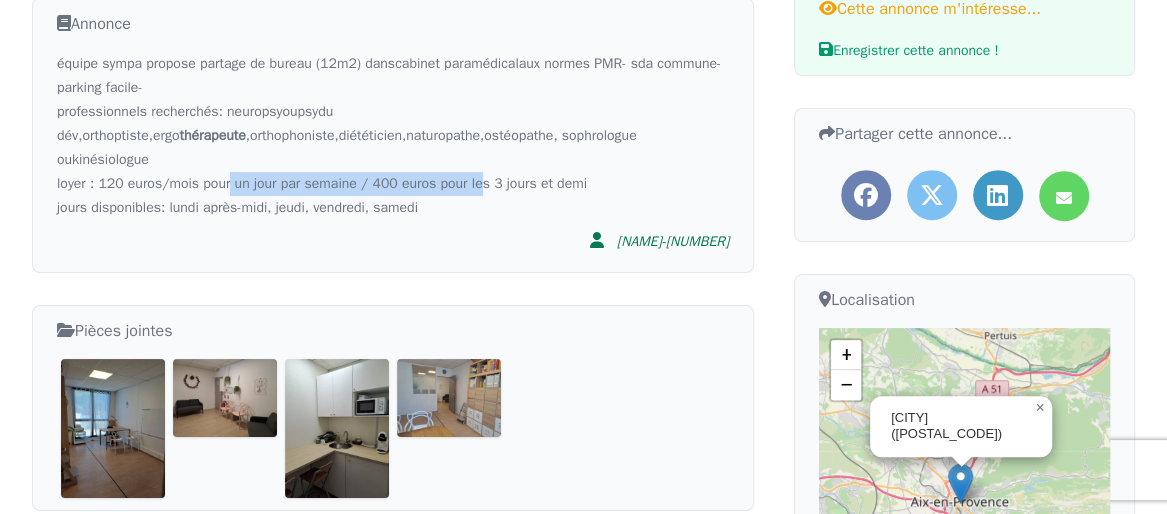 drag, startPoint x: 493, startPoint y: 284, endPoint x: 232, endPoint y: 296, distance: 261.27573 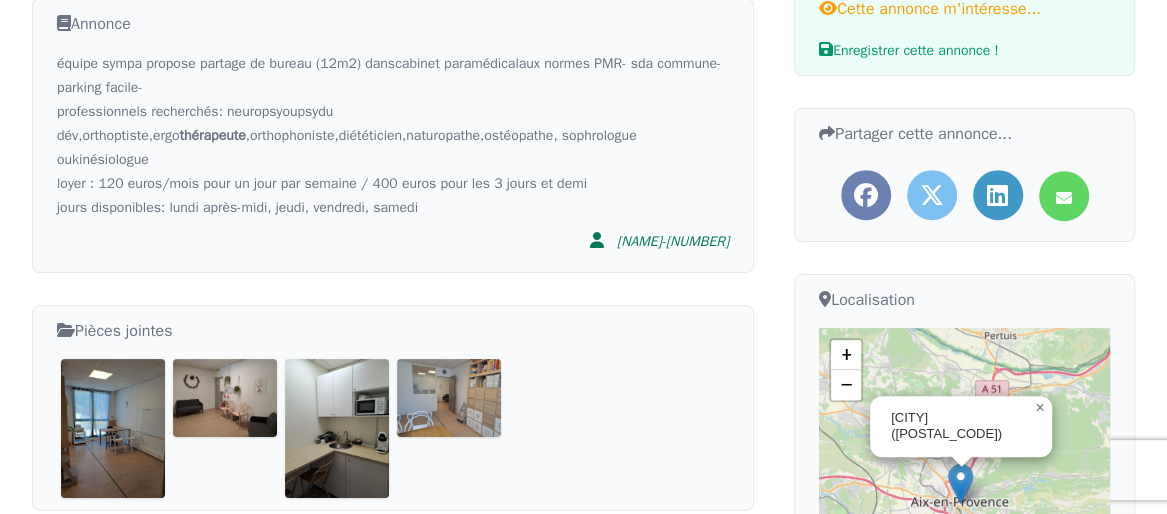 drag, startPoint x: 228, startPoint y: 296, endPoint x: 287, endPoint y: 323, distance: 64.884514 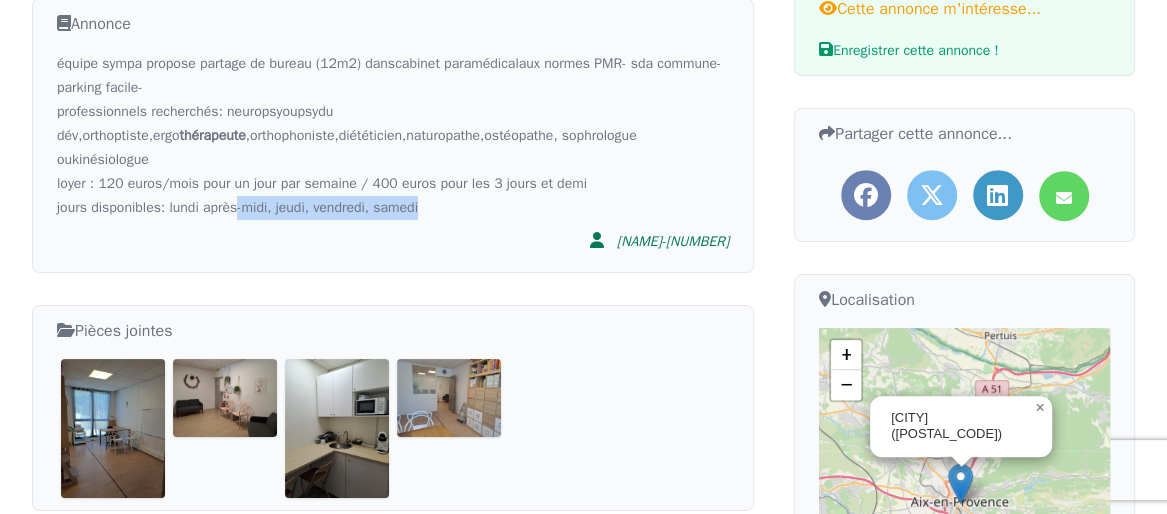 drag, startPoint x: 287, startPoint y: 323, endPoint x: 403, endPoint y: 323, distance: 116 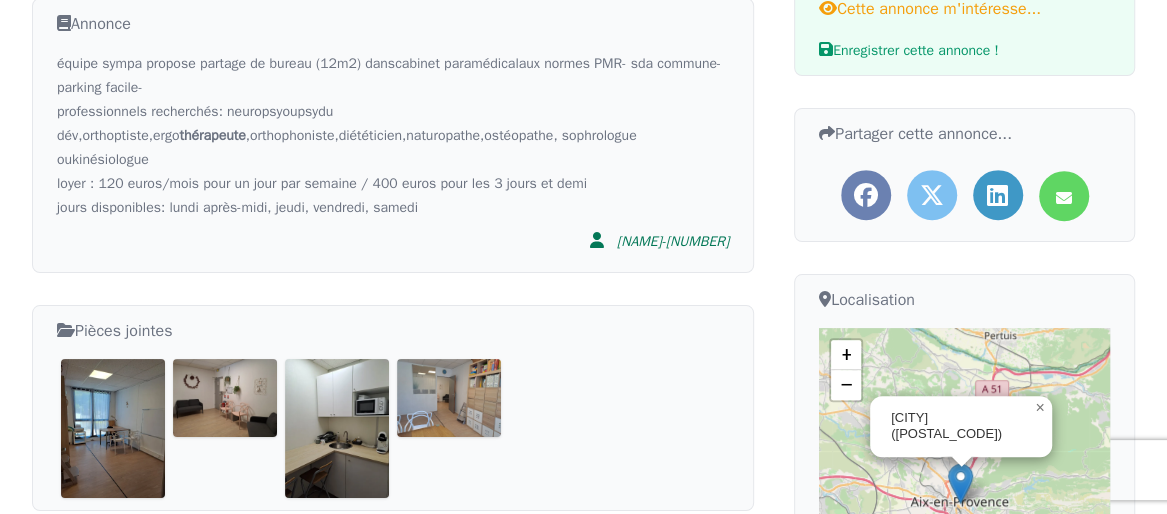 click on "équipe sympa propose partage de bureau (12m2) dans  cabinet   paramédical  aux normes PMR- sda commune- parking facile- professionnels recherchés: neuro psy  ou  psy  du dév,  orthoptiste ,  ergo thérapeute ,  orthophoniste ,  diététicien ,  naturopathe ,  ostéopathe , sophrologue ou  kiné siologue loyer : 120 euros/mois pour un jour par semaine / 400 euros pour les 3 jours et demi jours disponibles: lundi après-midi, jeudi, vendredi, samedi" 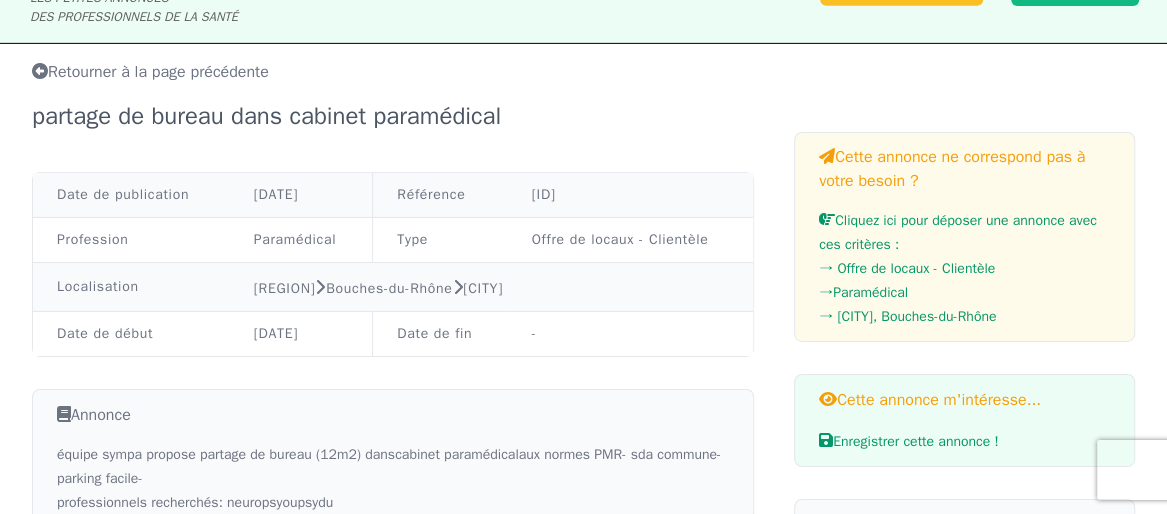 scroll, scrollTop: 0, scrollLeft: 0, axis: both 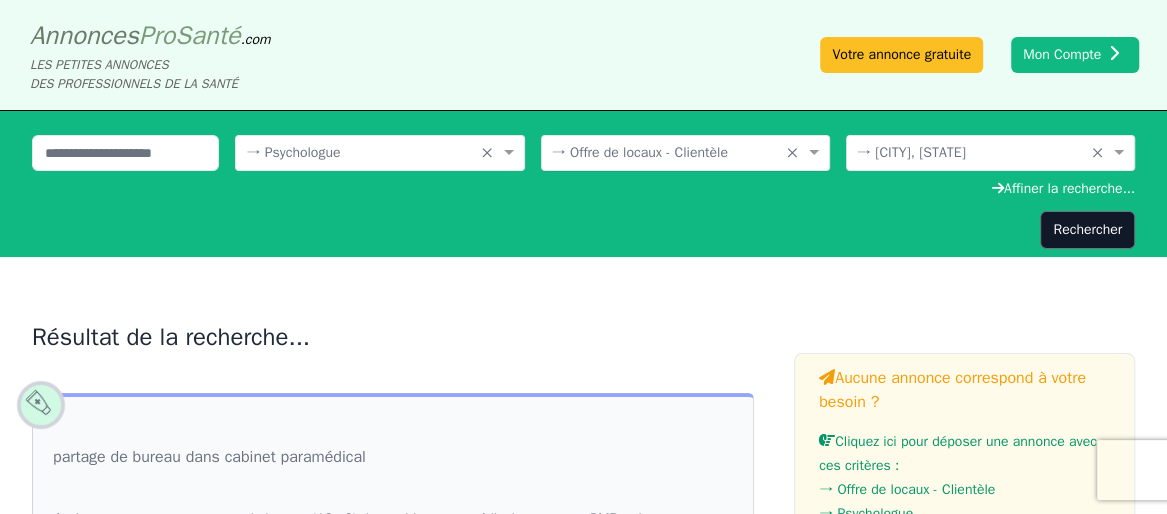 click on "Choisissez une catégorie... × → Offre de locaux - Clientèle ×" at bounding box center (685, 153) 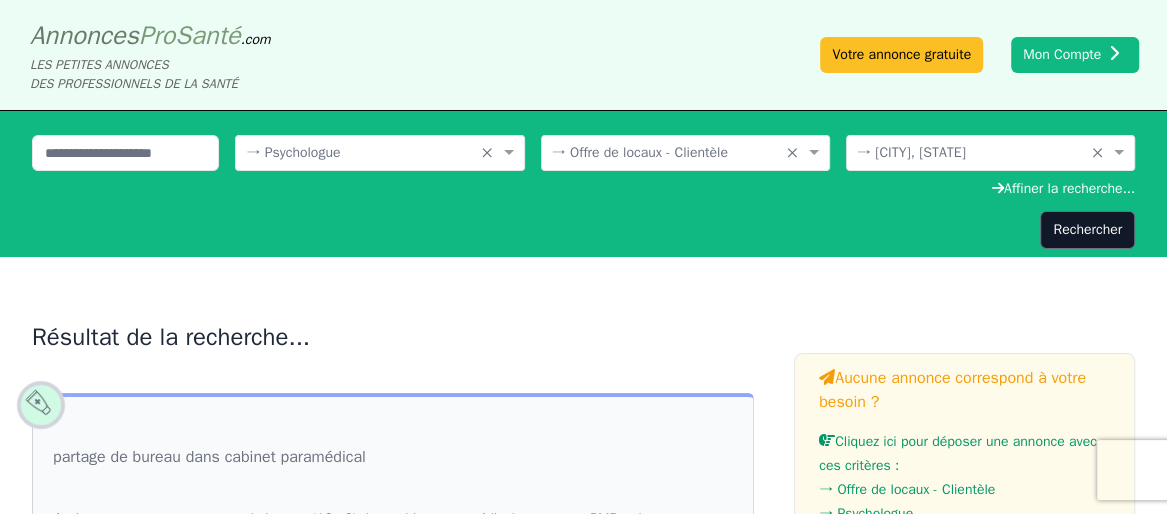 click 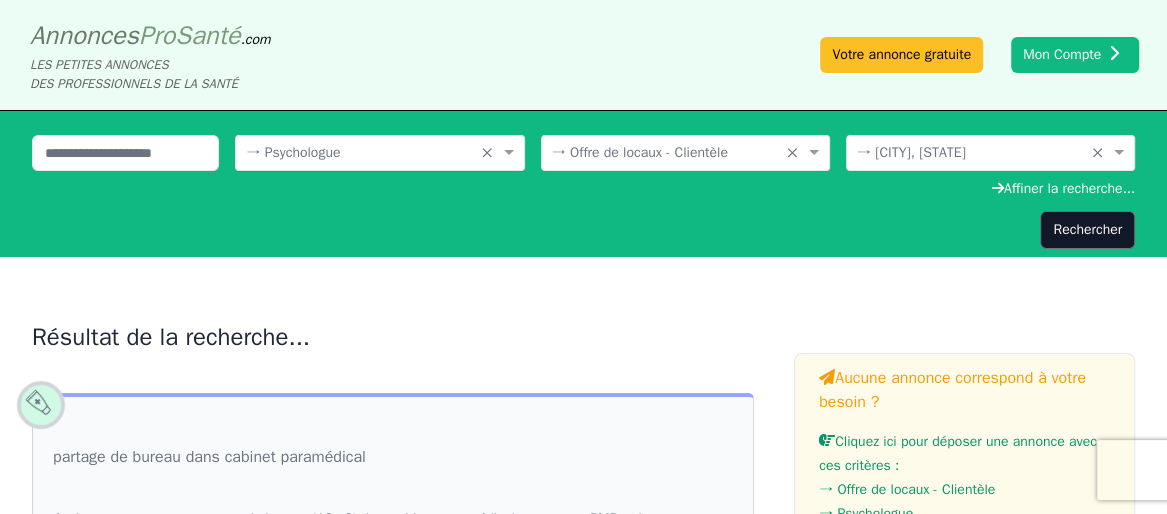 click at bounding box center (359, 151) 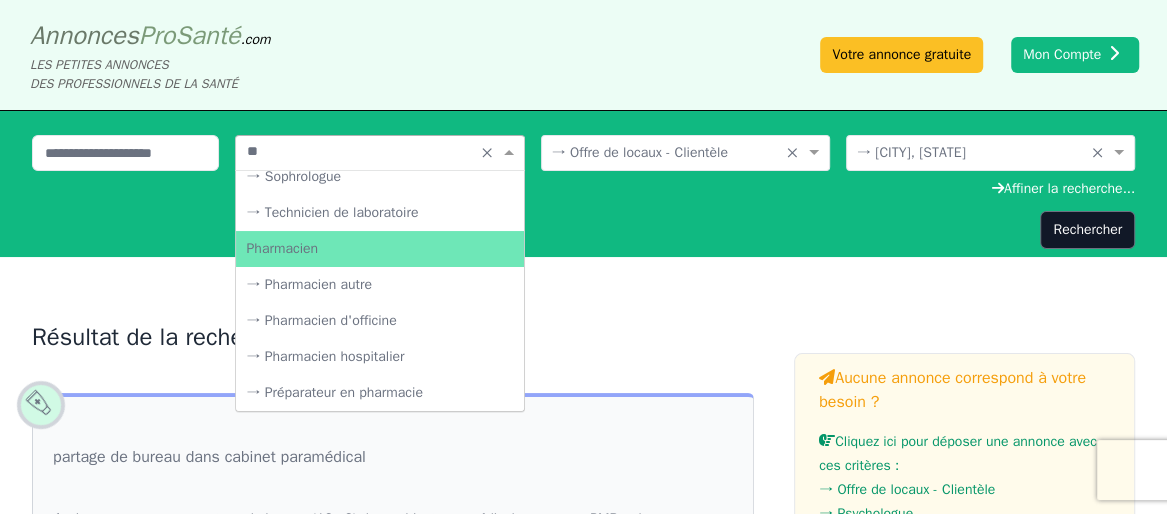 scroll, scrollTop: 900, scrollLeft: 0, axis: vertical 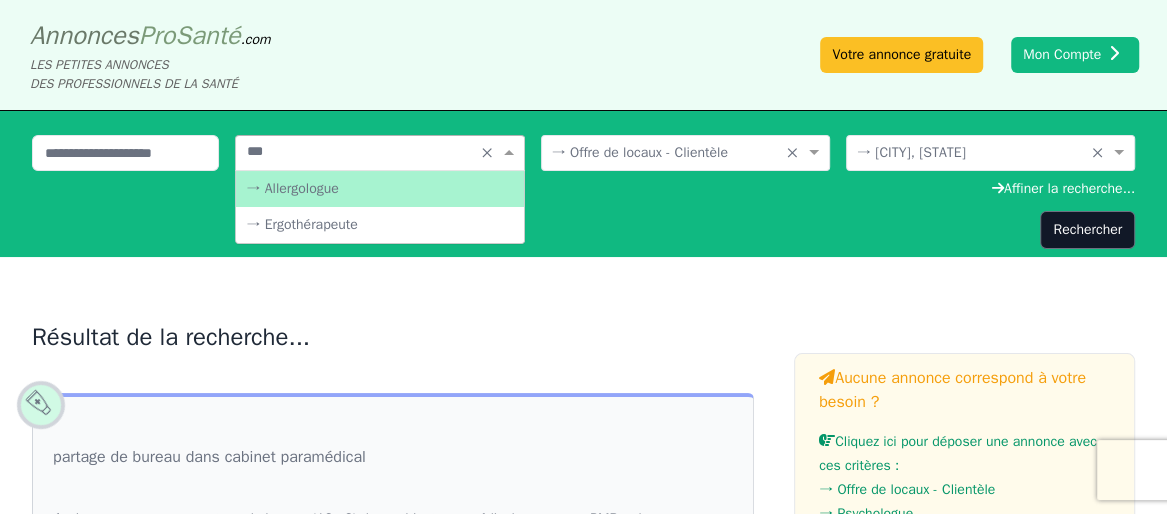 type on "****" 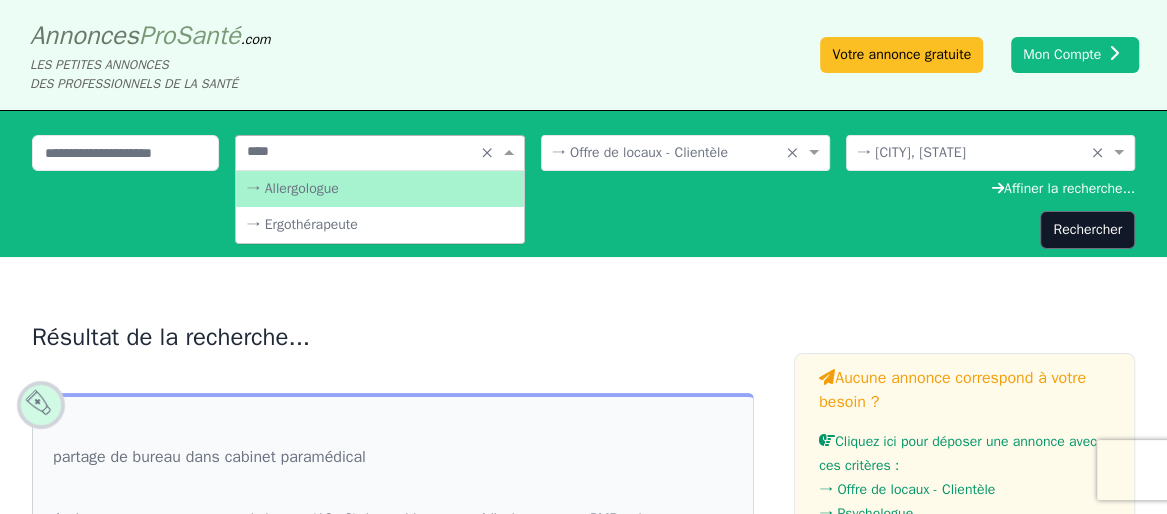 scroll, scrollTop: 0, scrollLeft: 0, axis: both 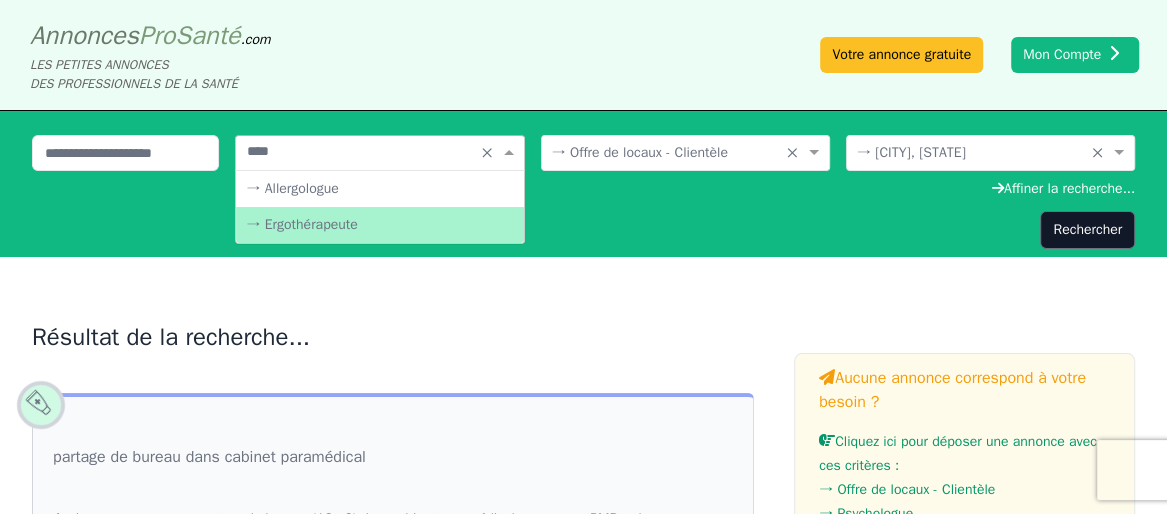 click on "→ Ergothérapeute" at bounding box center [379, 225] 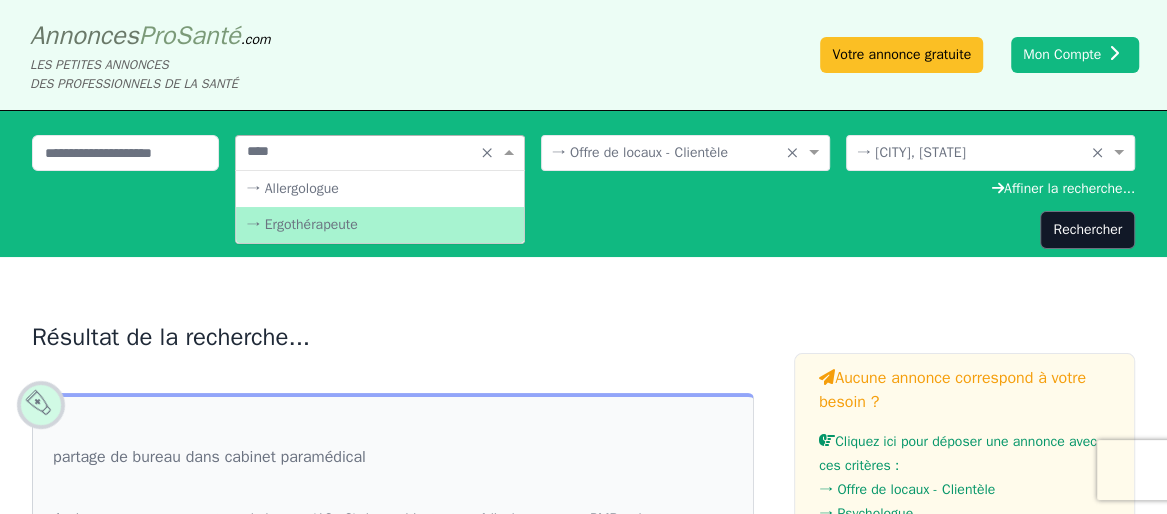 type 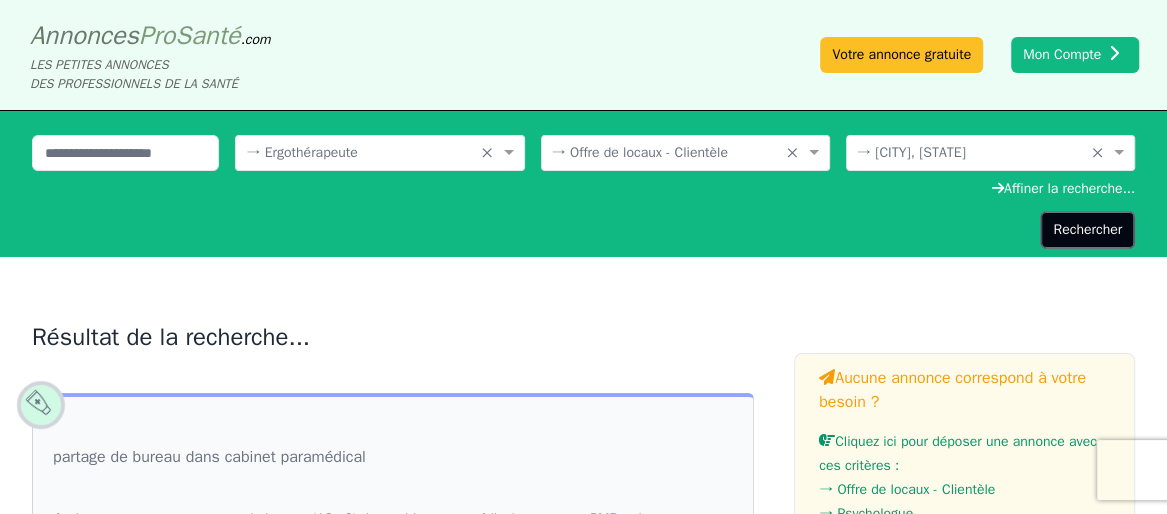 click on "Rechercher" 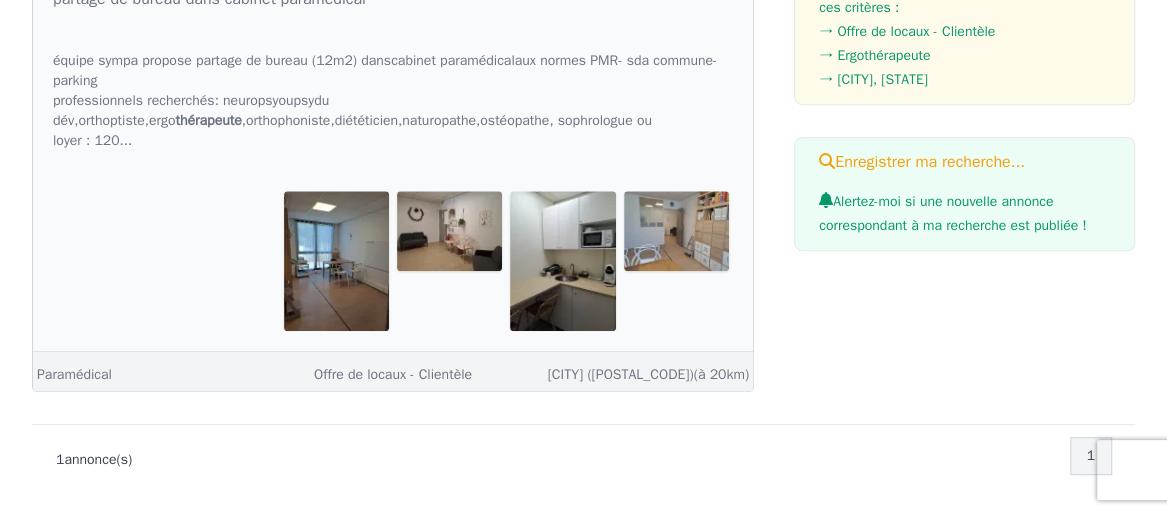 scroll, scrollTop: 0, scrollLeft: 0, axis: both 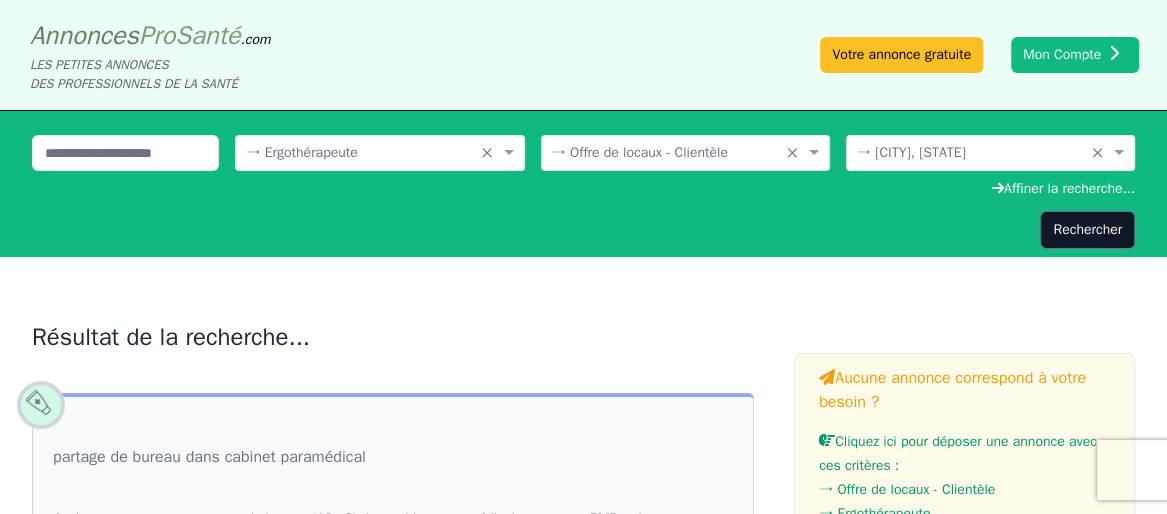 click at bounding box center [665, 151] 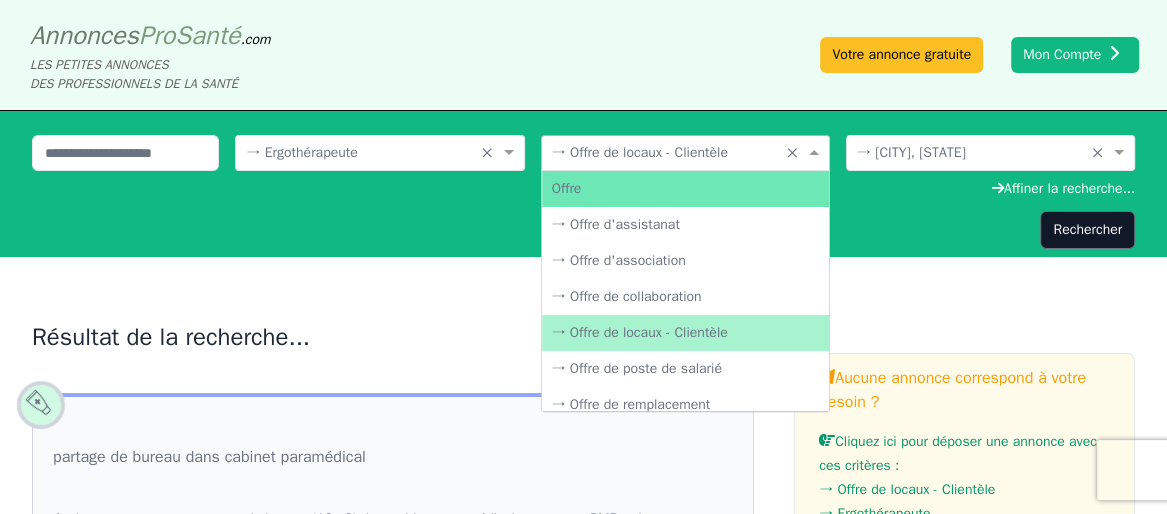 scroll, scrollTop: 366, scrollLeft: 0, axis: vertical 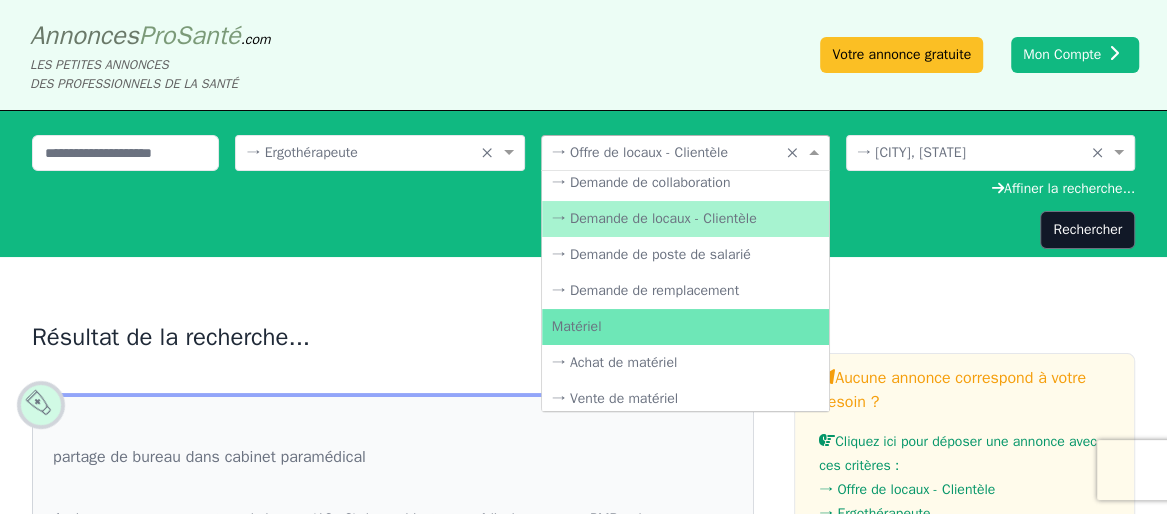 click on "→ Demande de locaux - Clientèle" at bounding box center (685, 219) 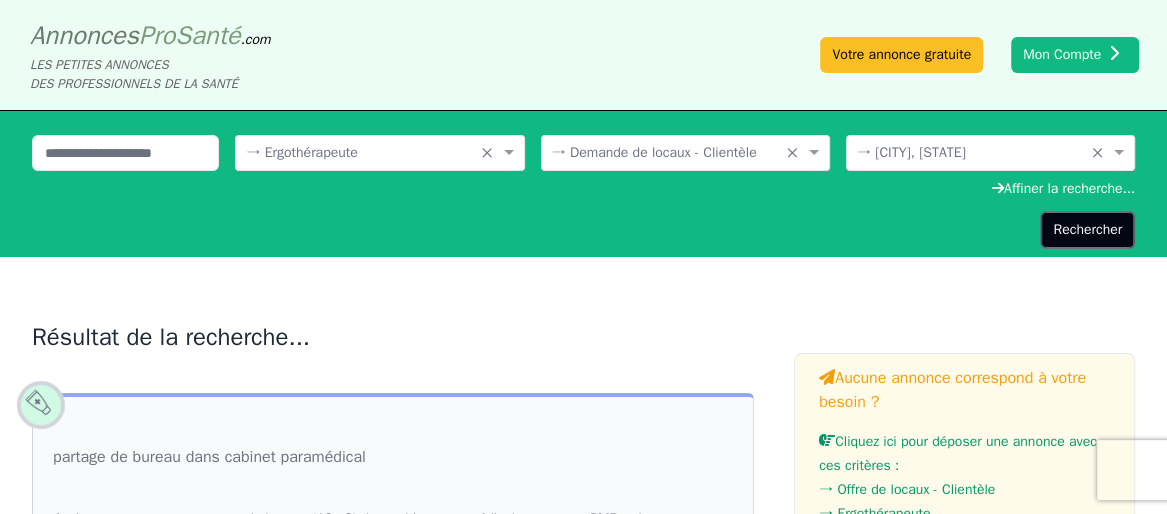 click on "Rechercher" 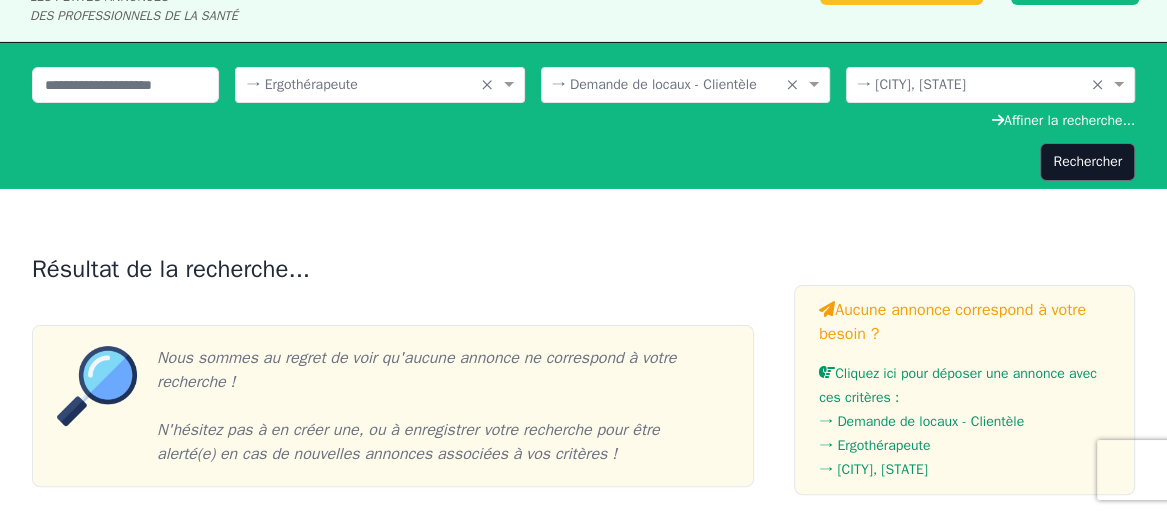 scroll, scrollTop: 0, scrollLeft: 0, axis: both 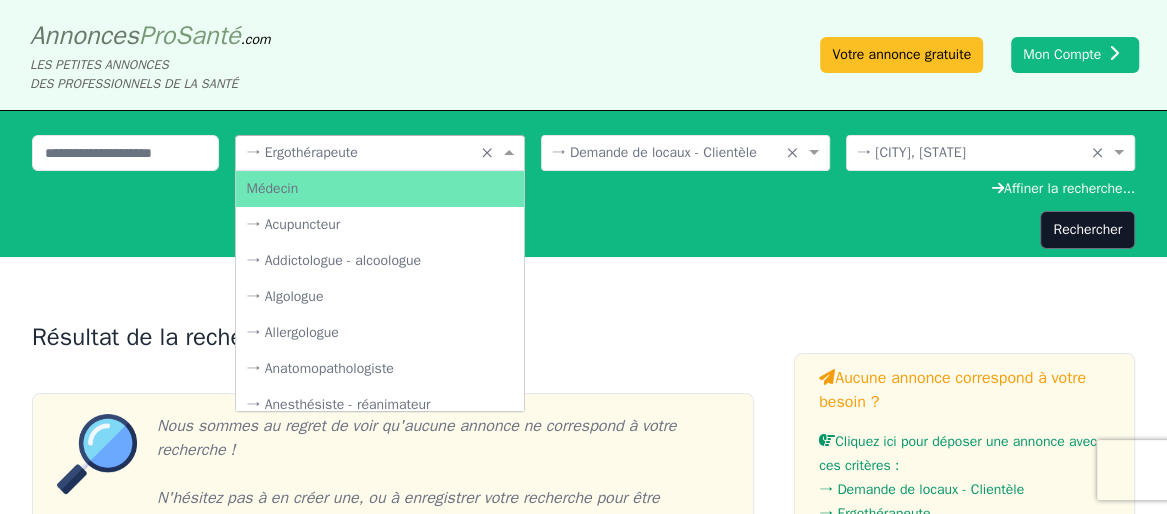 click at bounding box center [359, 151] 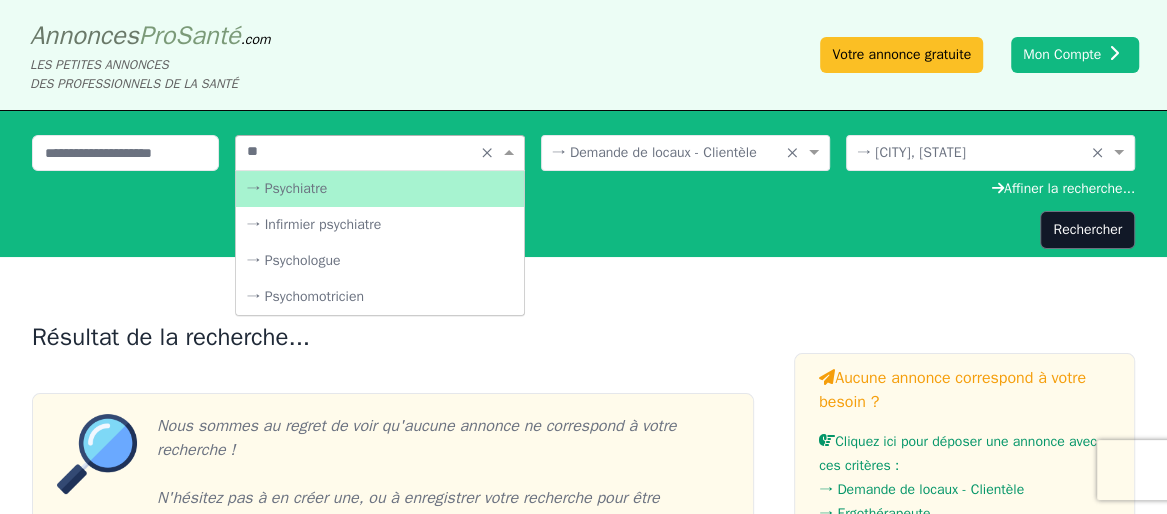 type on "***" 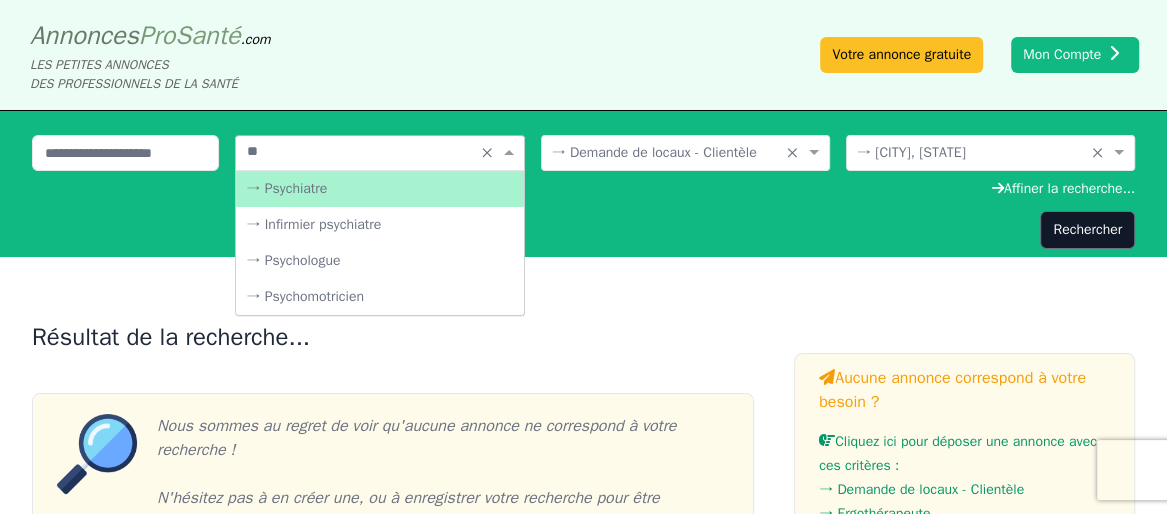 scroll, scrollTop: 0, scrollLeft: 0, axis: both 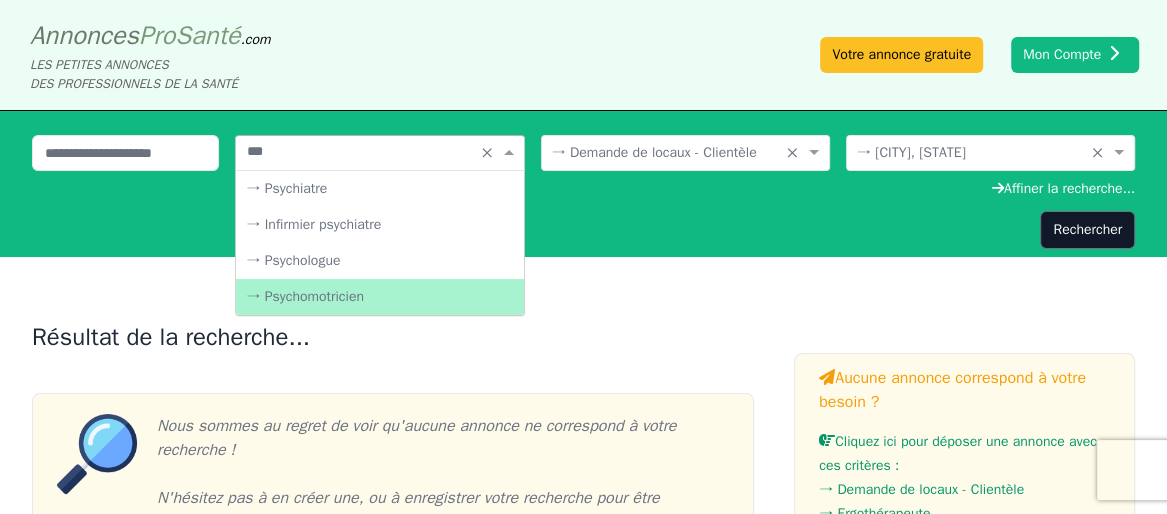 click on "→ Psychomotricien" at bounding box center (379, 297) 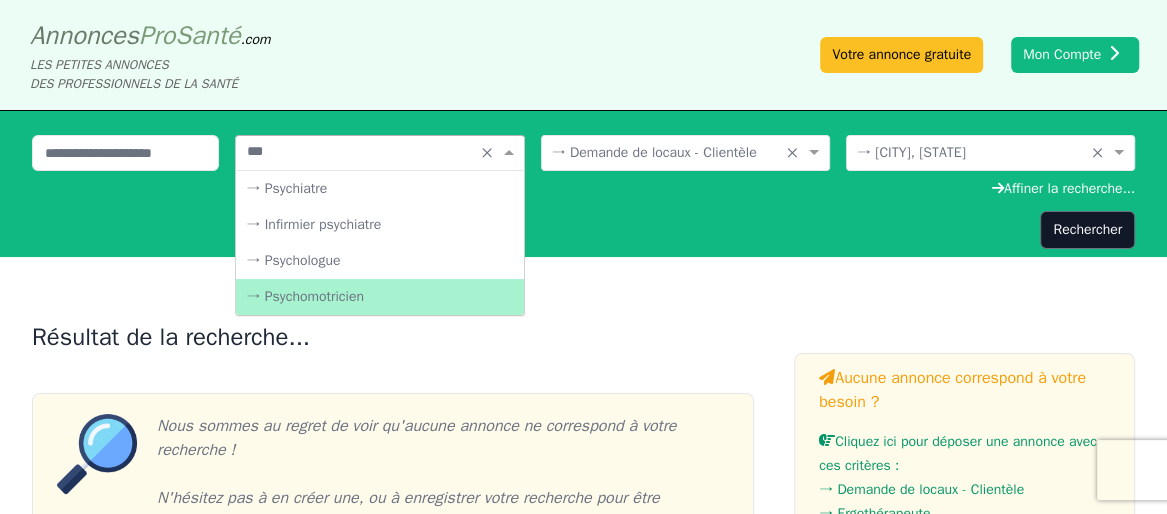 type 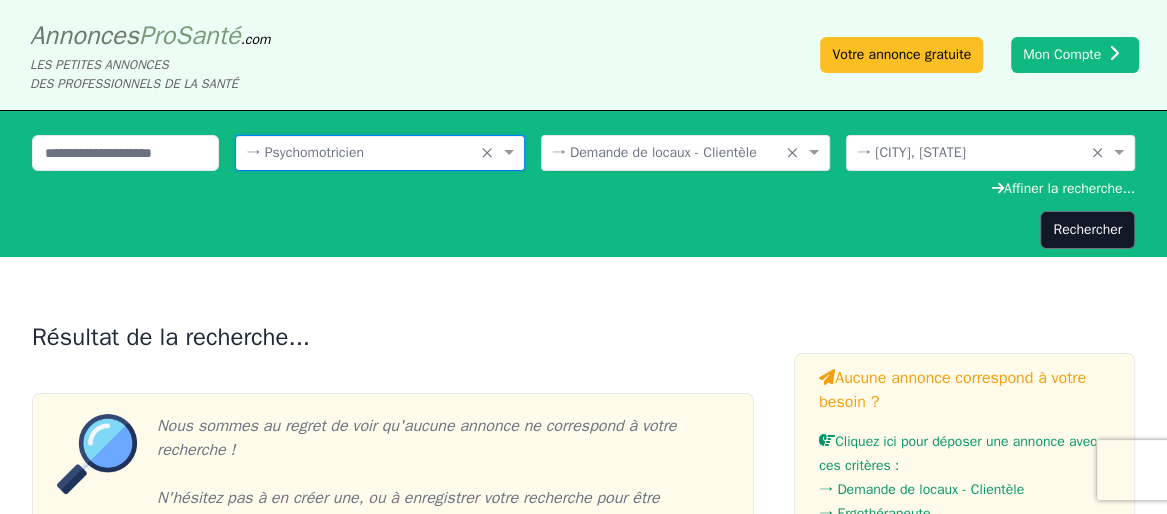 click at bounding box center [665, 151] 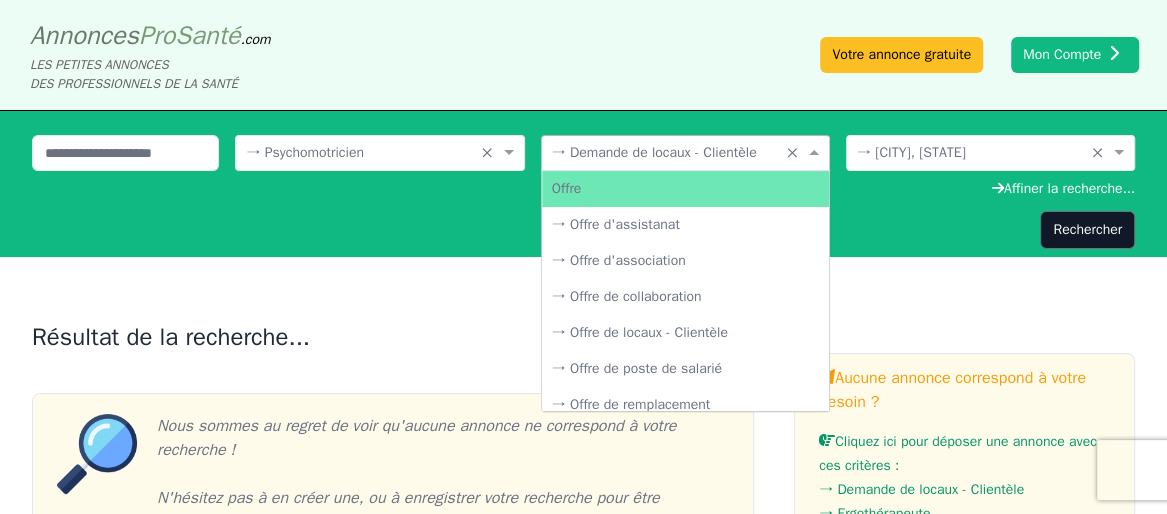 scroll, scrollTop: 406, scrollLeft: 0, axis: vertical 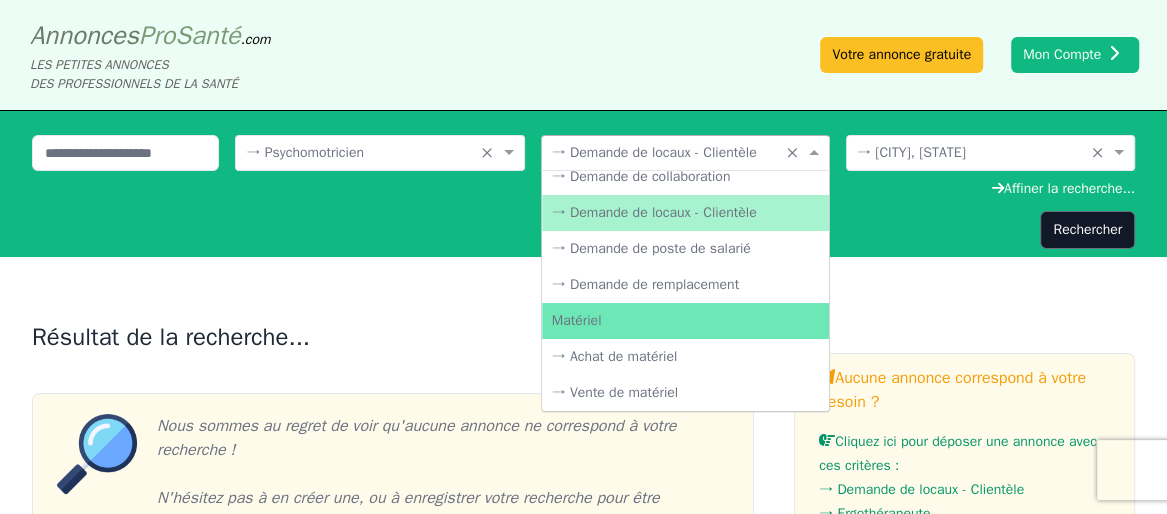 click at bounding box center [665, 151] 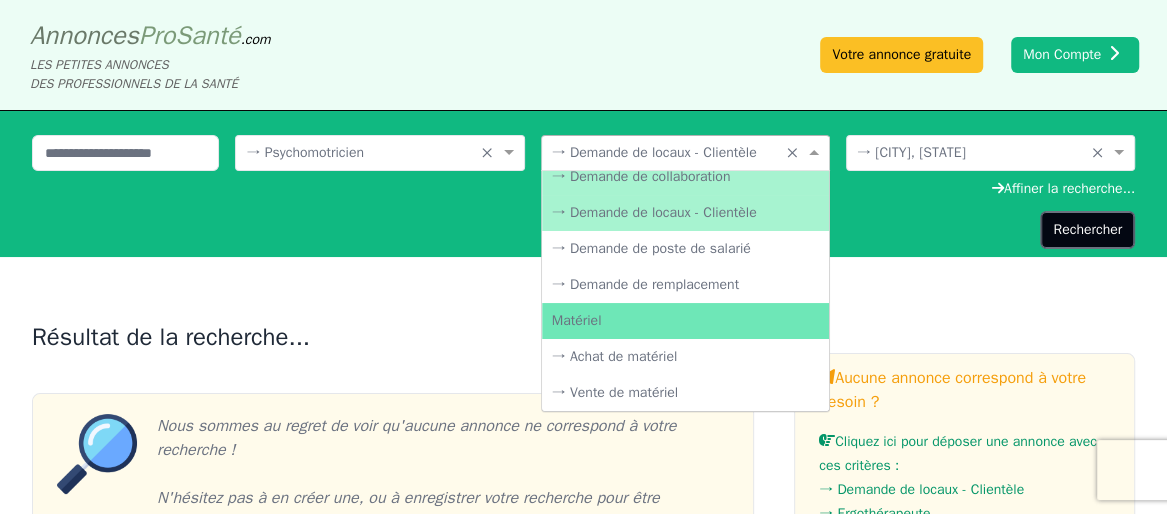 click on "Rechercher" 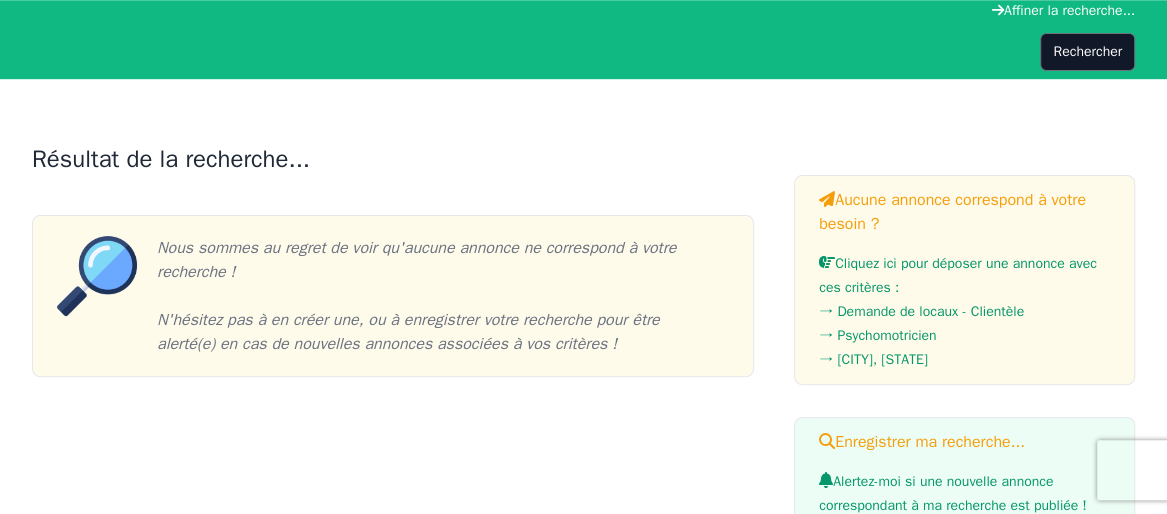scroll, scrollTop: 0, scrollLeft: 0, axis: both 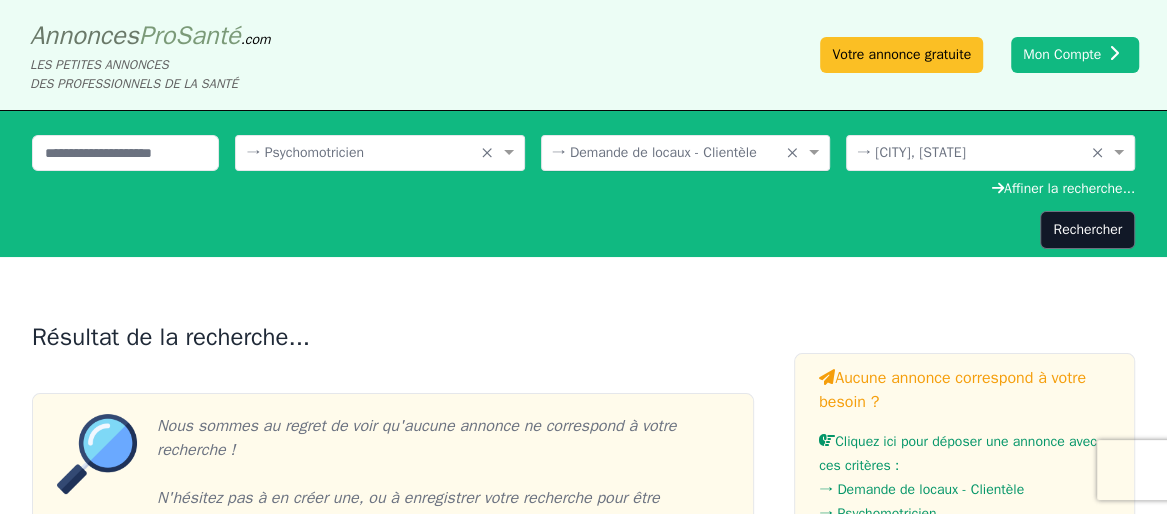 drag, startPoint x: 646, startPoint y: 138, endPoint x: 650, endPoint y: 156, distance: 18.439089 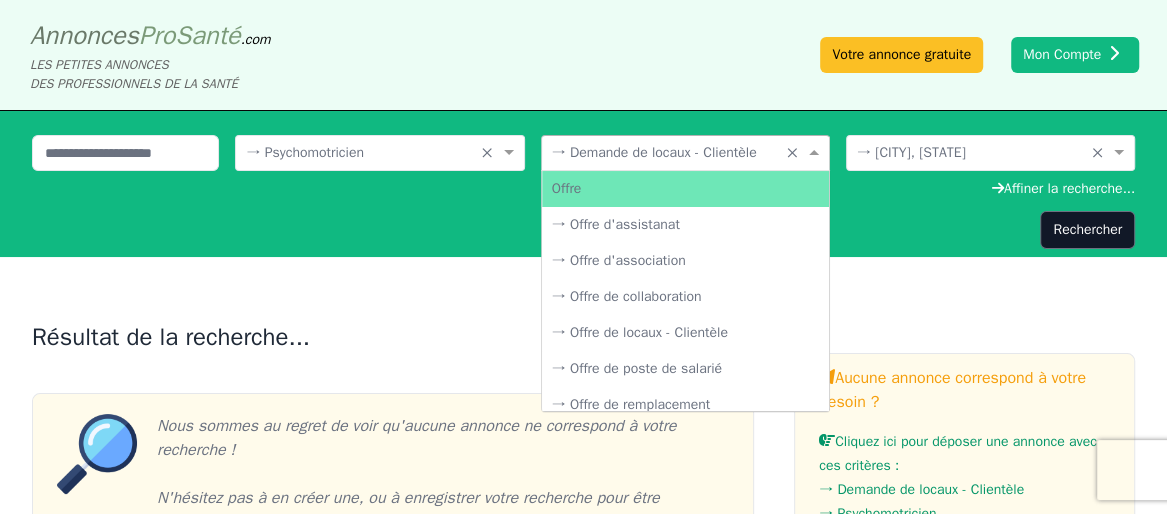 click at bounding box center [665, 151] 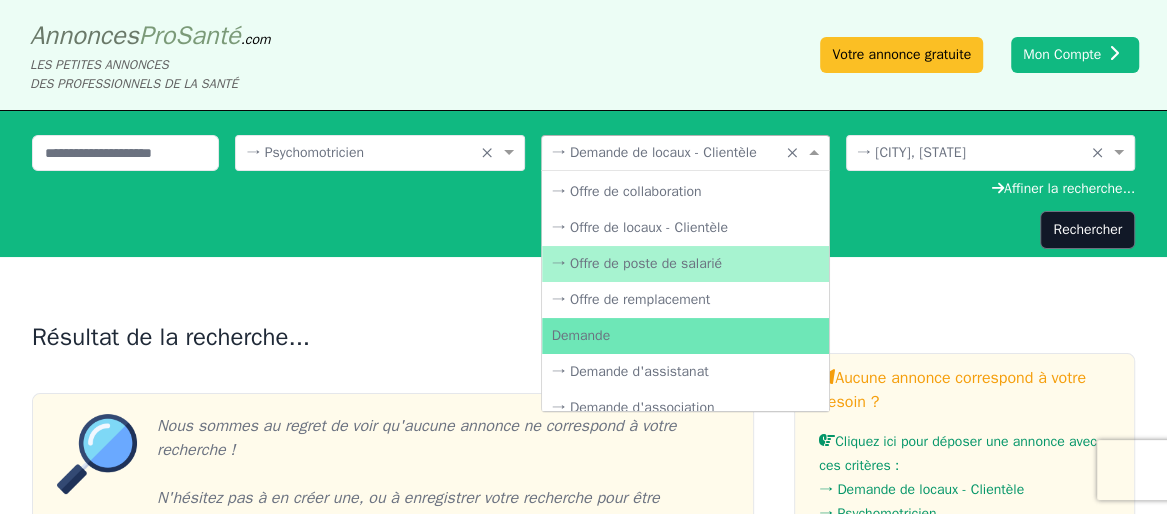 scroll, scrollTop: 122, scrollLeft: 0, axis: vertical 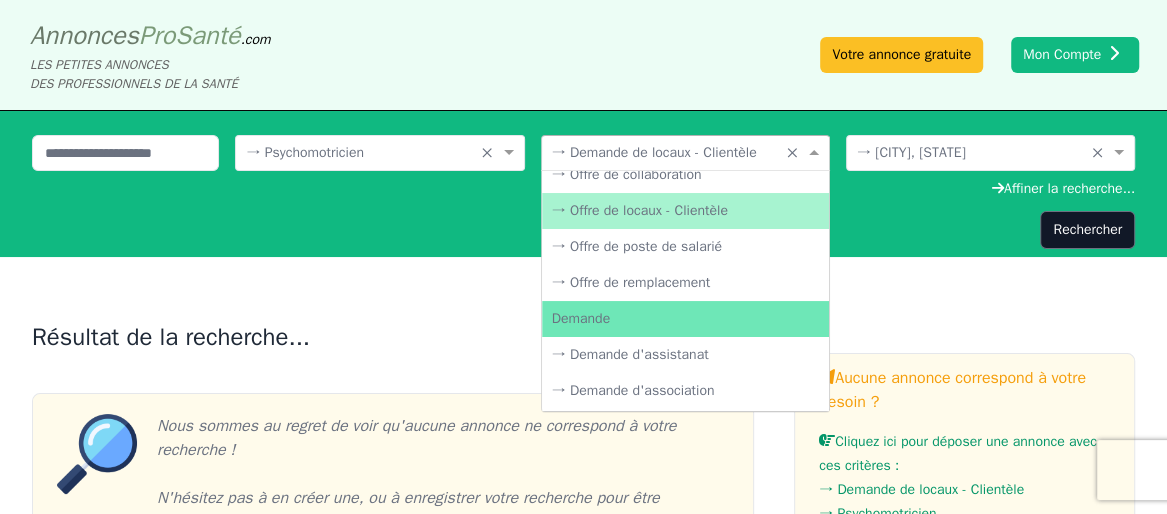 click on "→ Offre de locaux - Clientèle" at bounding box center [685, 211] 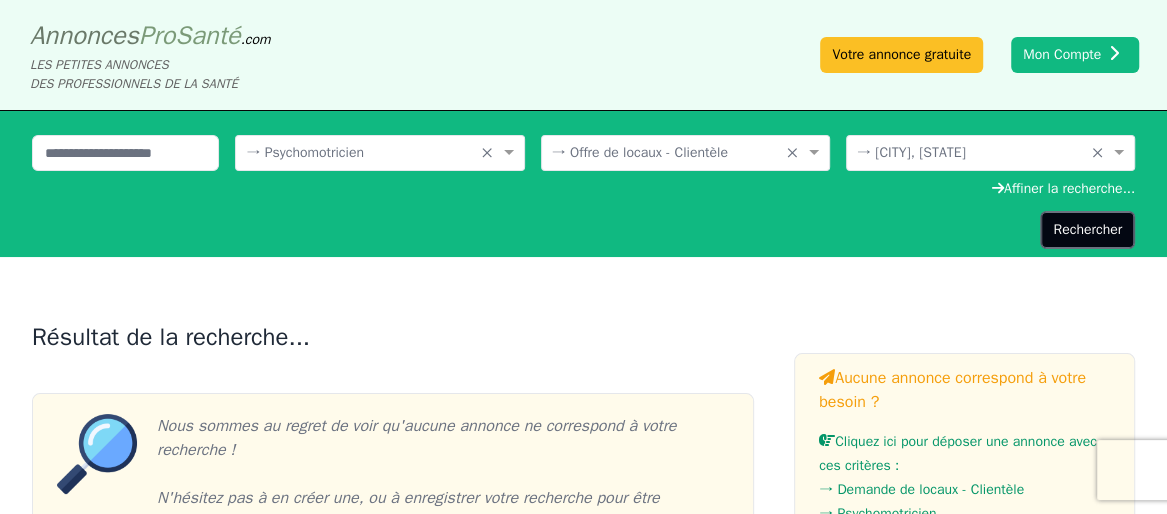 click on "Rechercher" 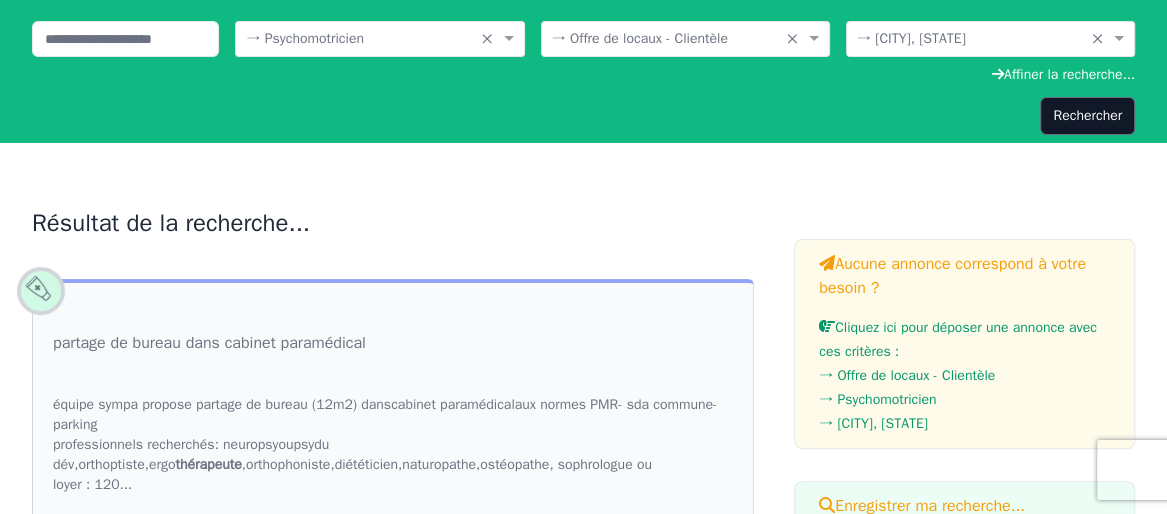 scroll, scrollTop: 0, scrollLeft: 0, axis: both 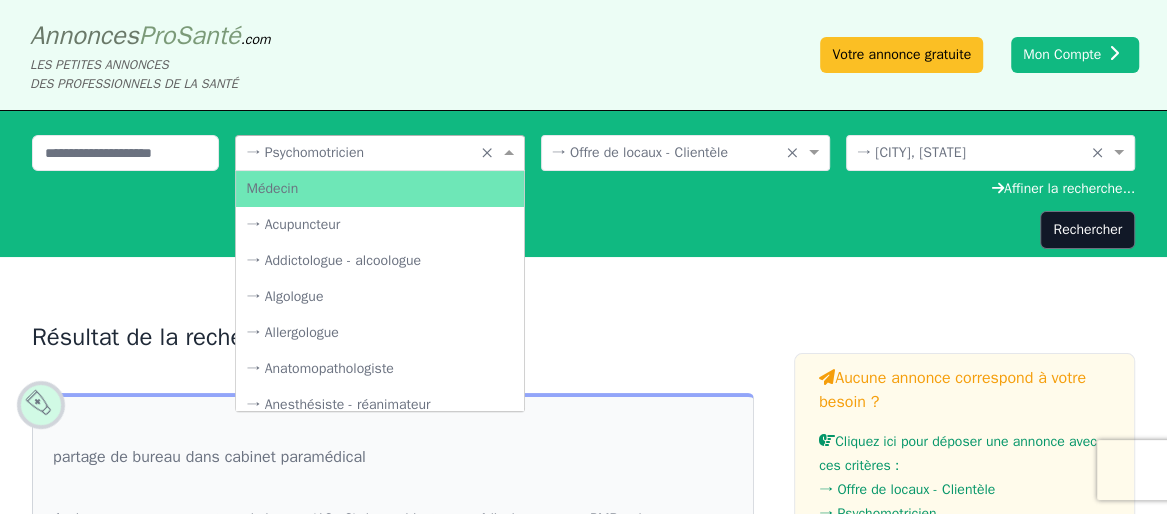 click at bounding box center [359, 151] 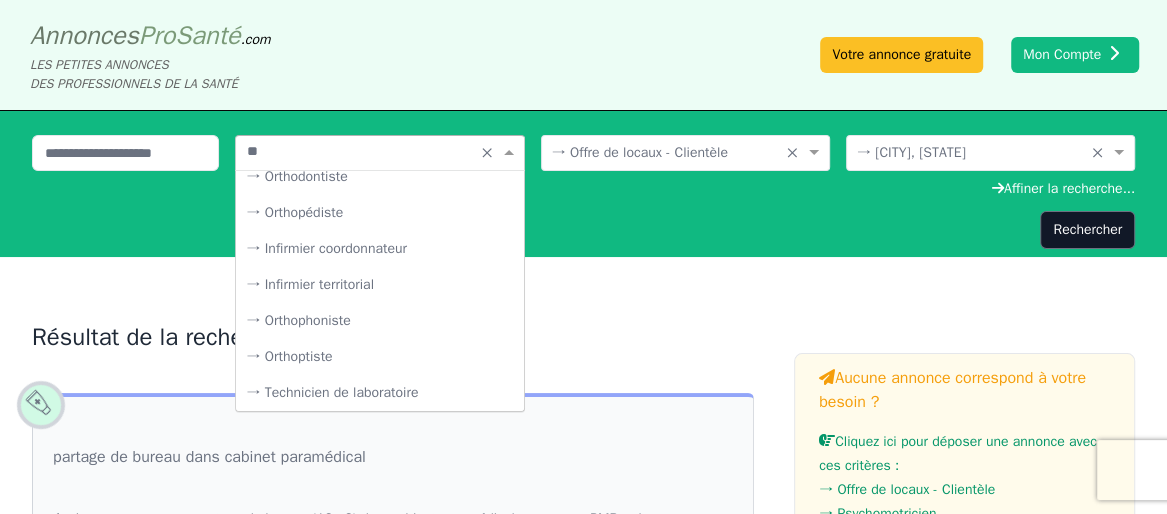 scroll, scrollTop: 216, scrollLeft: 0, axis: vertical 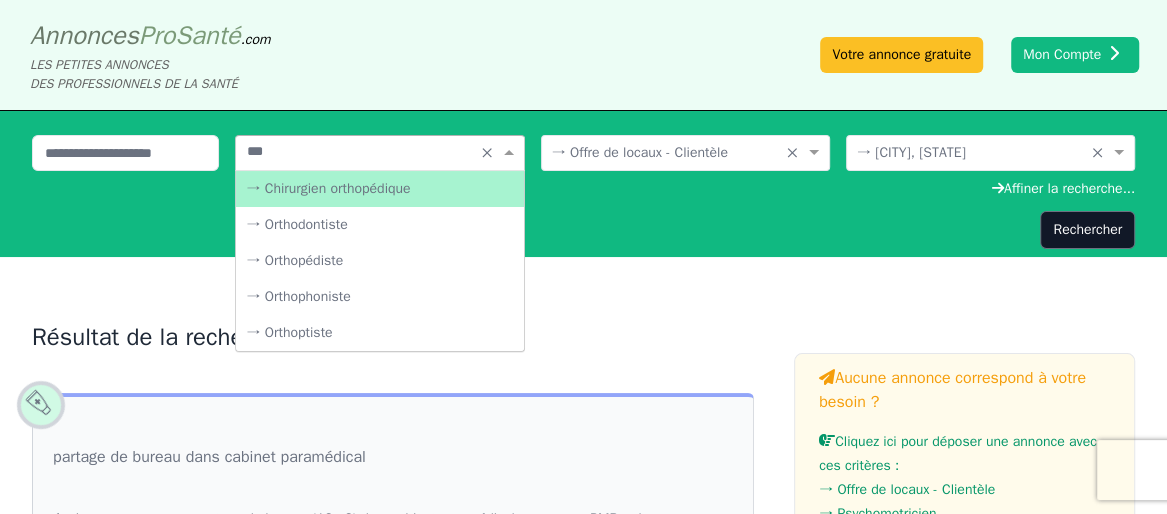 type on "****" 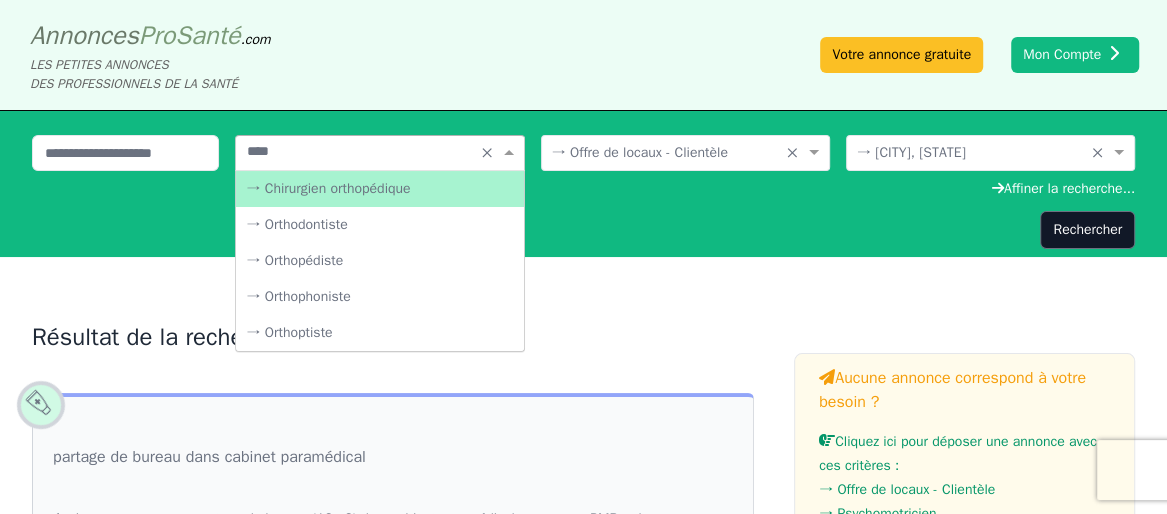 scroll, scrollTop: 0, scrollLeft: 0, axis: both 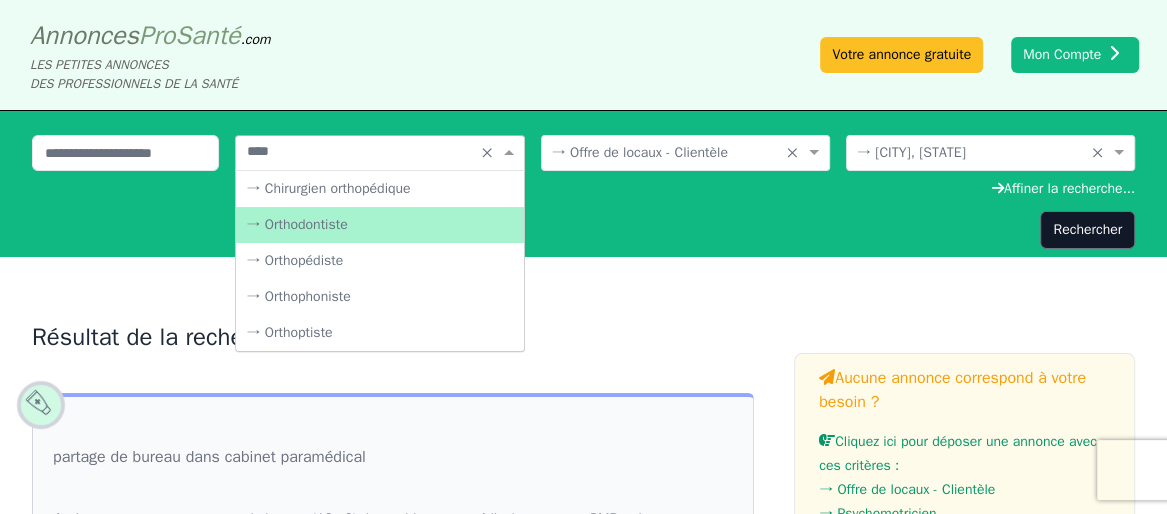 click on "→ Orthodontiste" at bounding box center [379, 225] 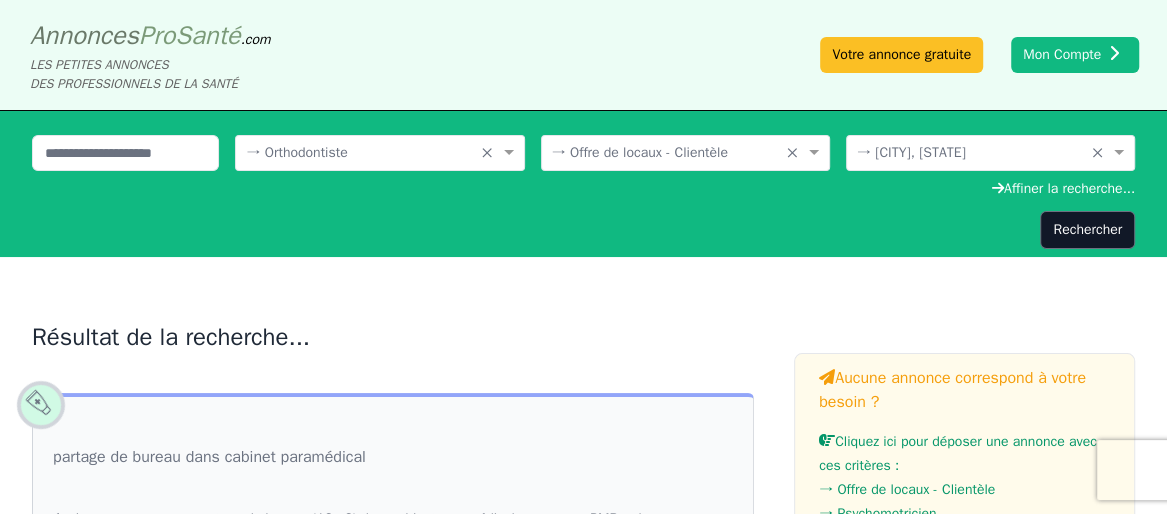 click on "Rechercher" 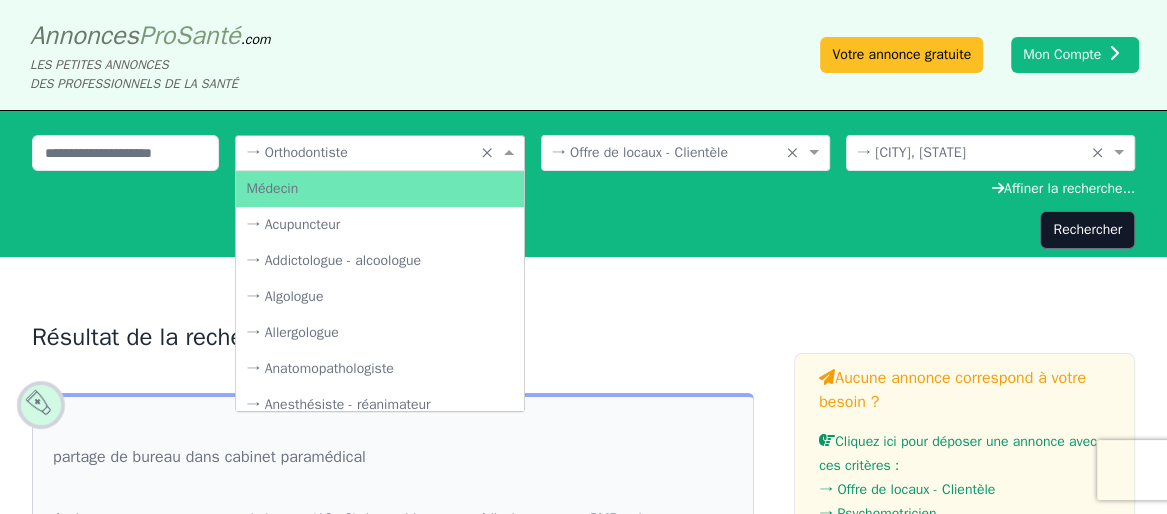 click at bounding box center (359, 151) 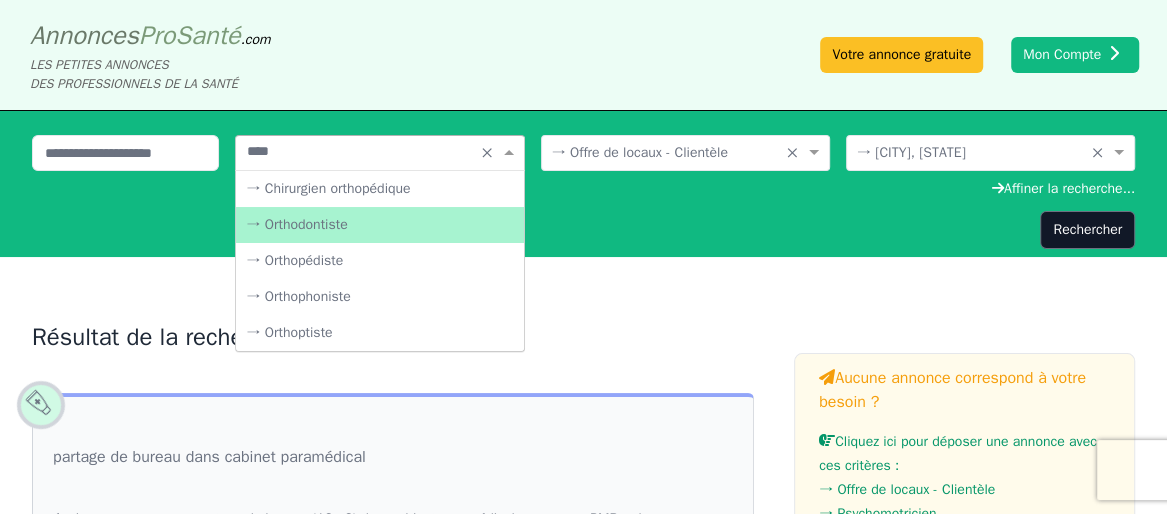 scroll, scrollTop: 0, scrollLeft: 0, axis: both 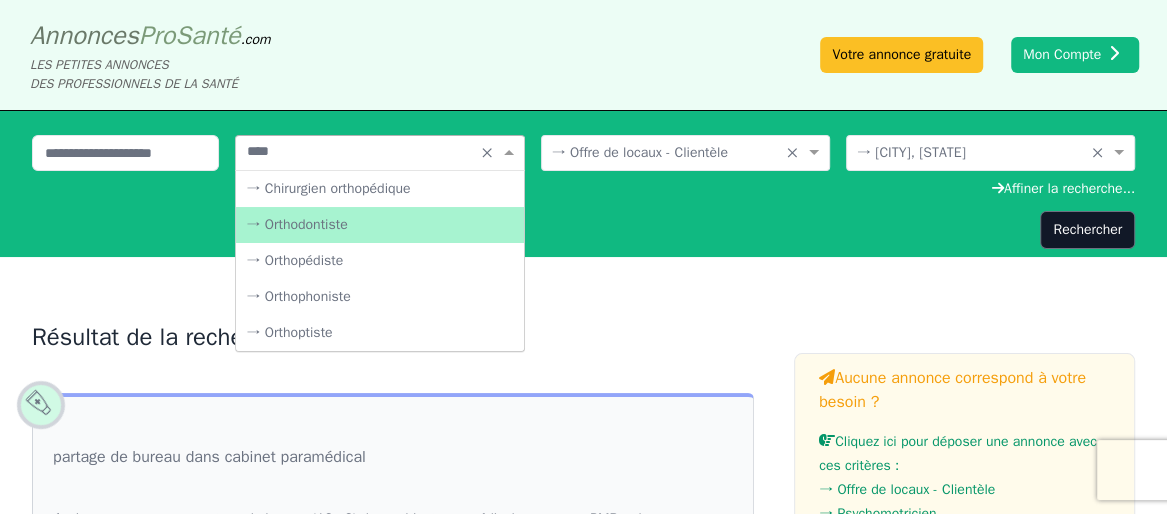 type on "*****" 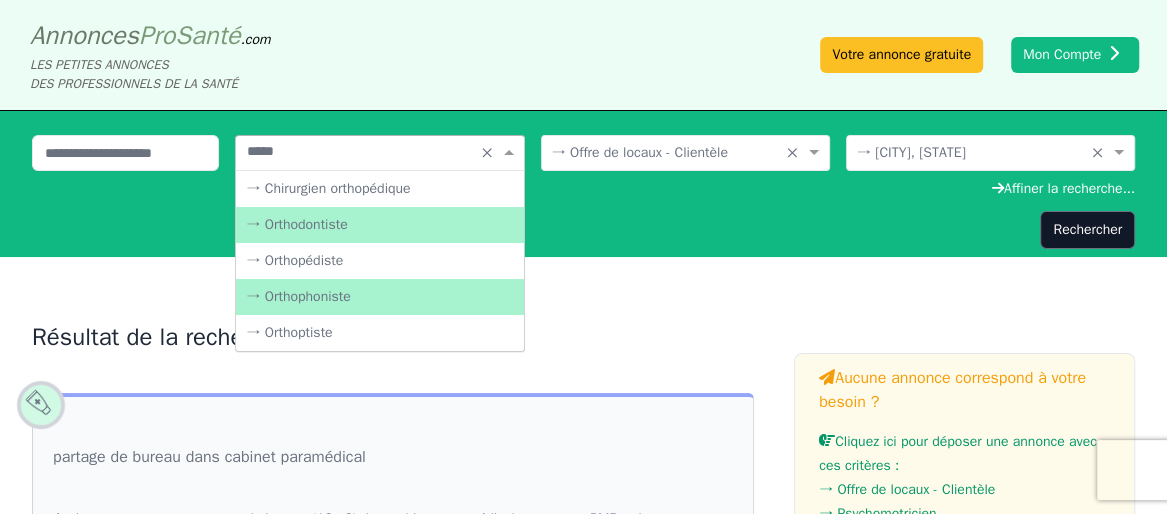 click on "→ Orthophoniste" at bounding box center (379, 297) 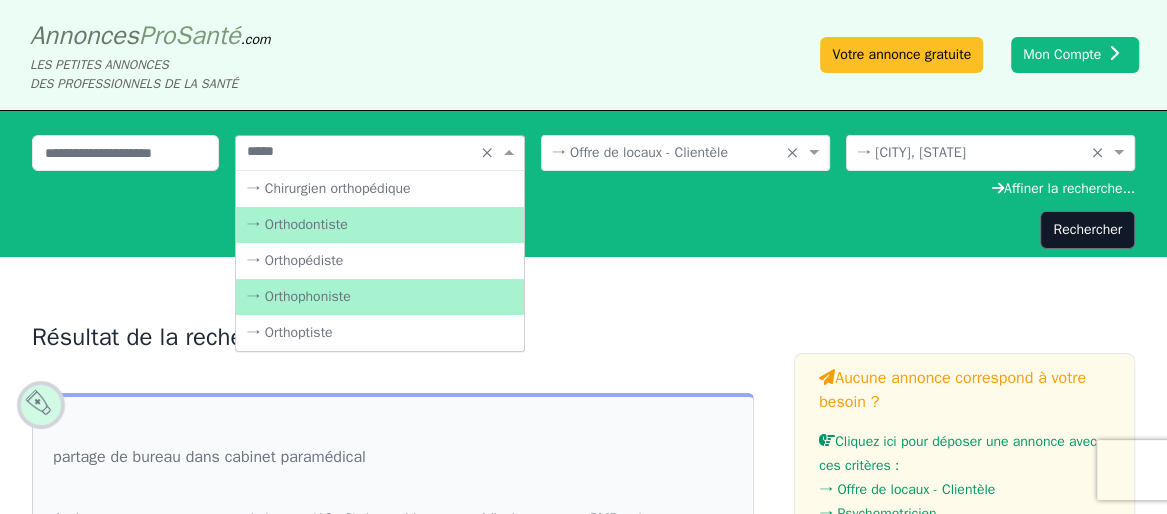 type 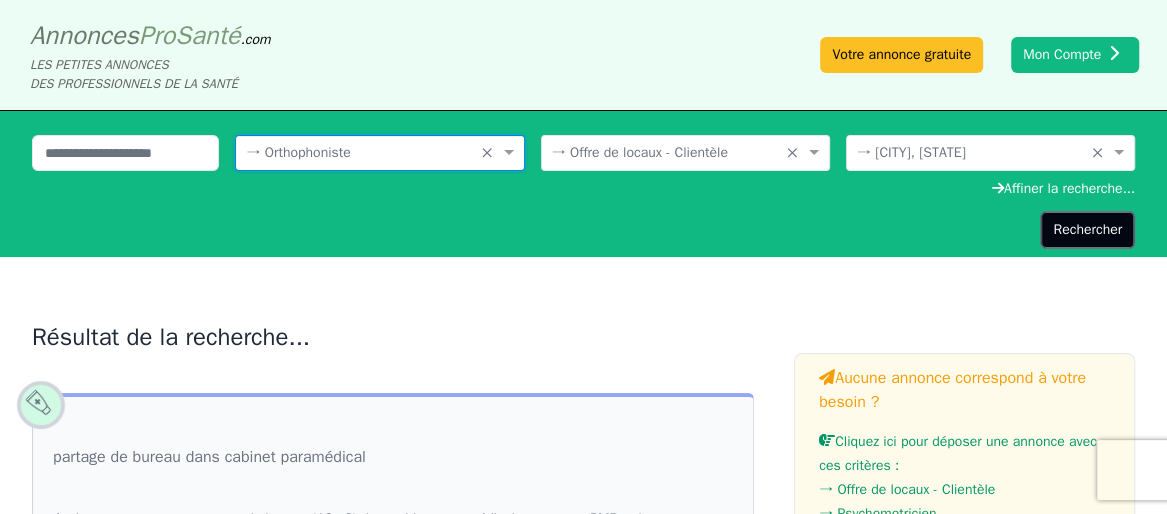 click on "Rechercher" 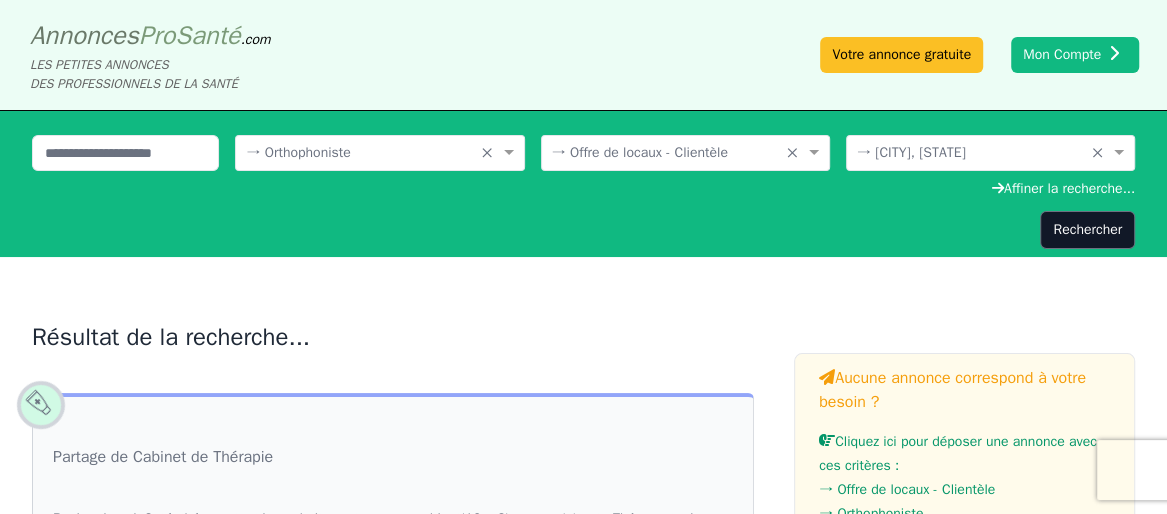 scroll 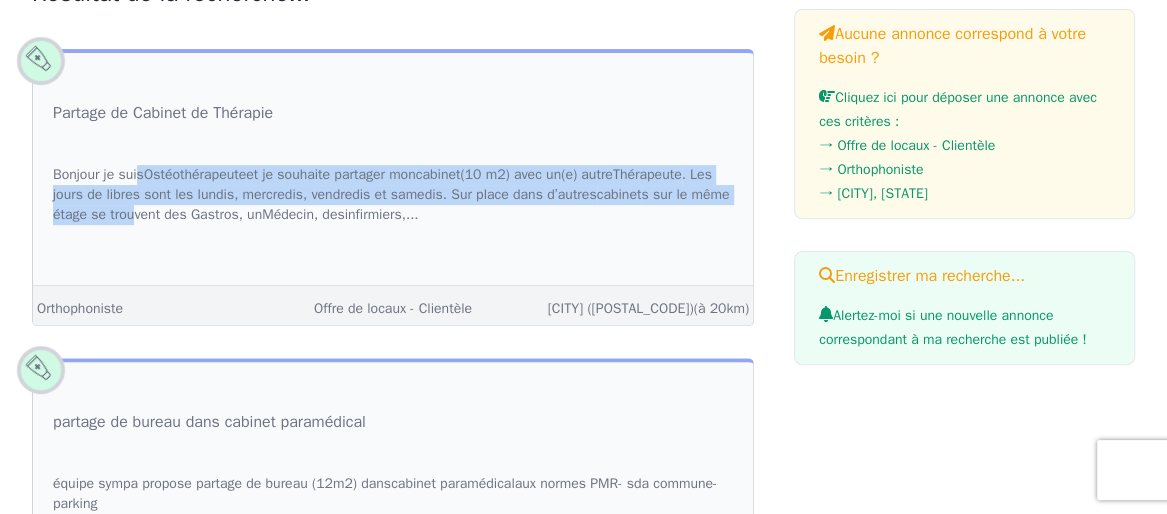 drag, startPoint x: 154, startPoint y: 236, endPoint x: 360, endPoint y: 266, distance: 208.173 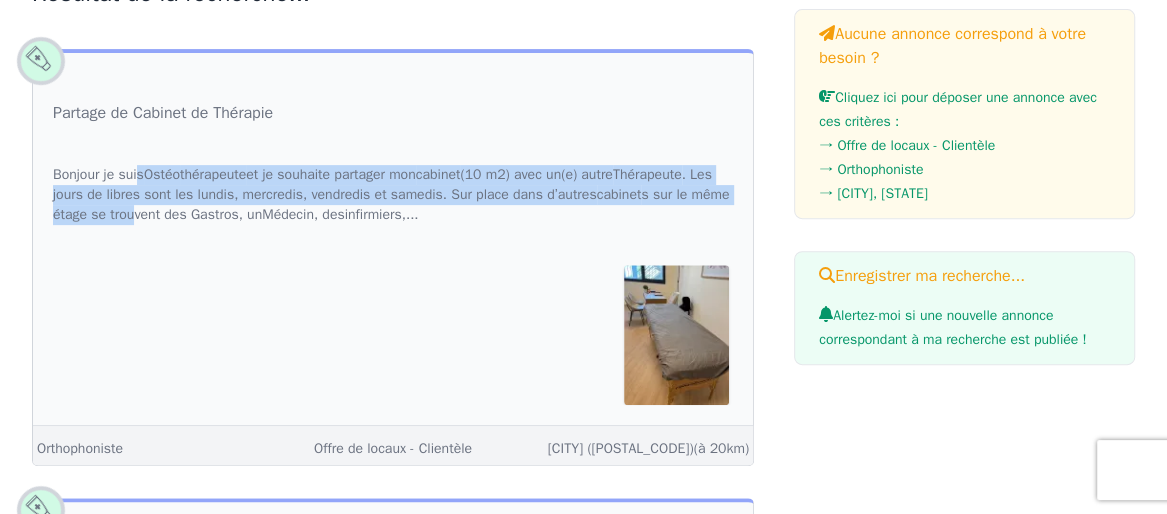 click on "Bonjour je suis  Ostéo thérapeute  et je souhaite partager mon  cabinet  (10 m2) avec un(e) autre  Thérapeute . Les jours de libres sont les lundis, mercredis, vendredis et samedis. Sur place dans d’autres  cabinet s sur le même étage se trouvent des Gastros, un  Médecin , des  infirmier s,..." 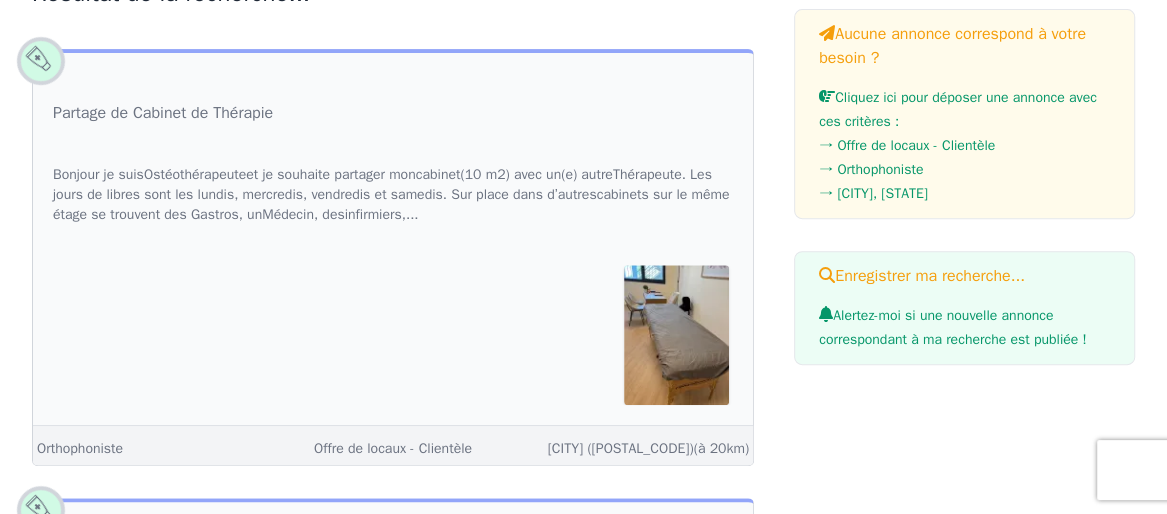 click on "Bonjour je suis  Ostéo thérapeute  et je souhaite partager mon  cabinet  (10 m2) avec un(e) autre  Thérapeute . Les jours de libres sont les lundis, mercredis, vendredis et samedis. Sur place dans d’autres  cabinet s sur le même étage se trouvent des Gastros, un  Médecin , des  infirmier s,..." 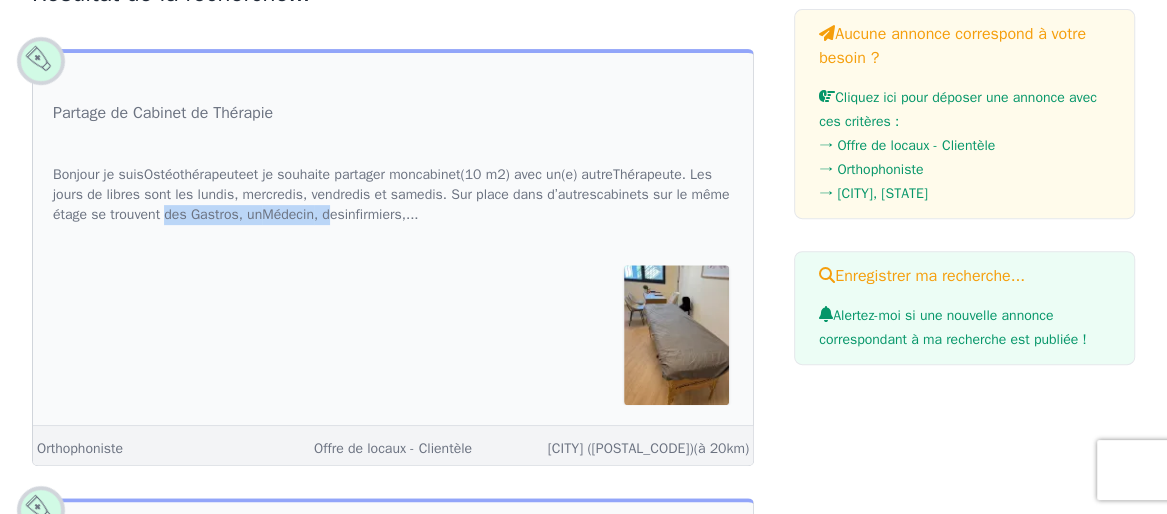 drag, startPoint x: 405, startPoint y: 260, endPoint x: 580, endPoint y: 273, distance: 175.4822 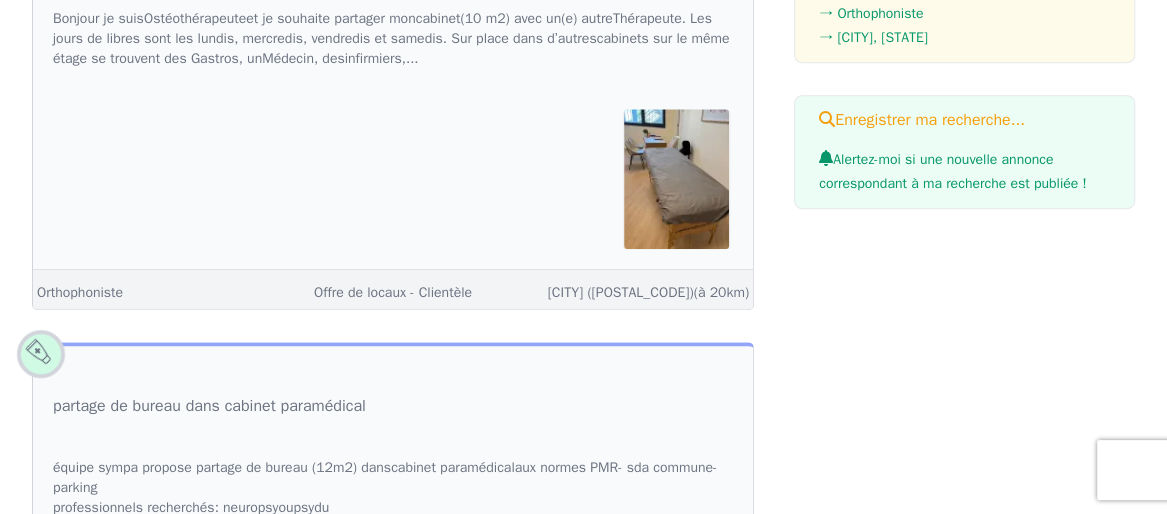 scroll, scrollTop: 0, scrollLeft: 0, axis: both 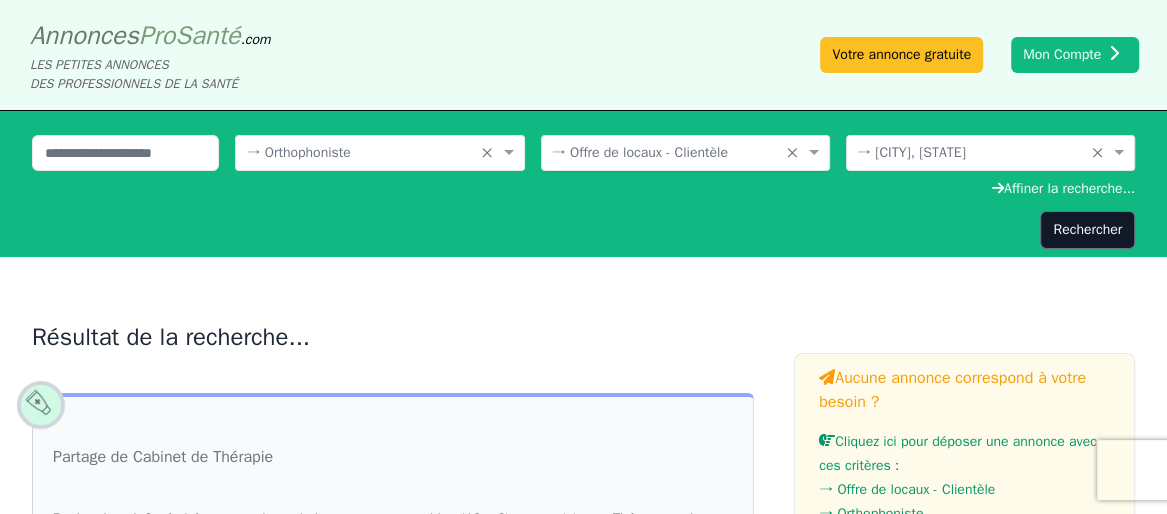 click at bounding box center [665, 151] 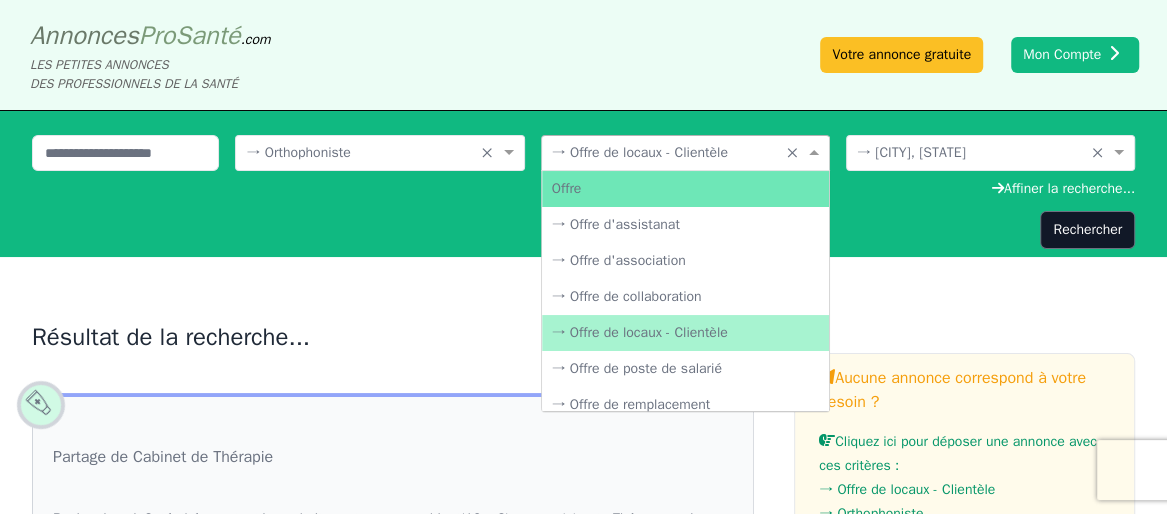 scroll, scrollTop: 406, scrollLeft: 0, axis: vertical 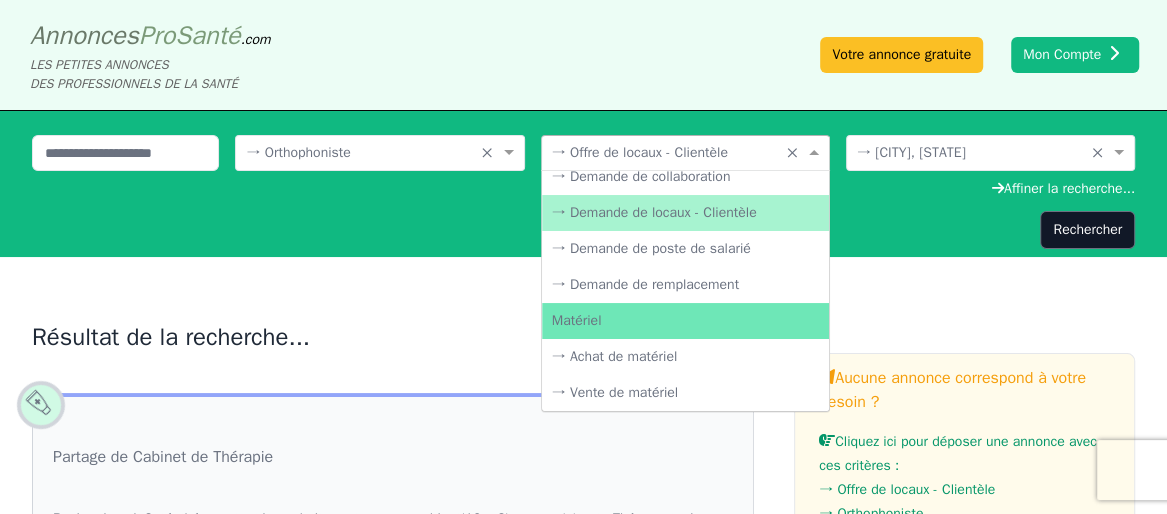 drag, startPoint x: 705, startPoint y: 257, endPoint x: 709, endPoint y: 222, distance: 35.22783 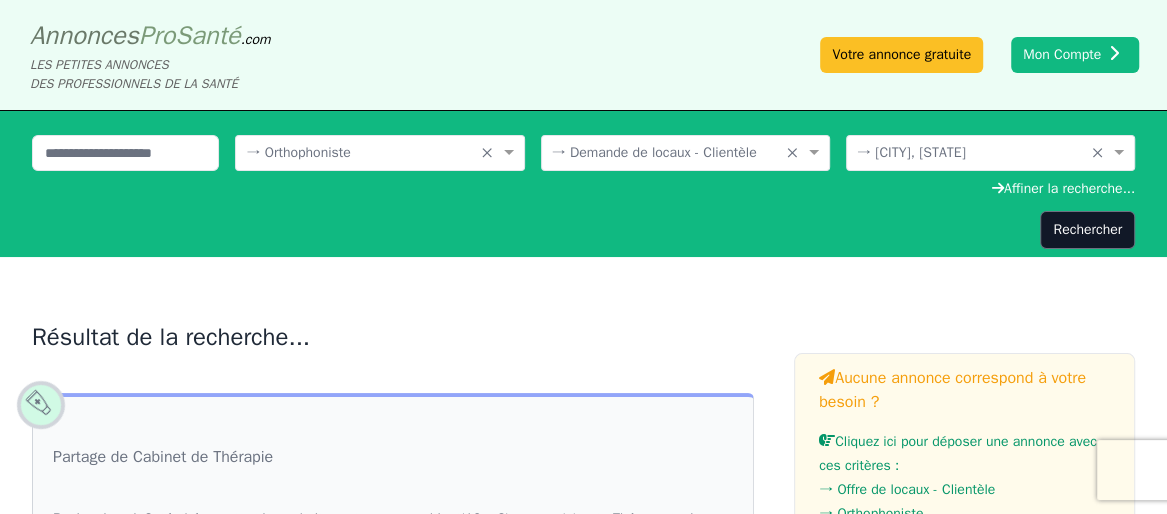 click on "Choisissez une spécialité... × → Orthoptiste × Médecin → Acupuncteur → Addictologue - alcoologue → Algologue → Allergologue → Anatomopathologiste → Anesthésiste - réanimateur → Angiologue → Biologiste → Cardiologue → Chirurgien dentiste → Chirurgien orthopédique → Chirurgien cardiaque → Chirurgien pédiatrique → Chirurgien thoracique → Chirurgien plastique → Chirurgien vasculaire → Chirurgien urologue → Chirurgien visceral → Dentiste → Dermatologue → Echographiste → Endocrinologue diabètologue → Expert médical → Gastro entérologue → Gériatre - gérontologue → Gynécologue - obstétricien → Homéopathe → Hématologue → Infectiologue → Médecin DIM × × Où recherchez-vous ? × → [CITY], [STATE] ×  Affiner la recherche...   Rechercher" 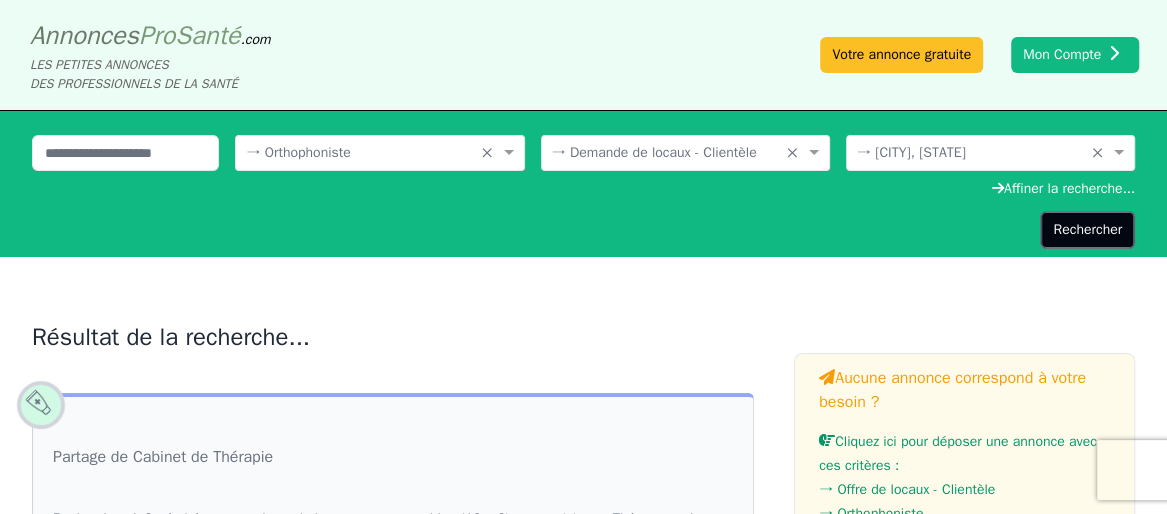click on "Rechercher" 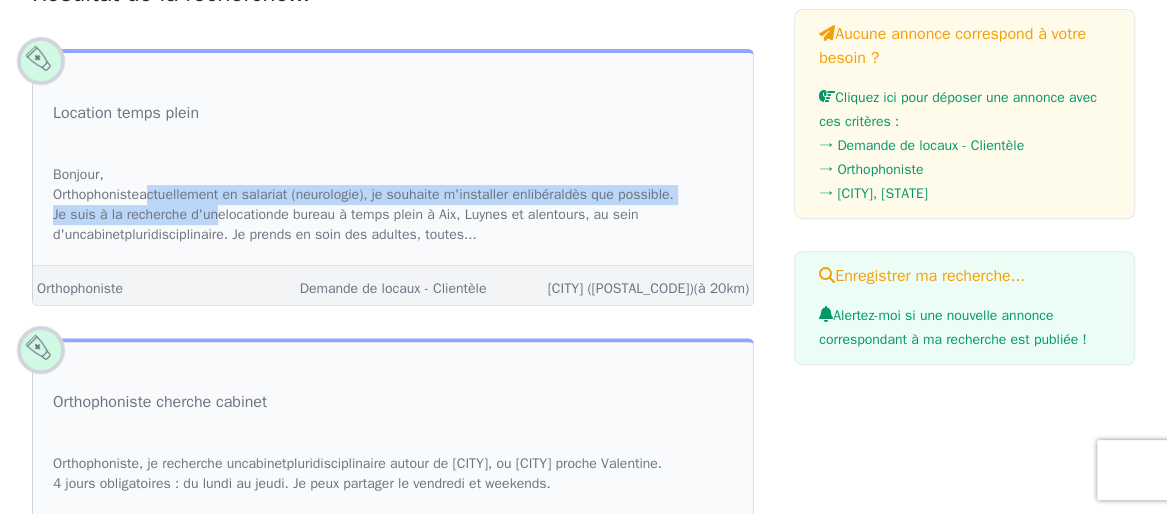 drag, startPoint x: 172, startPoint y: 248, endPoint x: 232, endPoint y: 294, distance: 75.60423 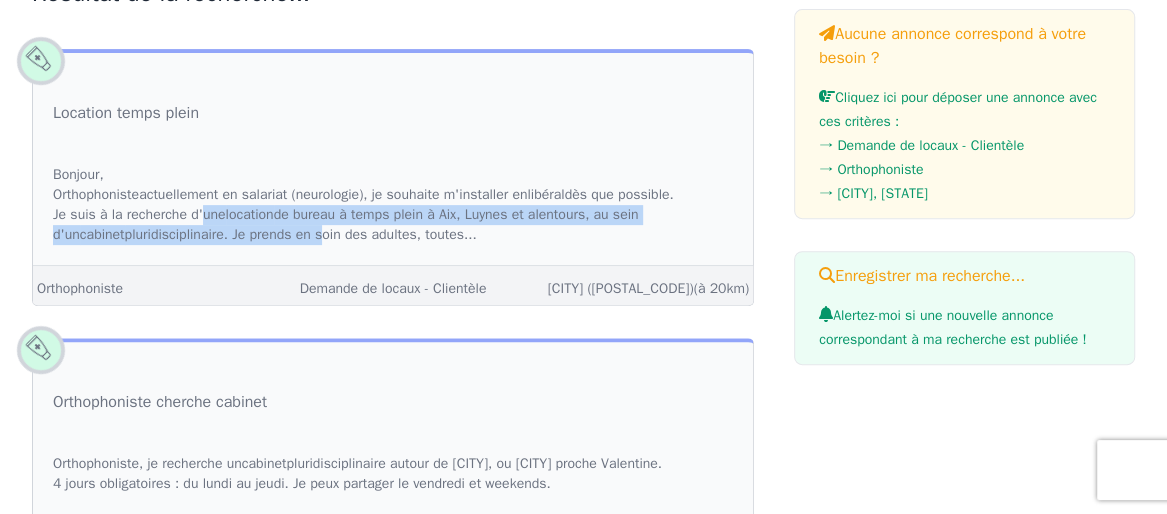 drag, startPoint x: 232, startPoint y: 294, endPoint x: 370, endPoint y: 333, distance: 143.40501 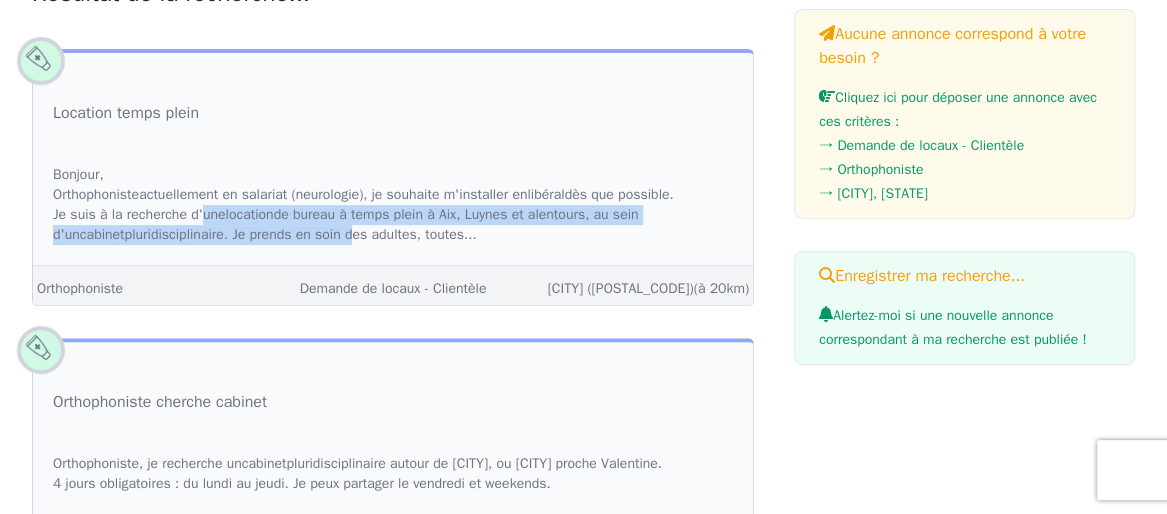 click on "Bonjour, Orthophoniste  actuellement en salariat (neurologie), je souhaite m'installer en  libéral  dès que possible. Je suis à la recherche d'une  location  de bureau à temps plein à Aix, Luynes et alentours, au sein d'un  cabinet  pluridisciplinaire. Je prends en soin des adultes, toutes..." 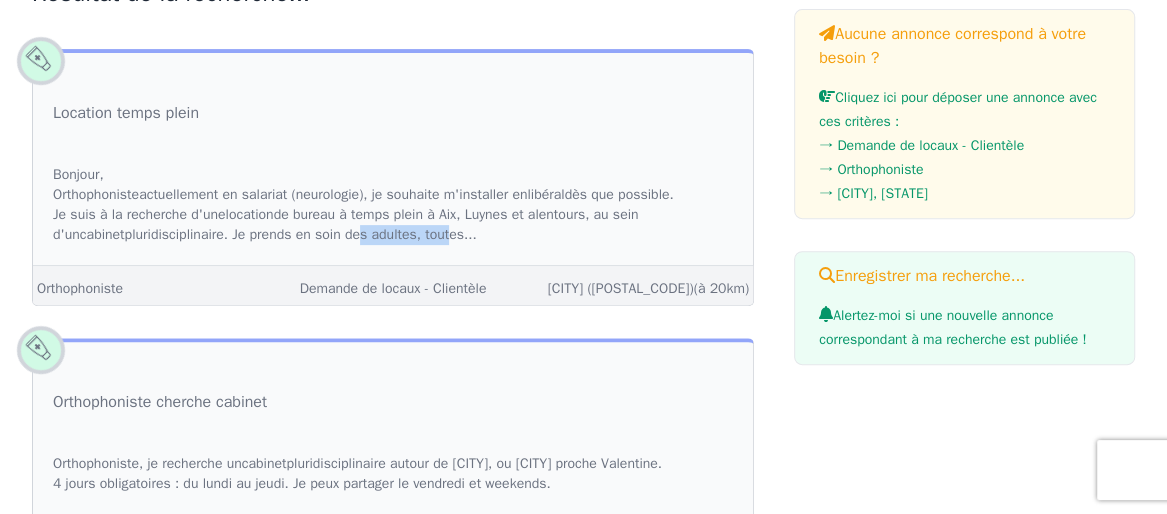 drag, startPoint x: 403, startPoint y: 315, endPoint x: 503, endPoint y: 310, distance: 100.12492 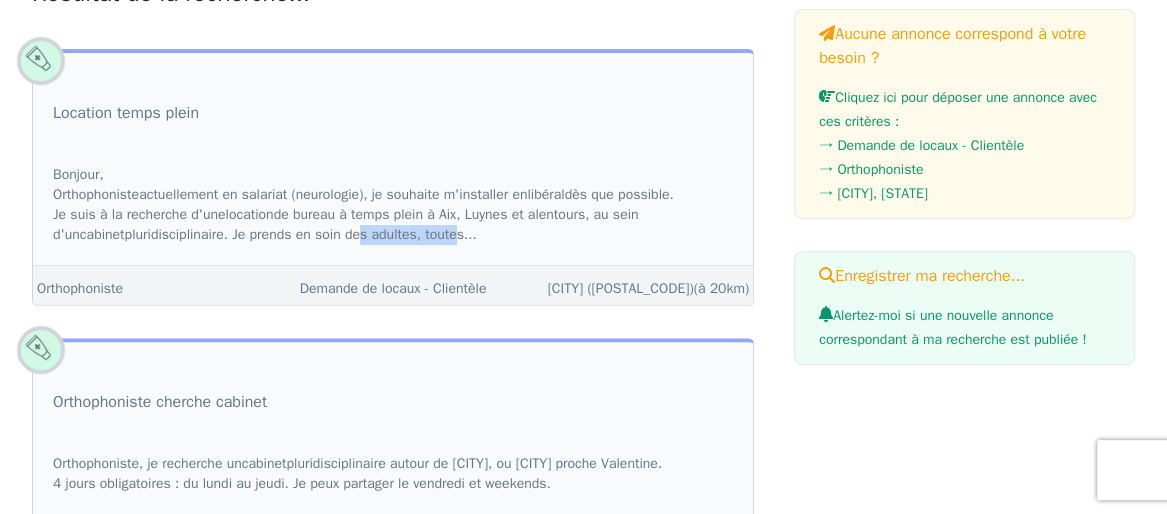 click on "Bonjour, Orthophoniste  actuellement en salariat (neurologie), je souhaite m'installer en  libéral  dès que possible. Je suis à la recherche d'une  location  de bureau à temps plein à Aix, Luynes et alentours, au sein d'un  cabinet  pluridisciplinaire. Je prends en soin des adultes, toutes..." 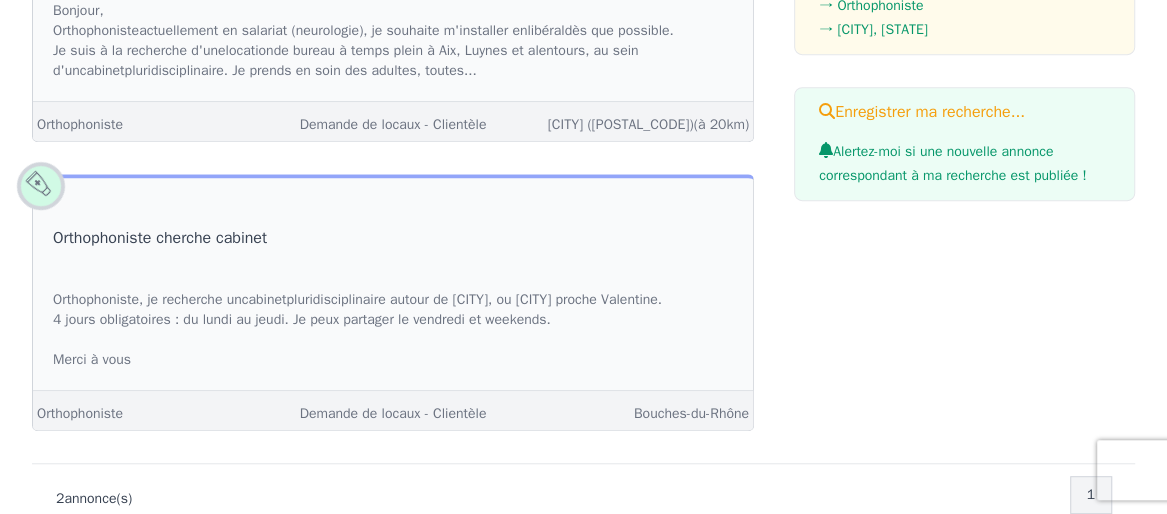 scroll, scrollTop: 573, scrollLeft: 0, axis: vertical 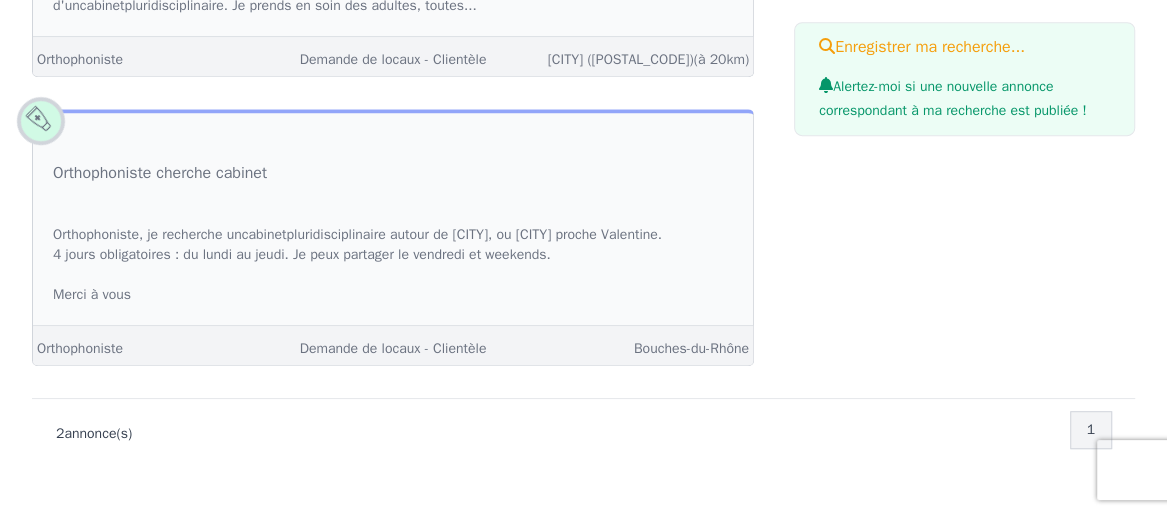 drag, startPoint x: 305, startPoint y: 323, endPoint x: 489, endPoint y: 348, distance: 185.6906 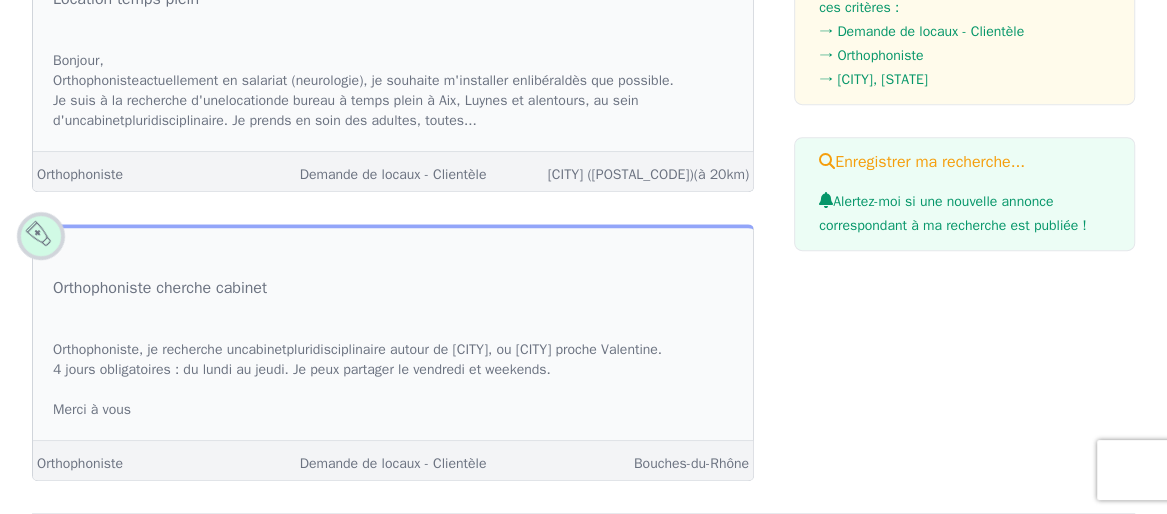 click on "[CITY], je recherche un  cabinet  pluridisciplinaire autour de [CITY], ou [CITY] proche Valentine. 4 jours obligatoires : du lundi au jeudi. Je peux partager le vendredi et weekends. Merci à vous" 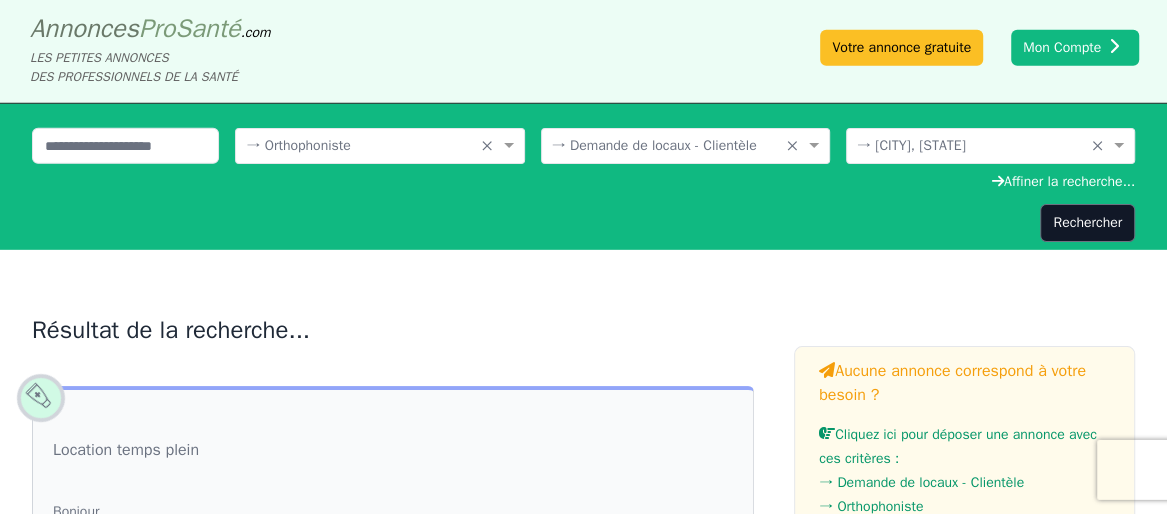 scroll, scrollTop: 0, scrollLeft: 0, axis: both 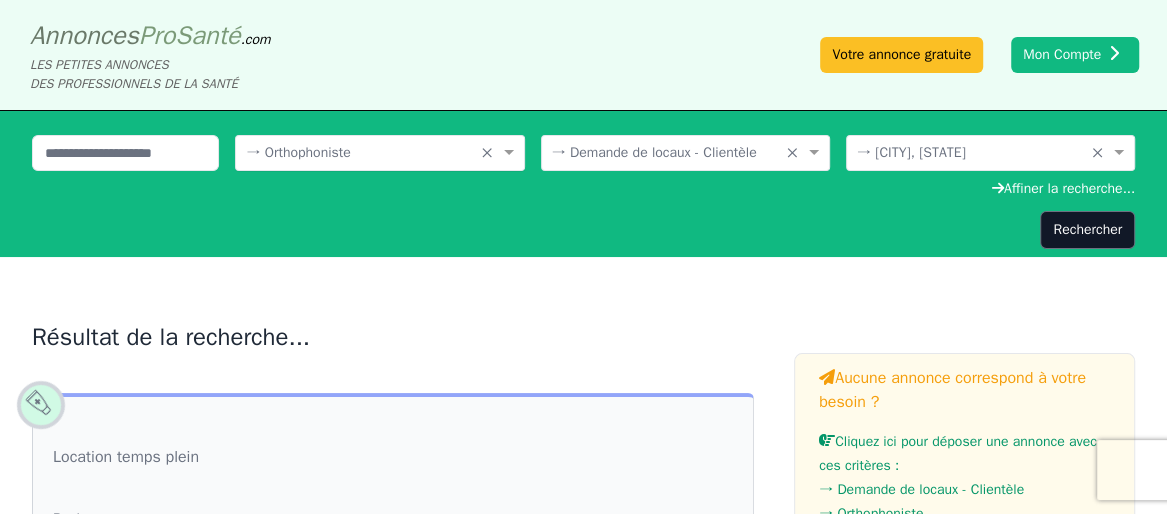 click at bounding box center (359, 151) 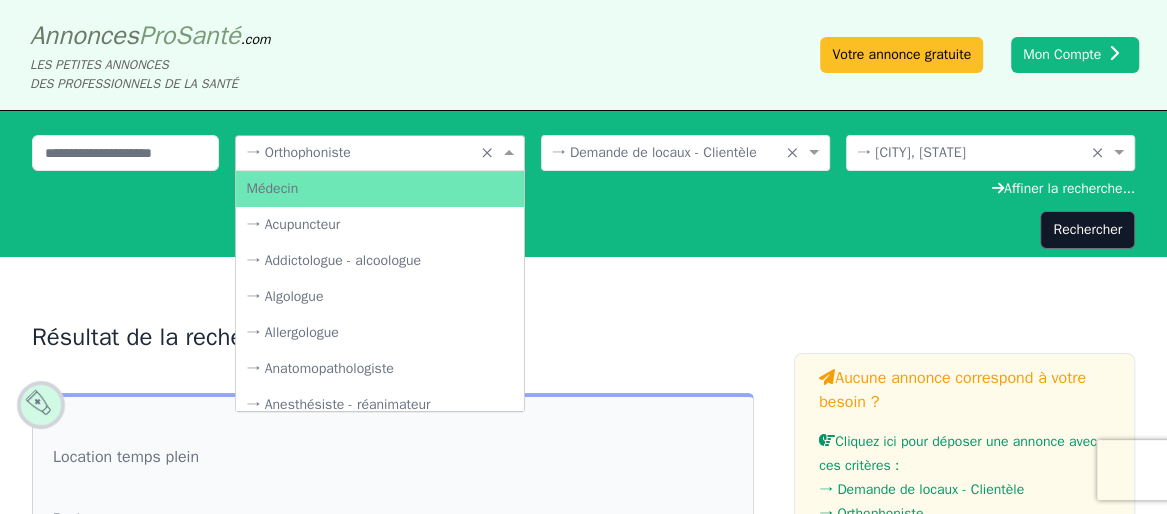 scroll, scrollTop: 3458, scrollLeft: 0, axis: vertical 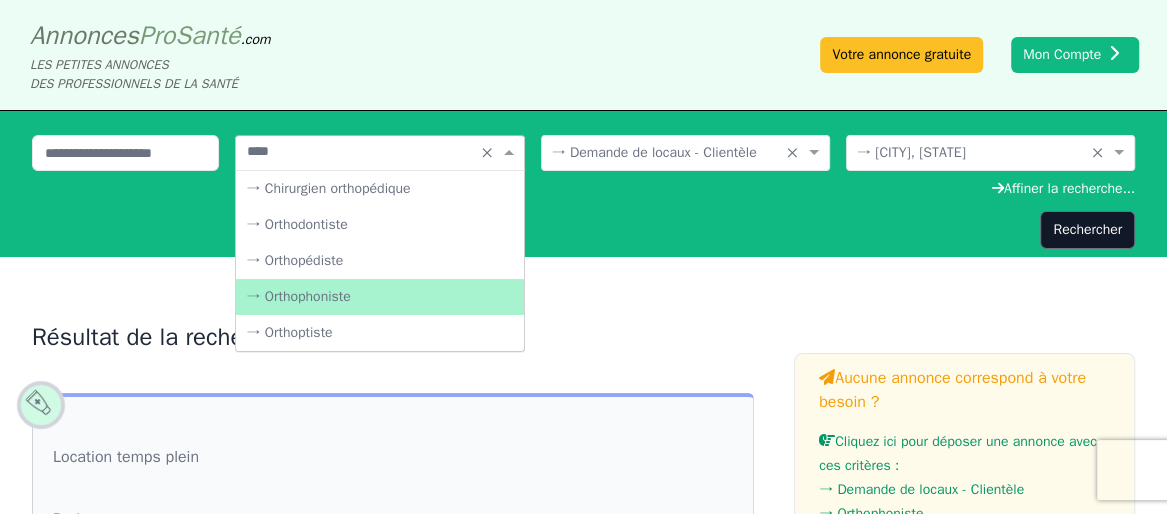 type on "*****" 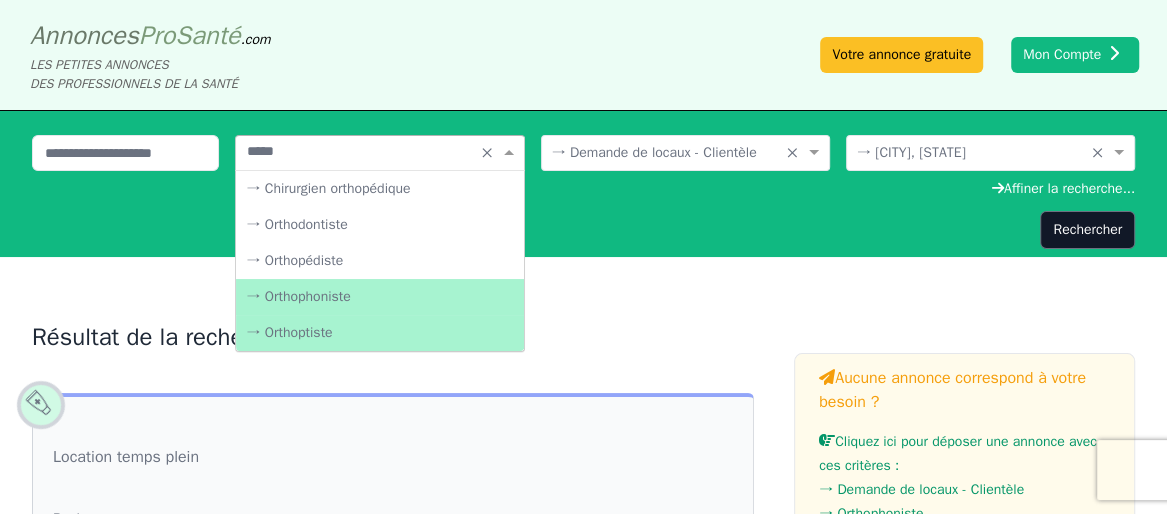 click on "→ Orthoptiste" at bounding box center (379, 333) 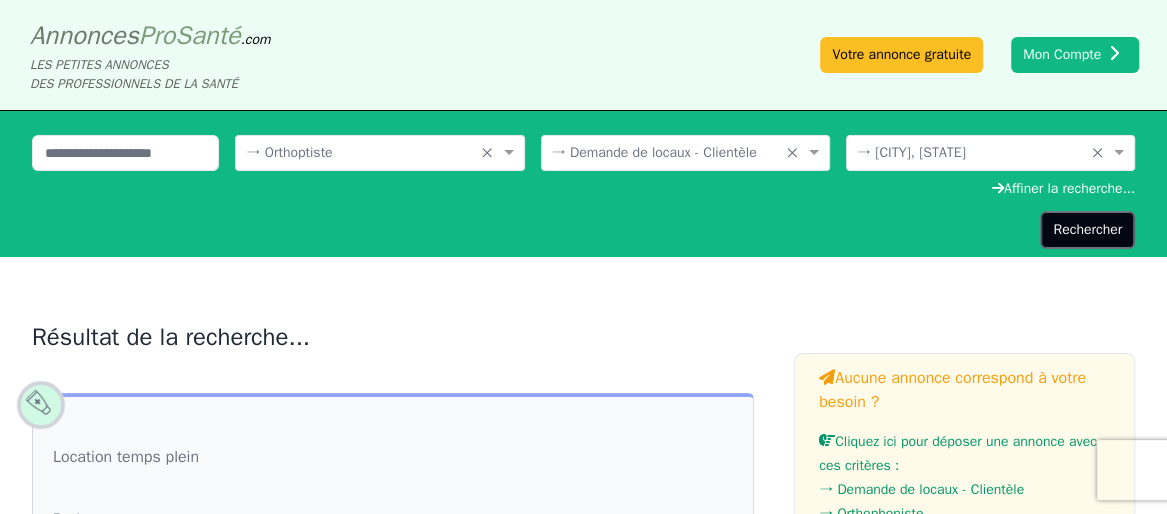 click on "Rechercher" 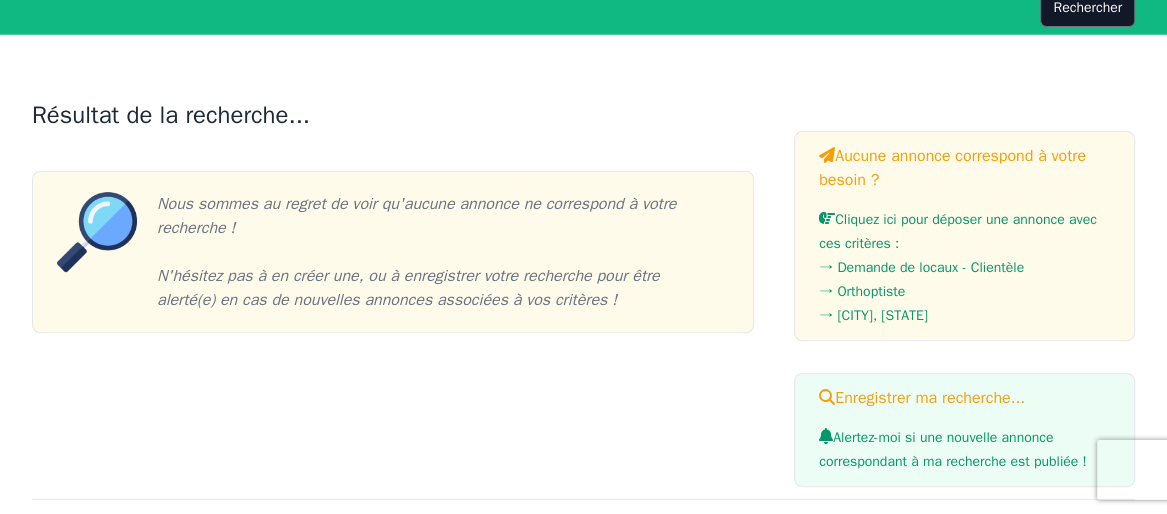 scroll, scrollTop: 0, scrollLeft: 0, axis: both 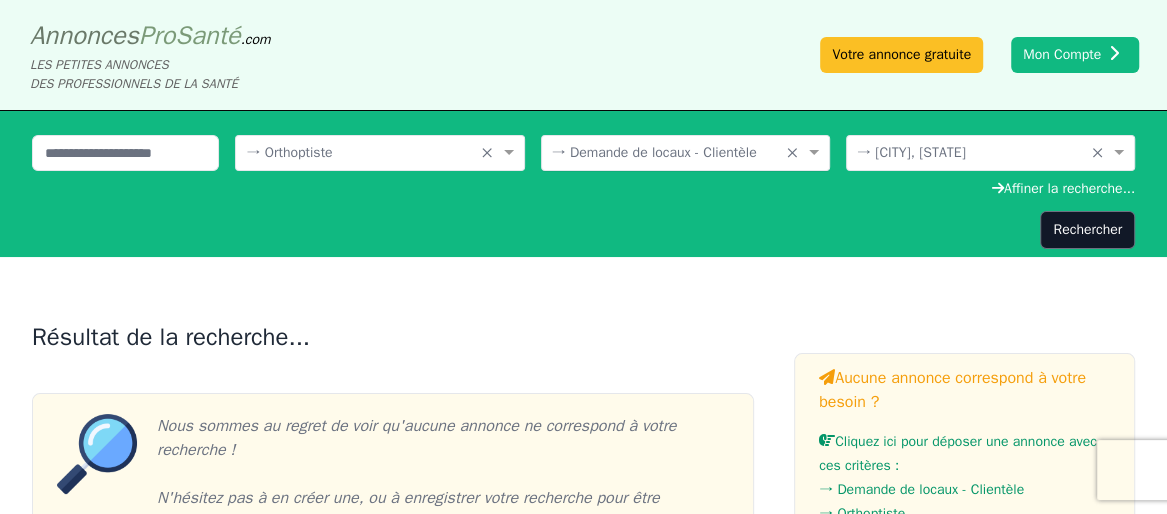 click on "→ Demande de locaux - Clientèle" at bounding box center [654, 152] 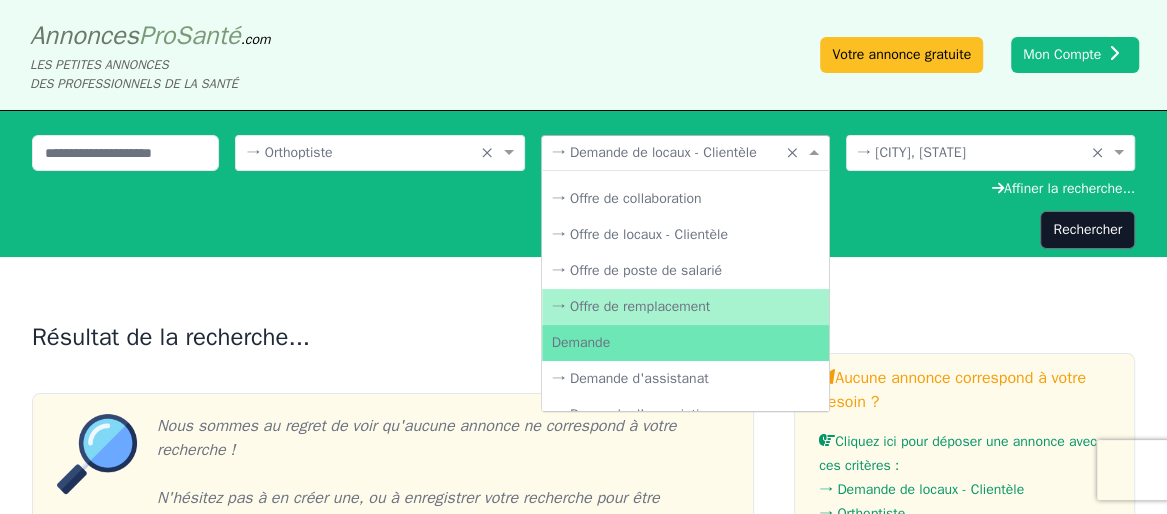 scroll, scrollTop: 122, scrollLeft: 0, axis: vertical 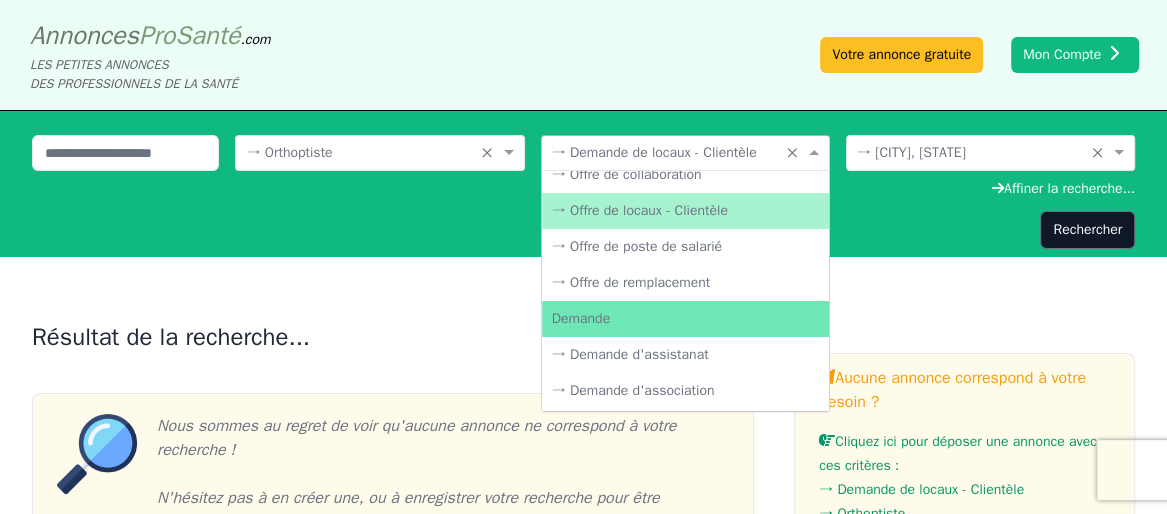 click on "→ Offre de locaux - Clientèle" at bounding box center [685, 211] 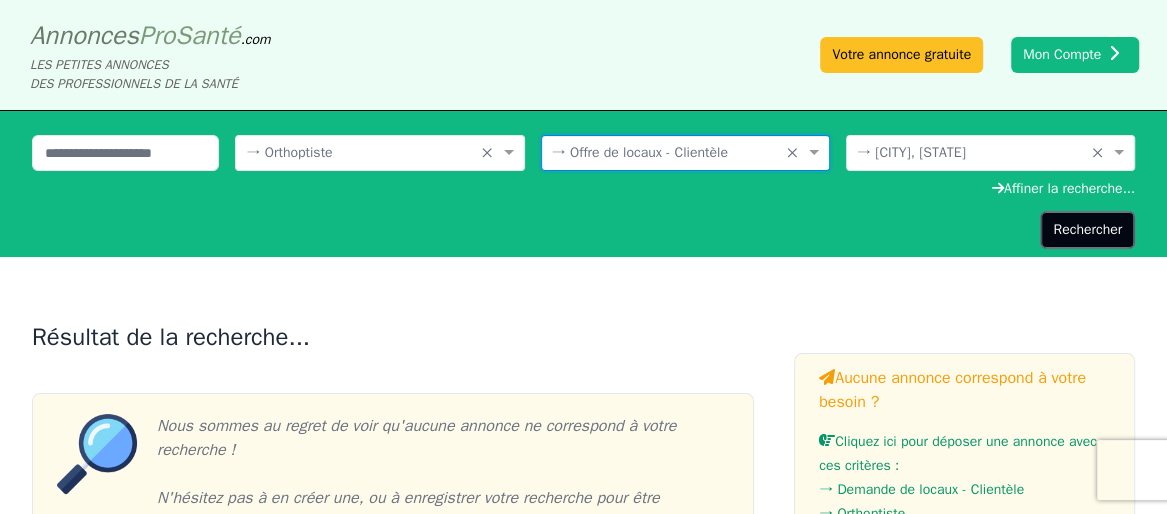 click on "Rechercher" 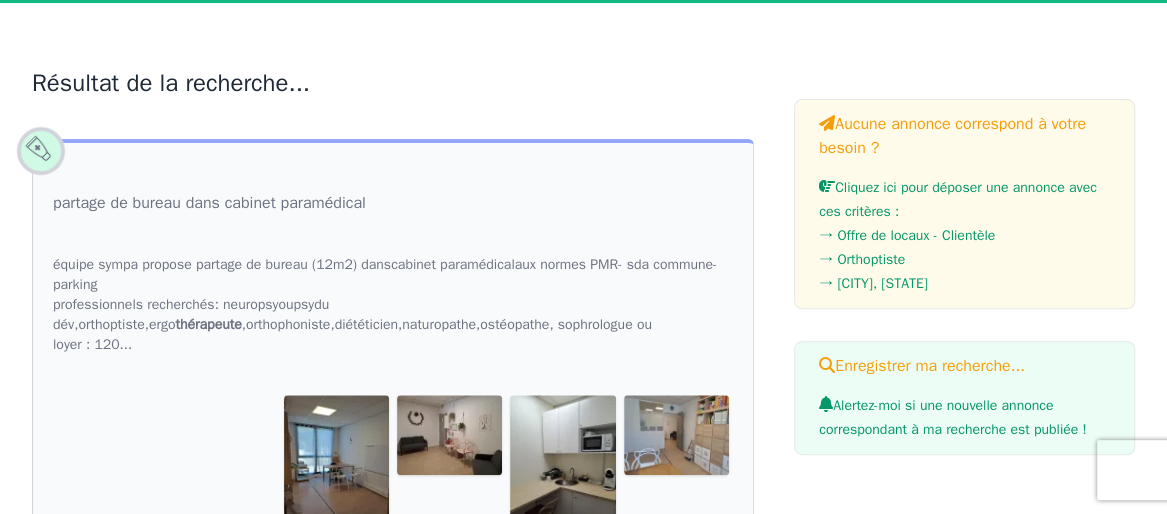 scroll, scrollTop: 139, scrollLeft: 0, axis: vertical 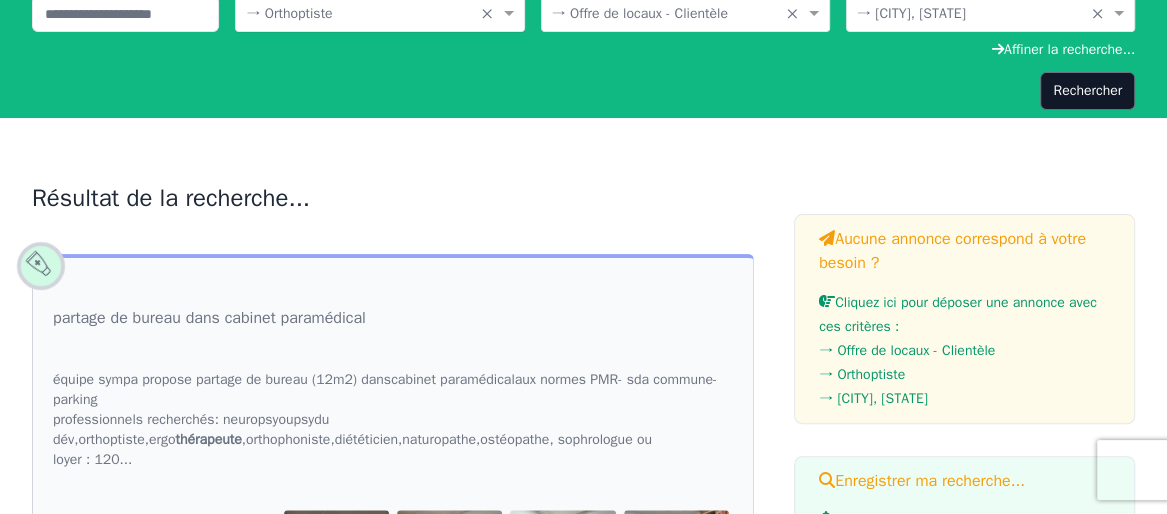 click at bounding box center [359, 12] 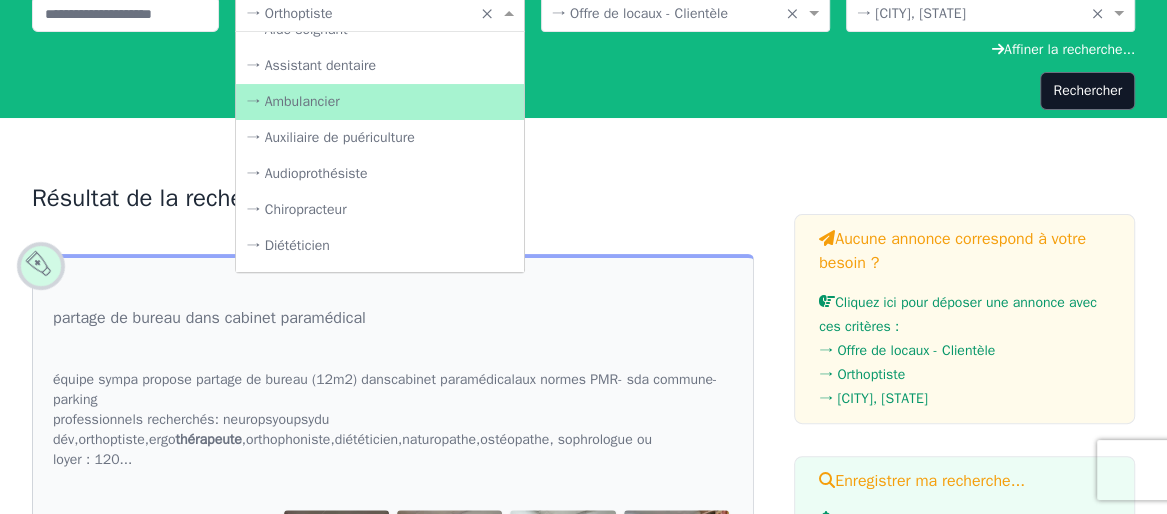 scroll, scrollTop: 2930, scrollLeft: 0, axis: vertical 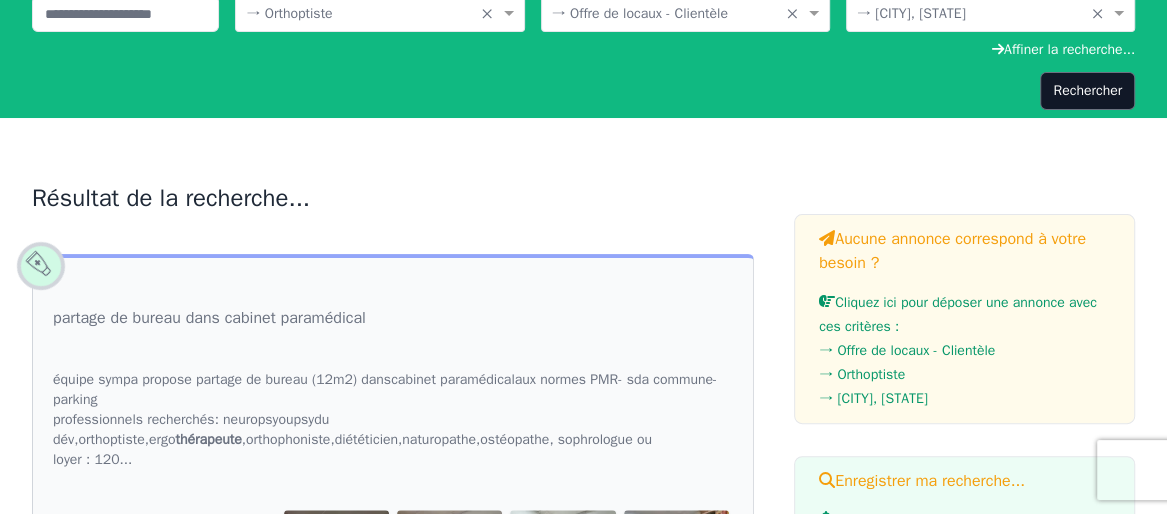 click on "Une annonce correspond à votre besoin ?
Cliquez ici pour déposer une annonce avec ces critères :   → Offre de locaux - Clientèle  → Orthoptiste   → [CITY], Bouches-du-Rhône  Enregistrer ma recherche...   Alertez-moi si une nouvelle annonce correspondant à ma recherche est publiée !  1  annonce(s)  1" at bounding box center (583, 424) 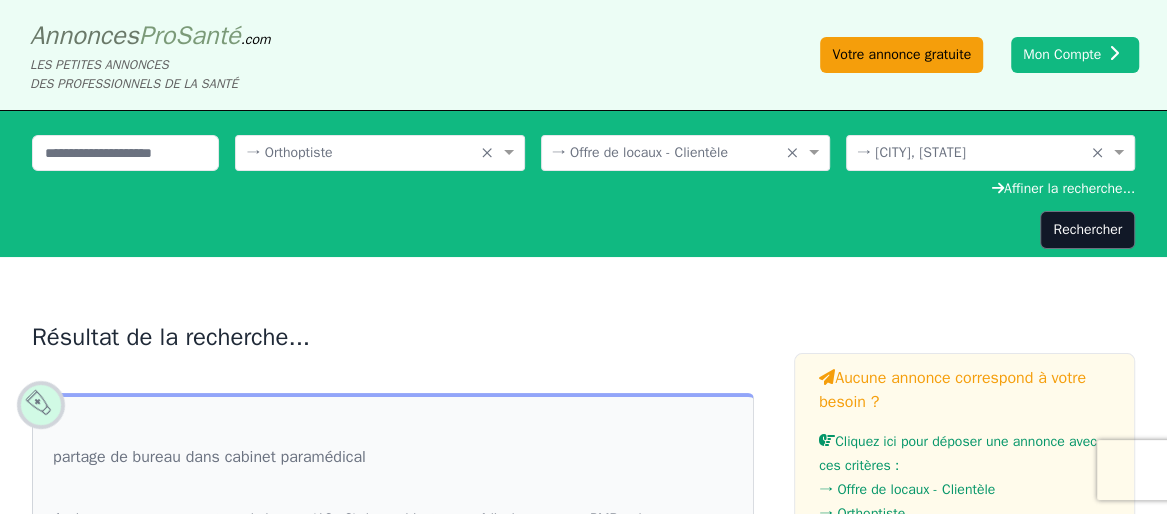 drag, startPoint x: 911, startPoint y: 49, endPoint x: 877, endPoint y: 49, distance: 34 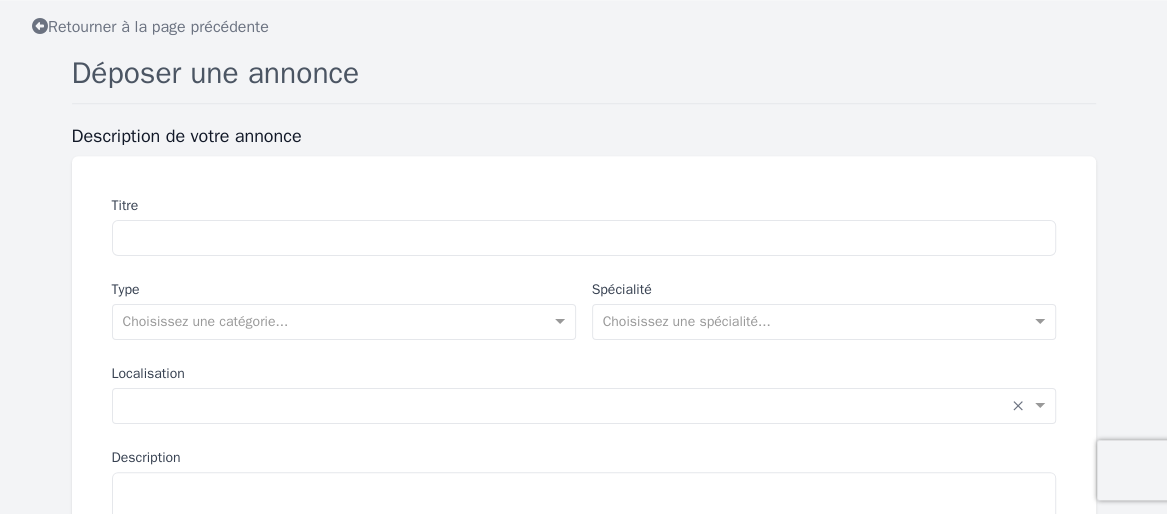 scroll, scrollTop: 114, scrollLeft: 0, axis: vertical 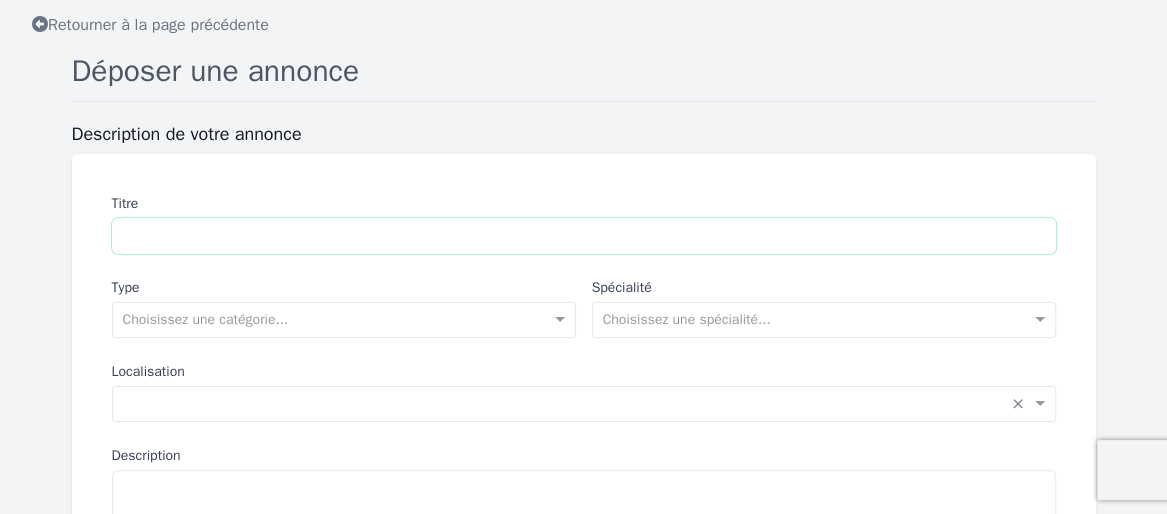 click on "Titre" at bounding box center [584, 236] 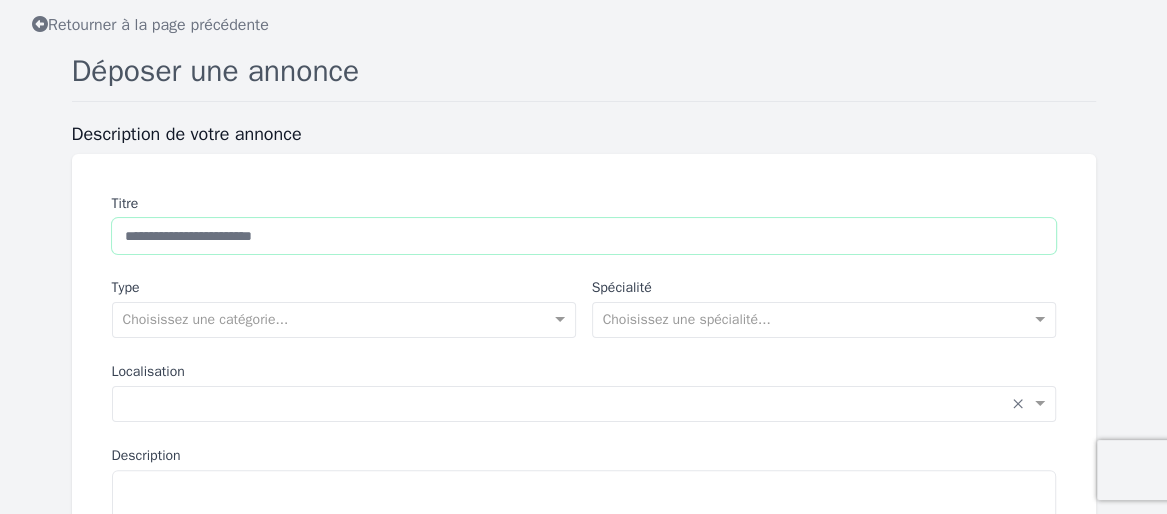 type on "**********" 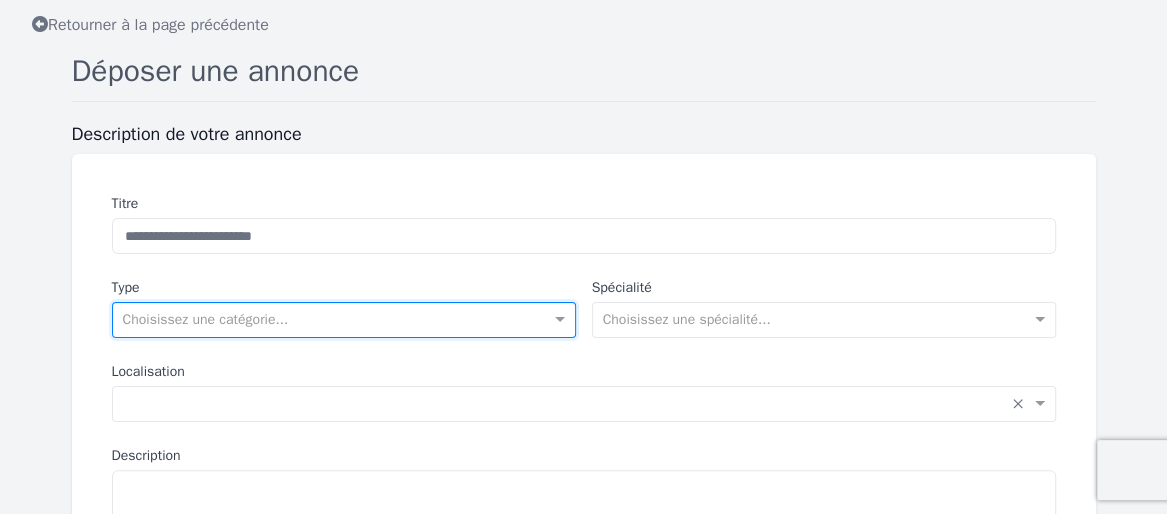 click at bounding box center [324, 318] 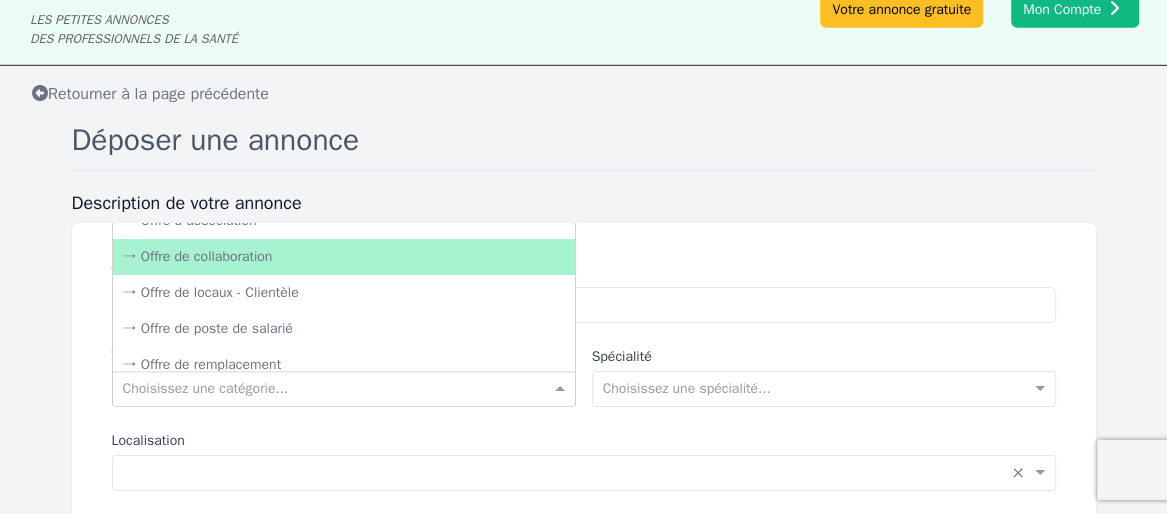 scroll, scrollTop: 0, scrollLeft: 0, axis: both 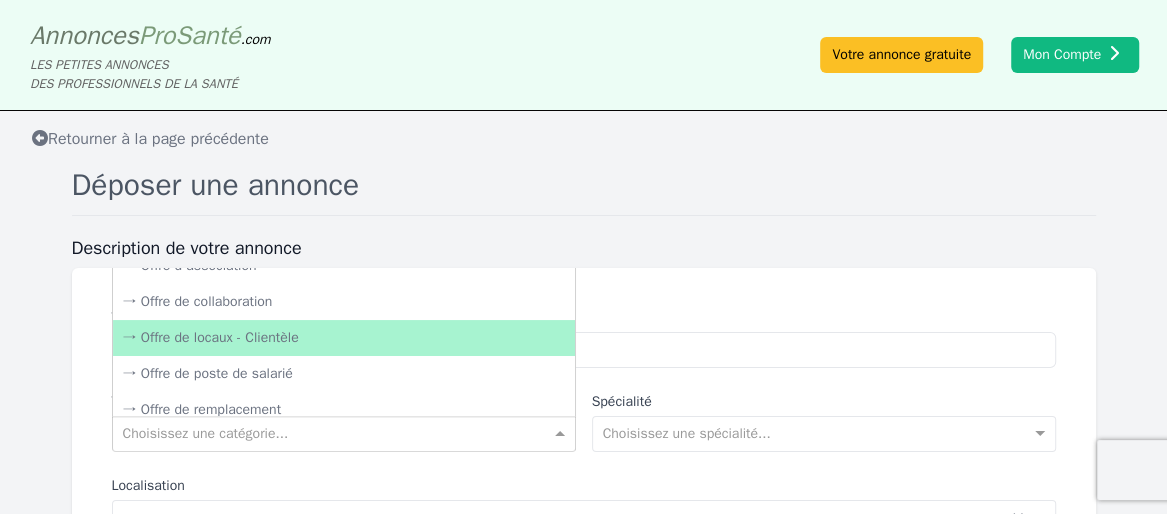 click on "→ Offre de locaux - Clientèle" at bounding box center (344, 338) 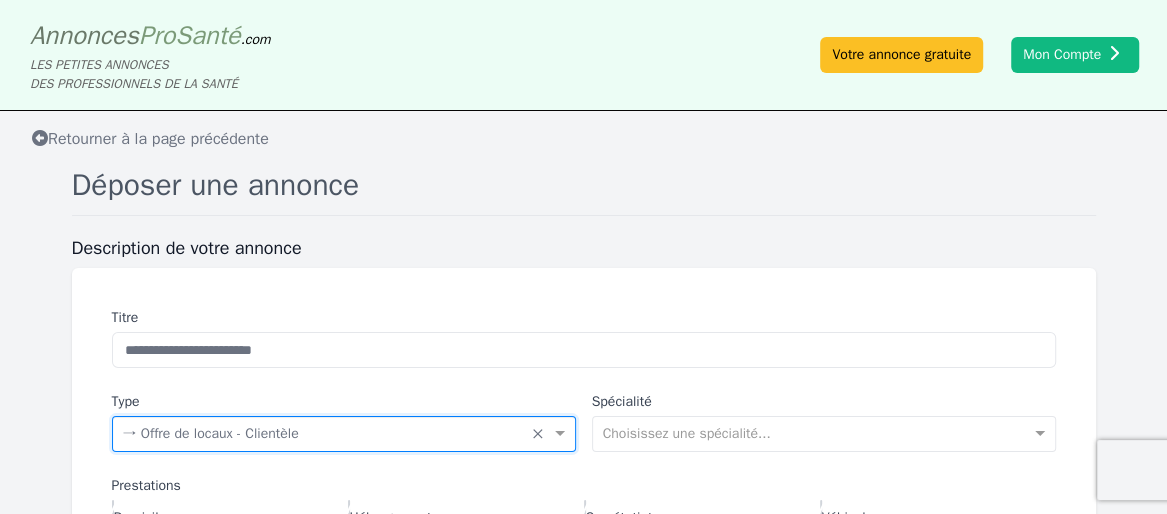 scroll, scrollTop: 229, scrollLeft: 0, axis: vertical 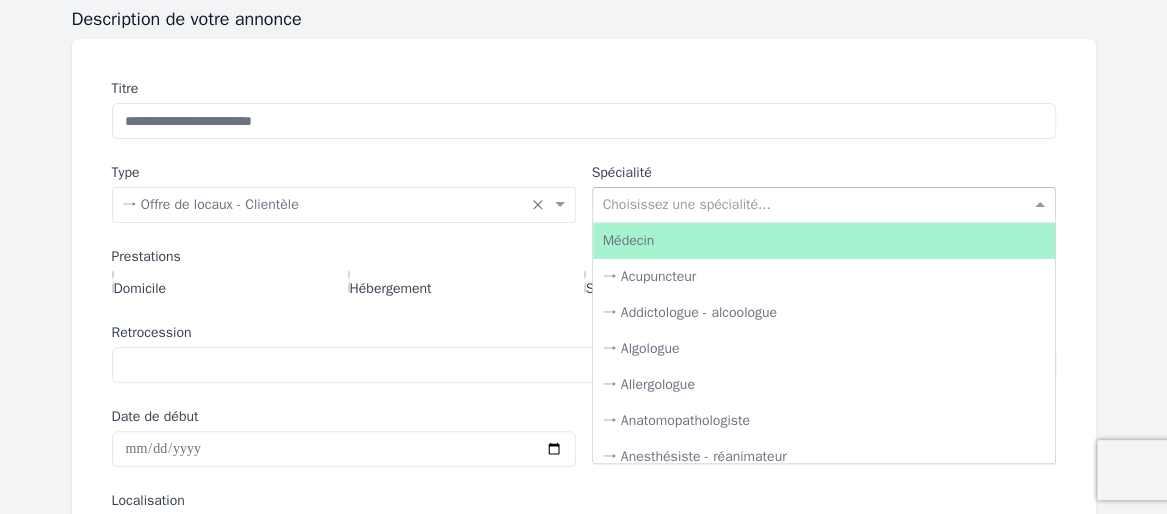 click at bounding box center [804, 203] 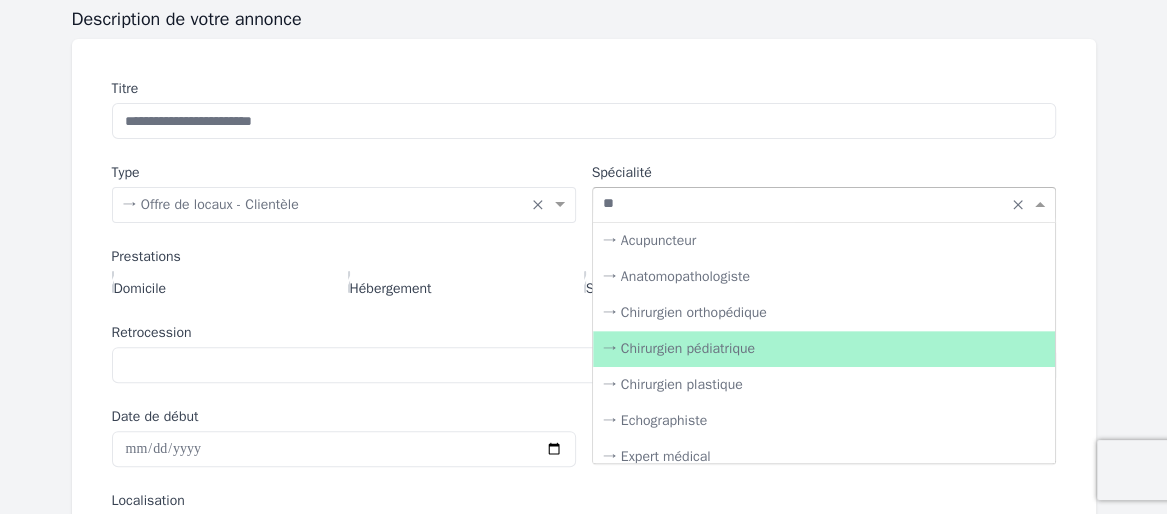 type on "***" 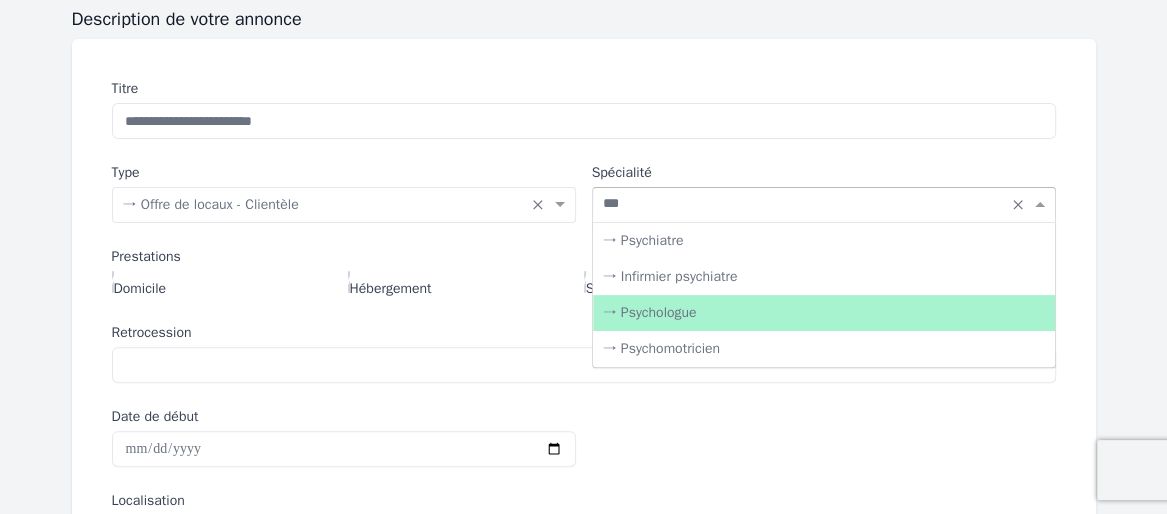 click on "→ Psychologue" at bounding box center [824, 313] 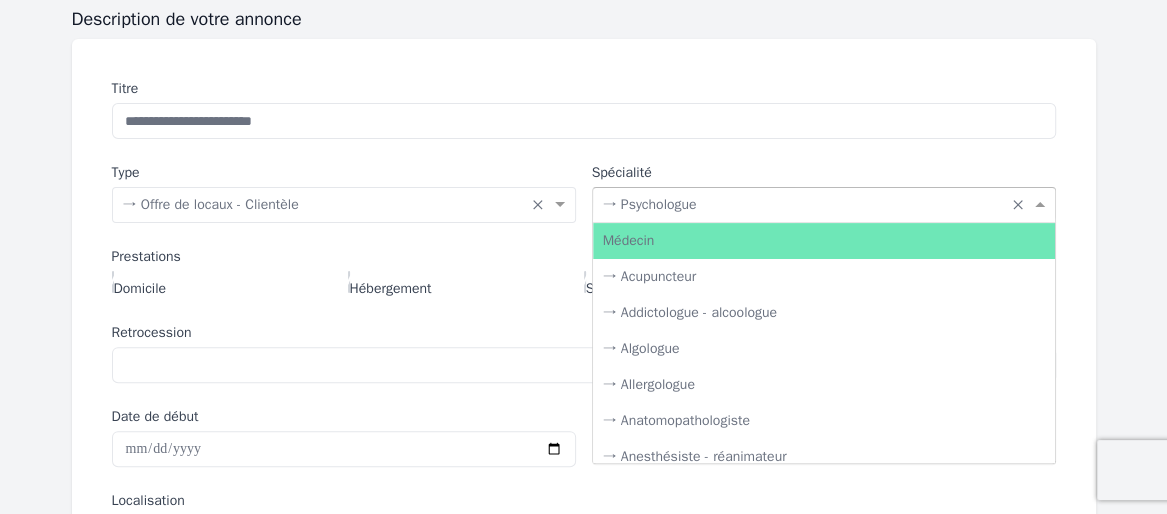 click at bounding box center (804, 203) 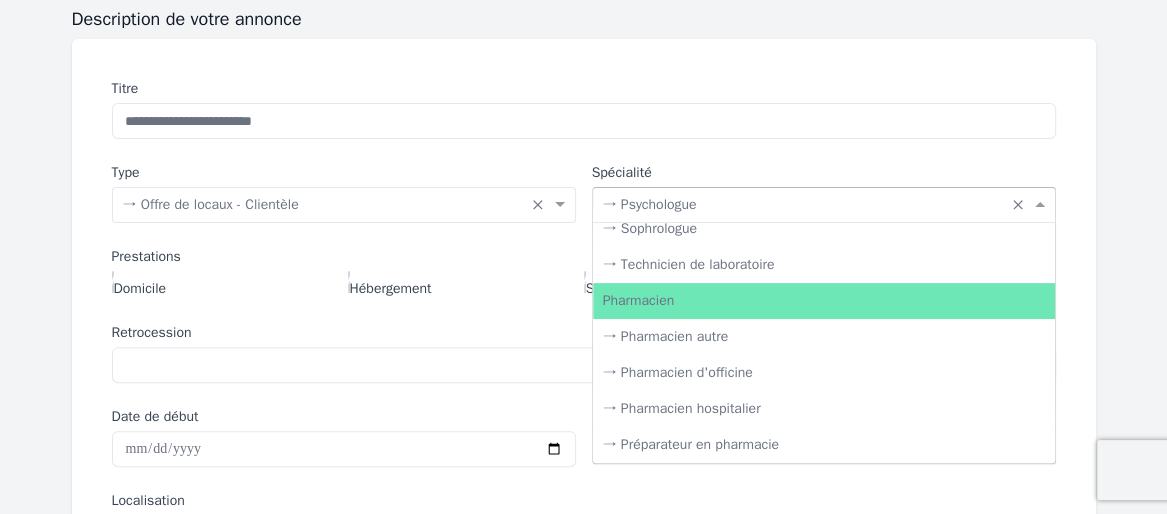 click at bounding box center [804, 203] 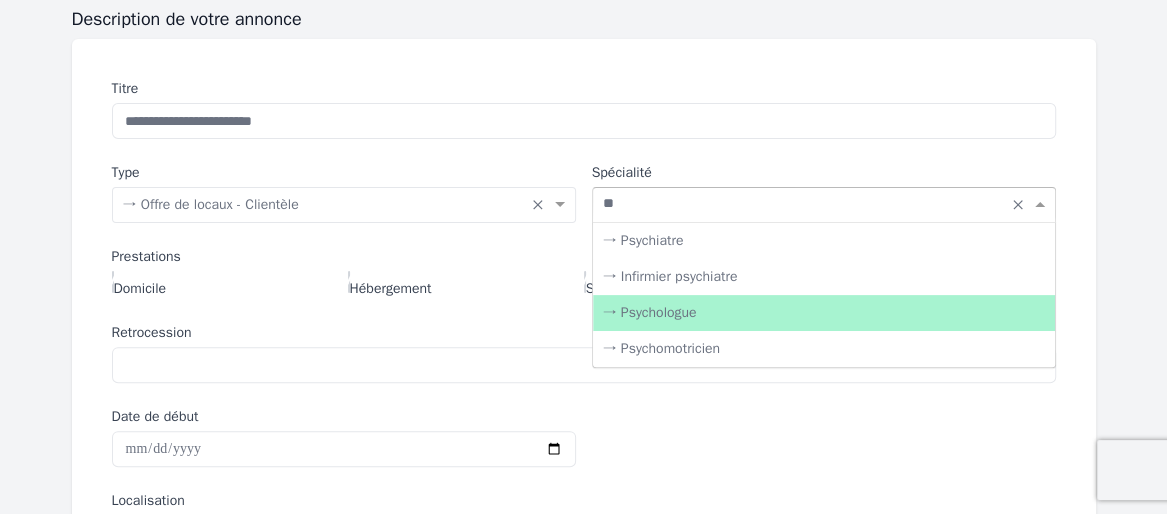 scroll, scrollTop: 0, scrollLeft: 0, axis: both 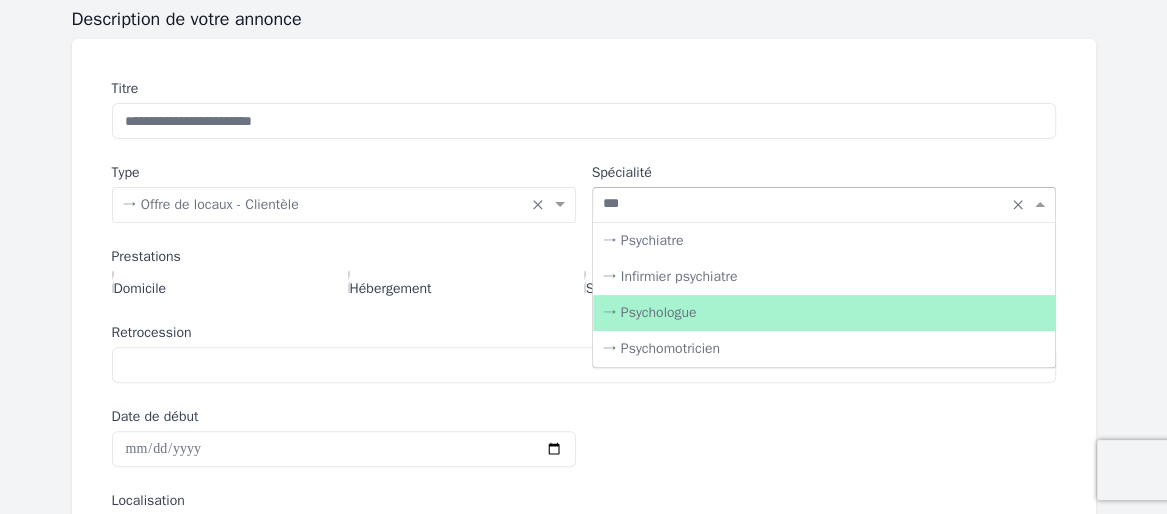 type on "****" 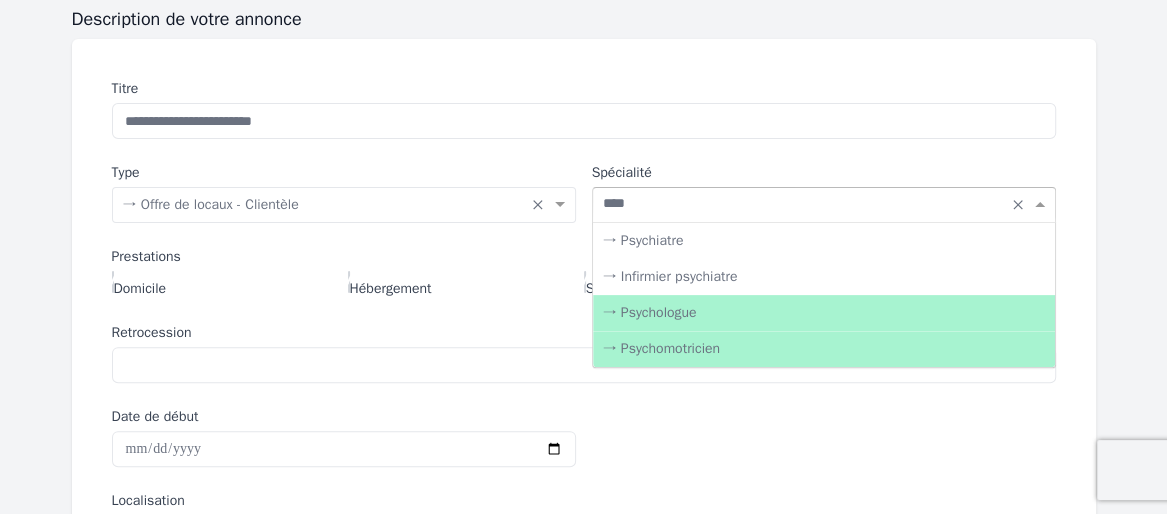 click on "→ Psychomotricien" at bounding box center [824, 349] 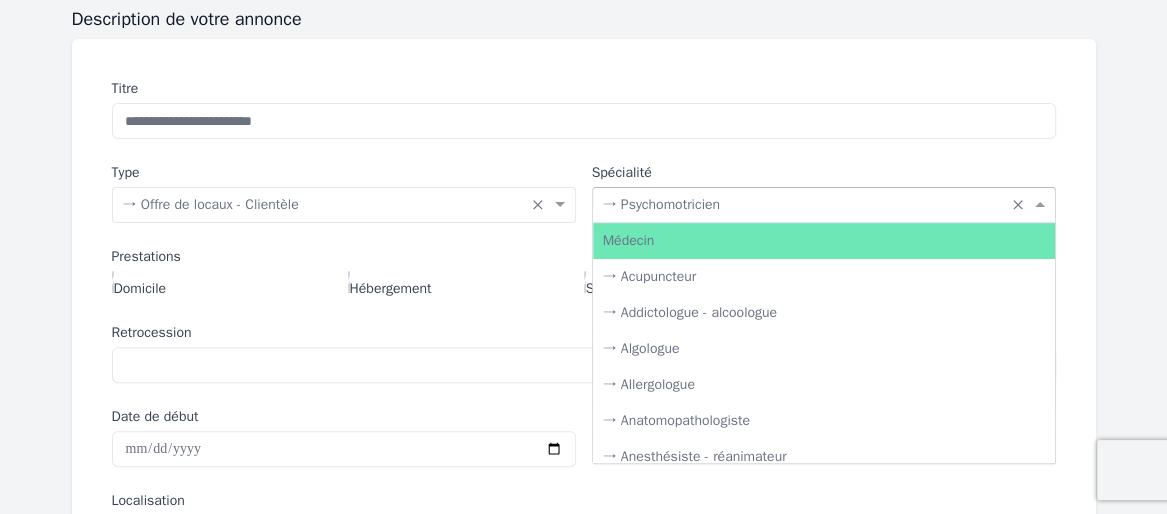 click at bounding box center [804, 203] 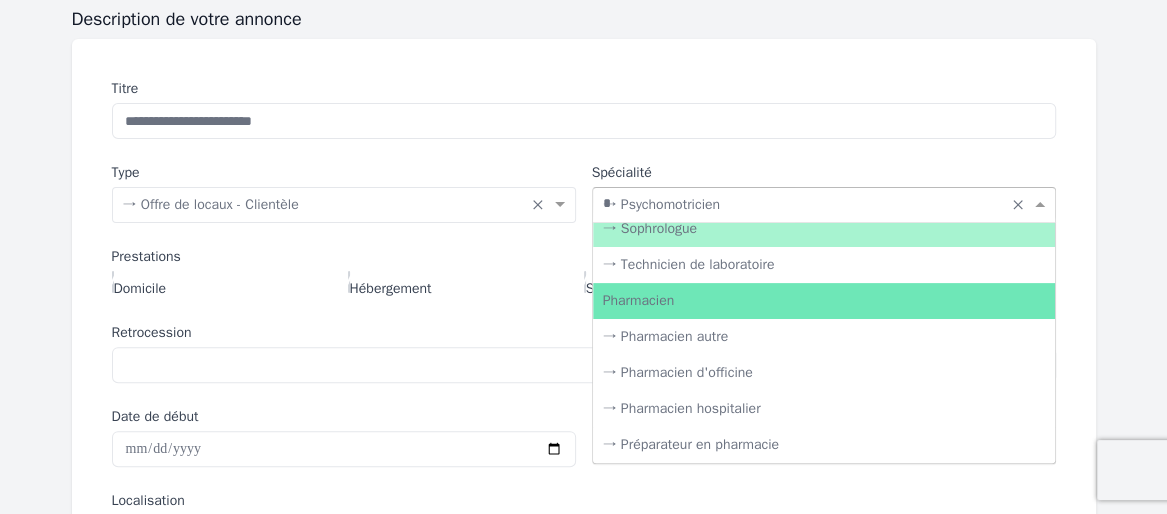 scroll, scrollTop: 0, scrollLeft: 0, axis: both 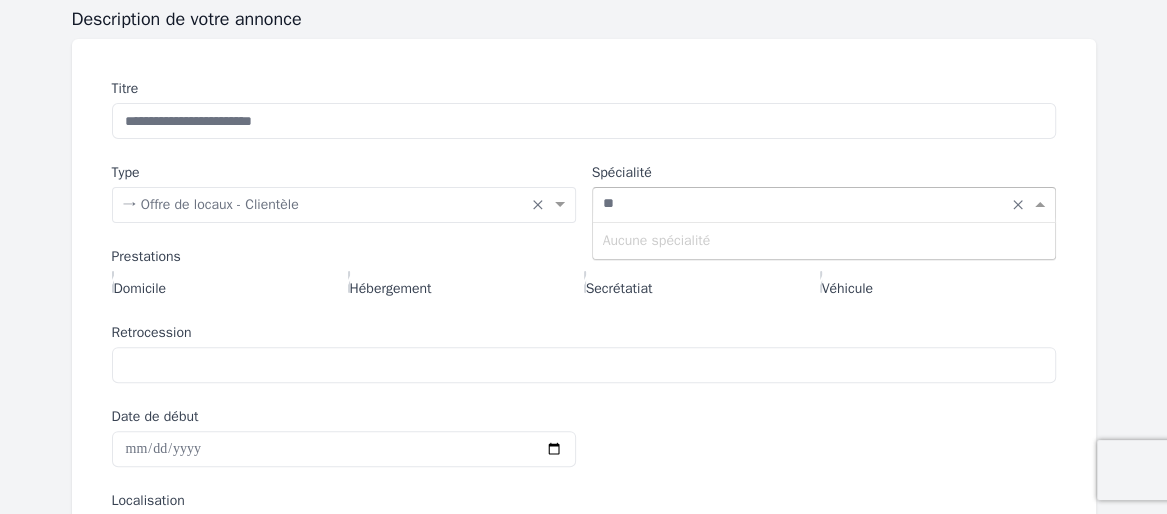 type on "*" 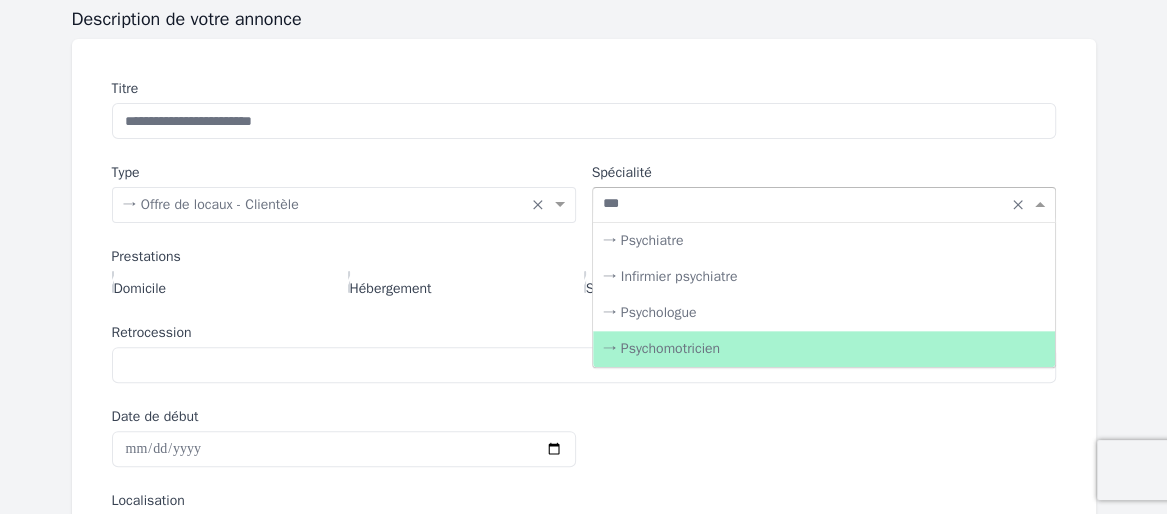 type on "****" 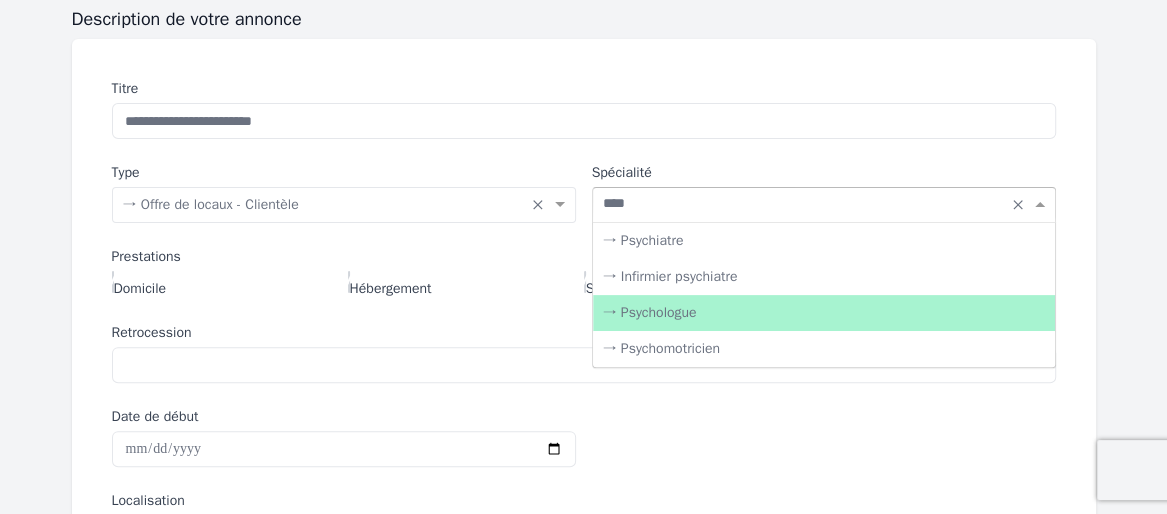 click on "→ Psychologue" at bounding box center [824, 313] 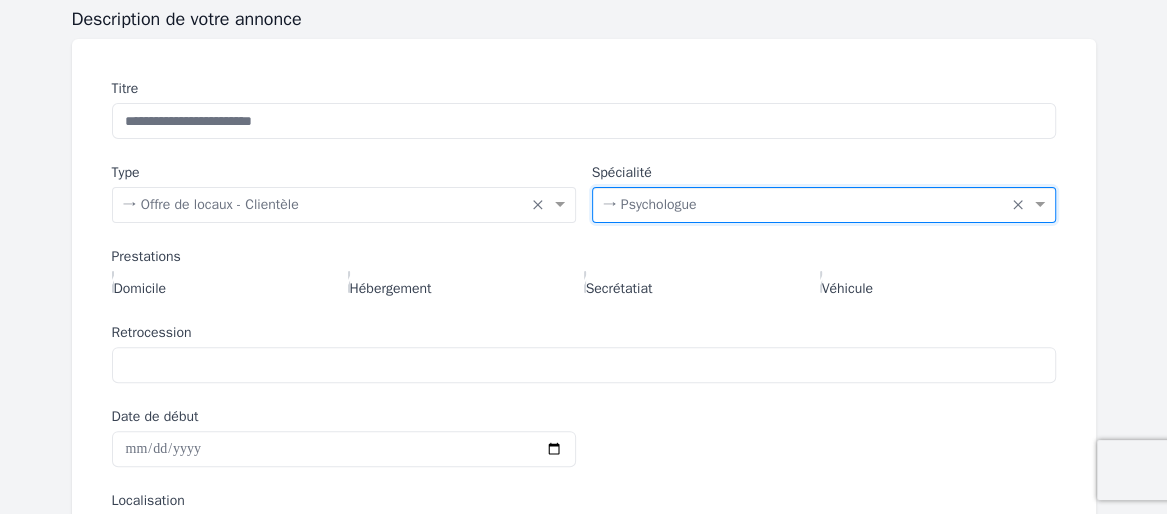 click on "Hébergement" 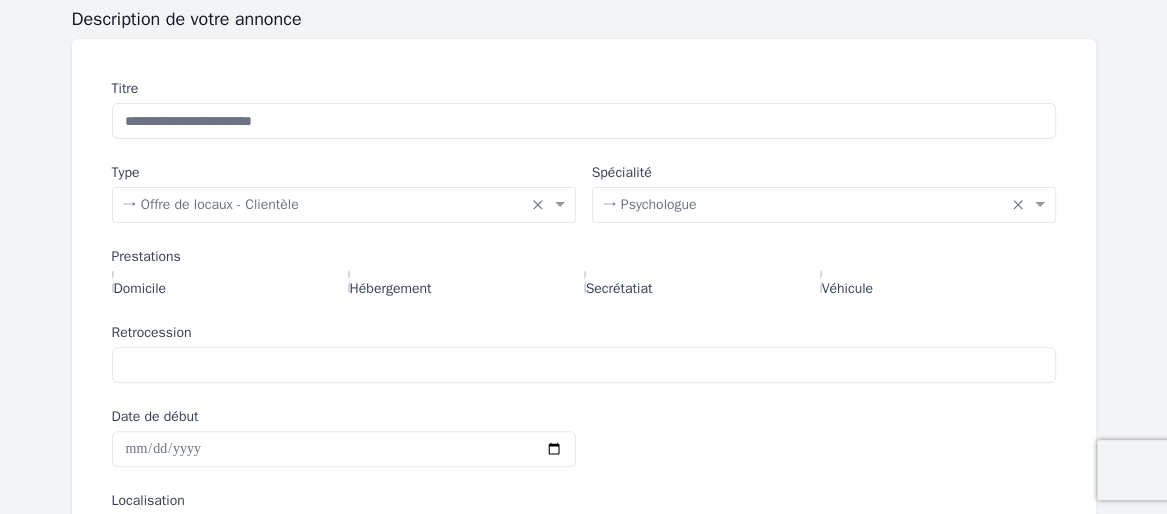 click on "Hébergement" 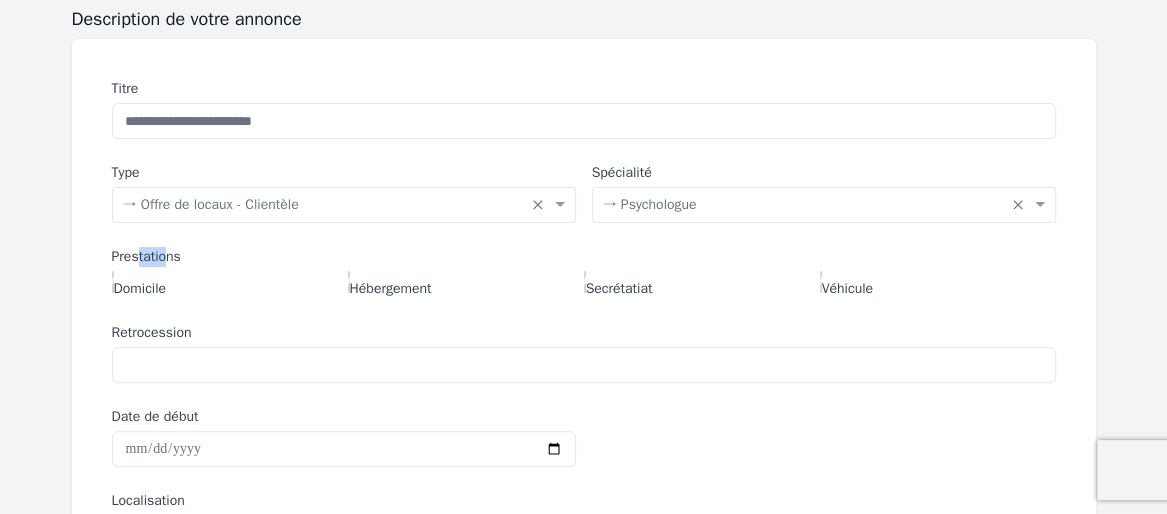 drag, startPoint x: 87, startPoint y: 302, endPoint x: 121, endPoint y: 312, distance: 35.44009 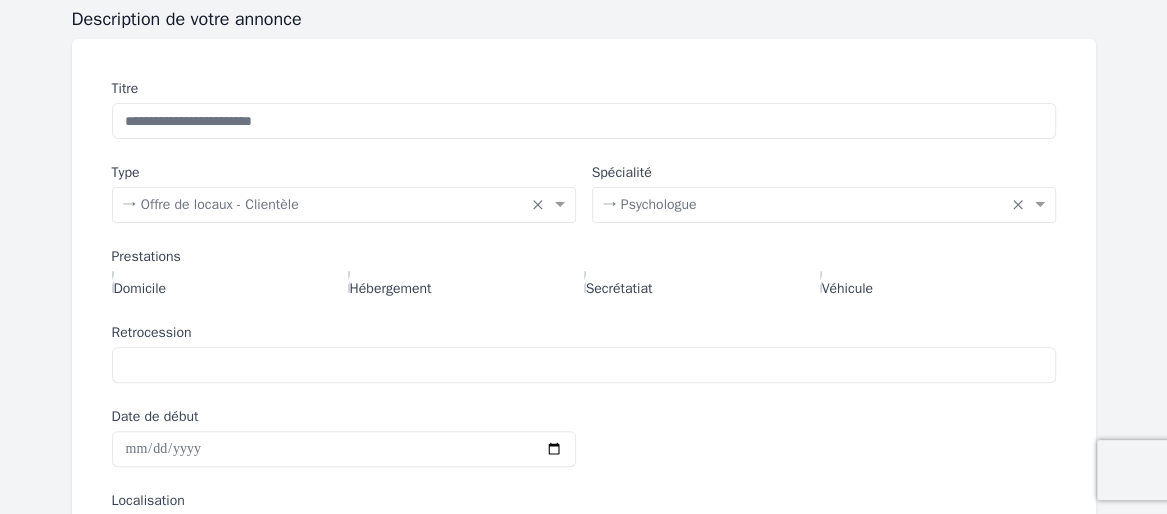click on "Prestations" 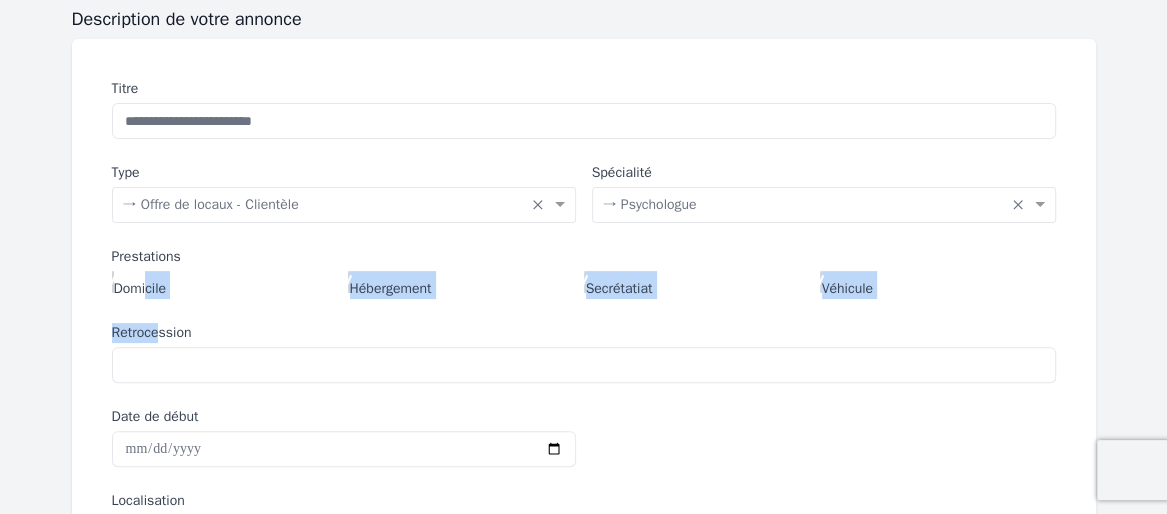 drag, startPoint x: 98, startPoint y: 339, endPoint x: 126, endPoint y: 379, distance: 48.82622 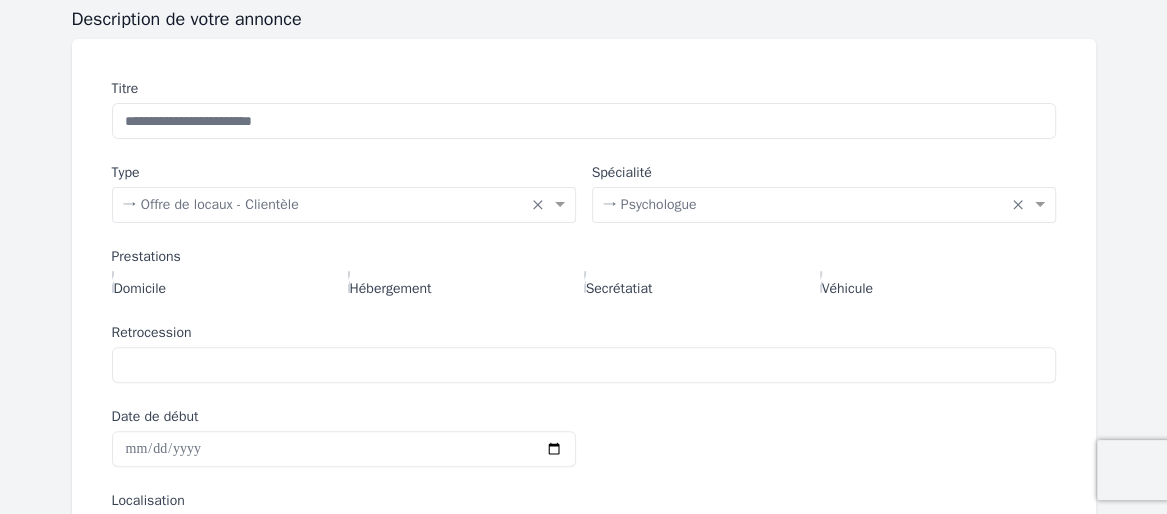 click on "Retrocession" 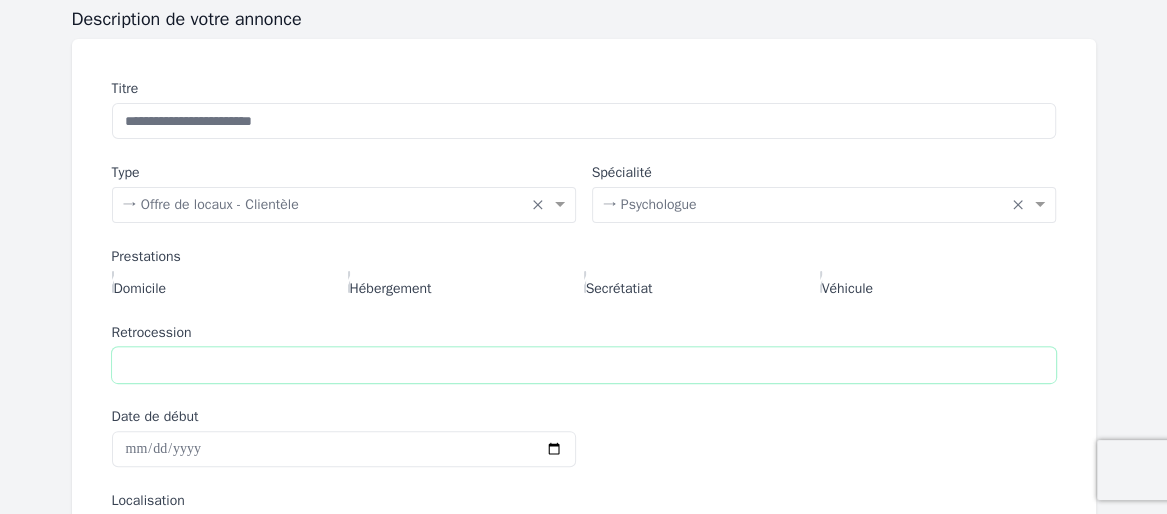 click on "Retrocession" at bounding box center [584, 365] 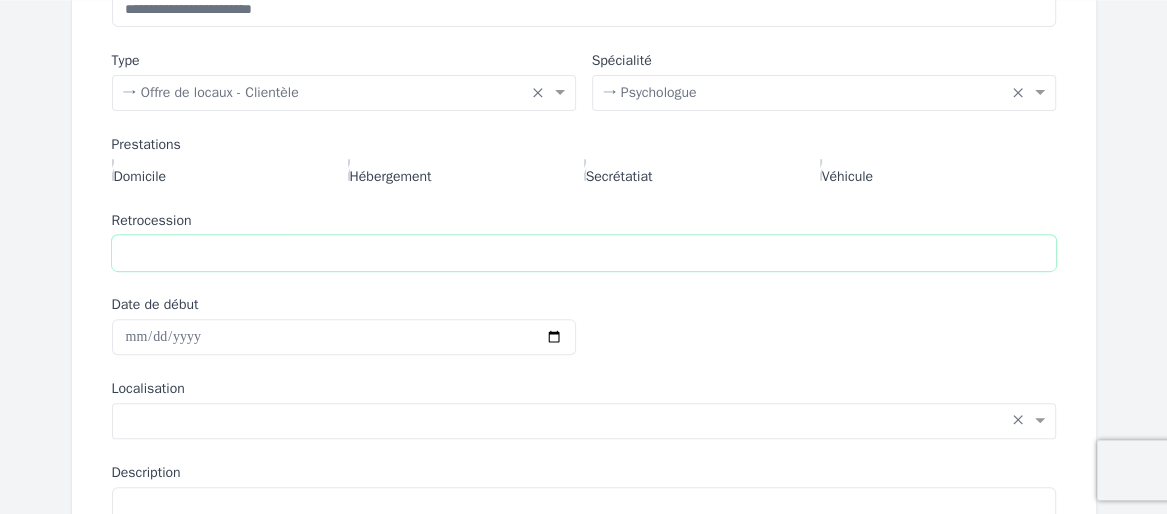 scroll, scrollTop: 344, scrollLeft: 0, axis: vertical 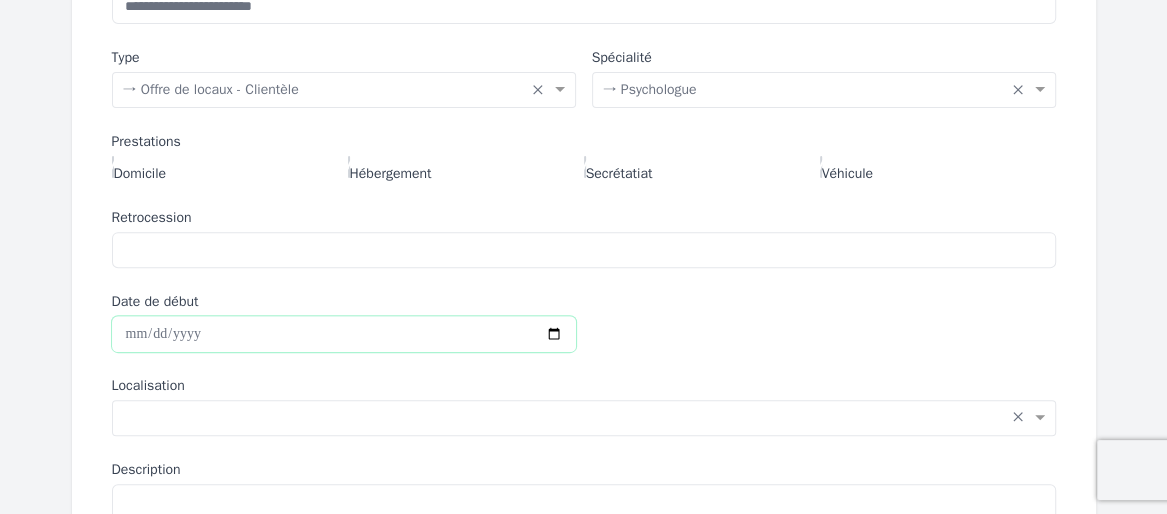 click on "Date de début" at bounding box center [344, 334] 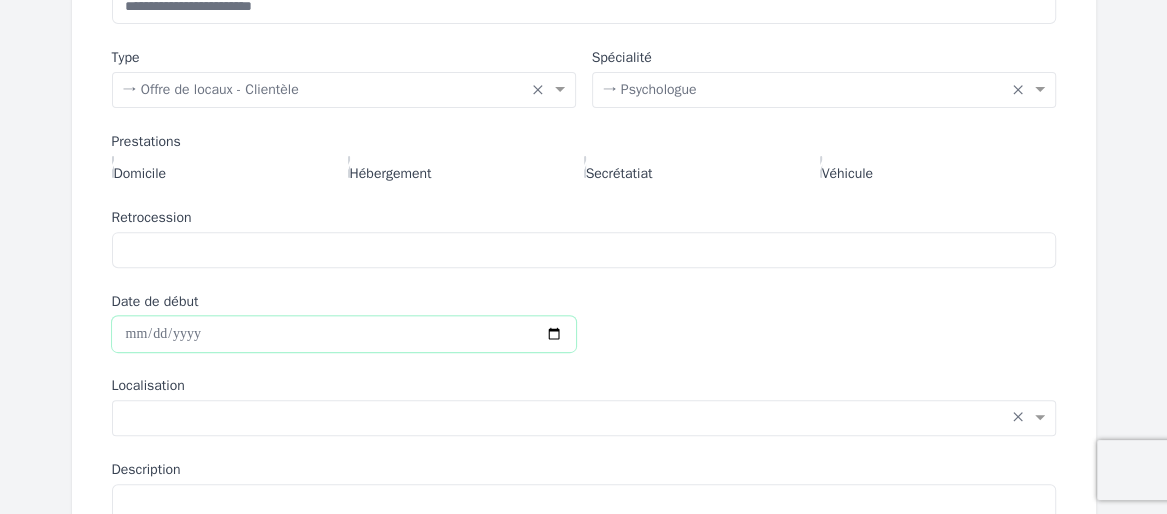 type on "**********" 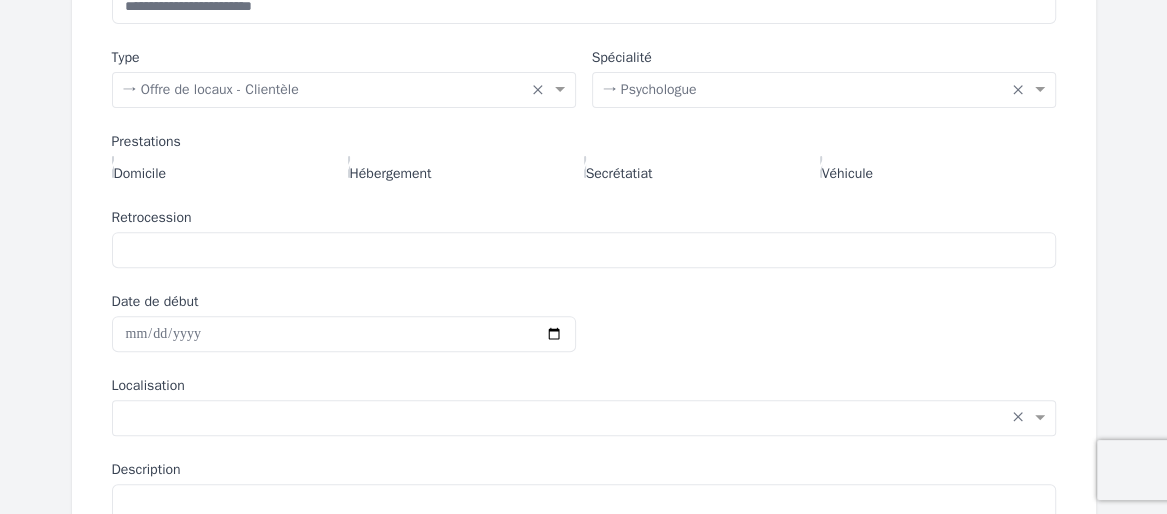 click on "**********" 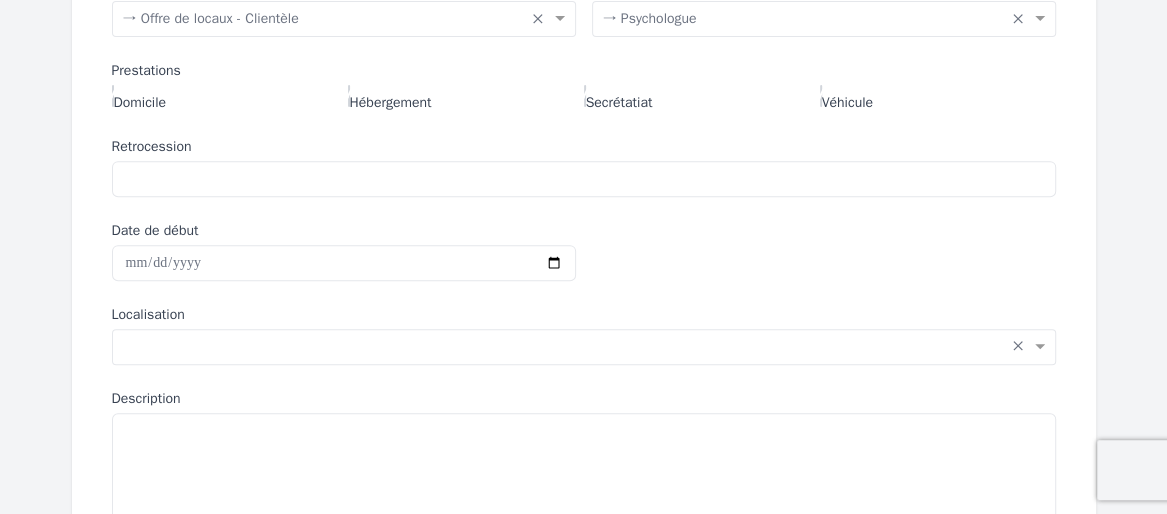 scroll, scrollTop: 458, scrollLeft: 0, axis: vertical 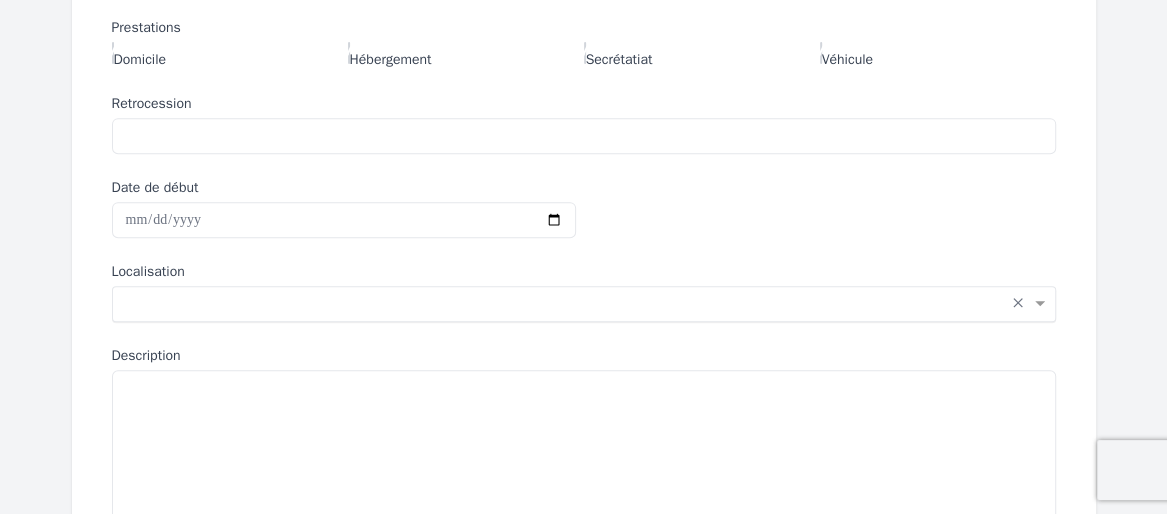 click on "Saisissez la localisation... × ×" at bounding box center (584, 304) 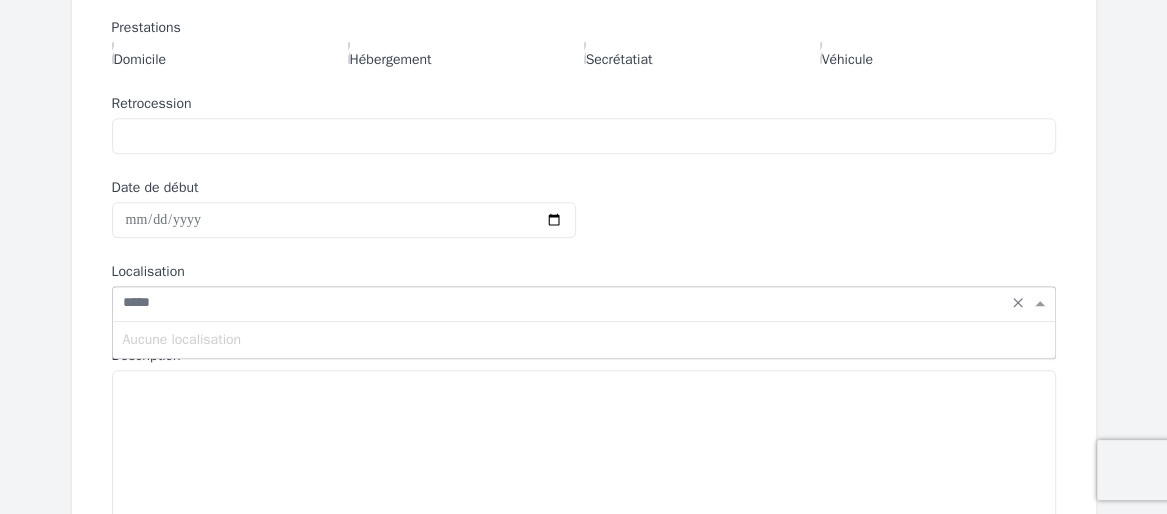 type on "******" 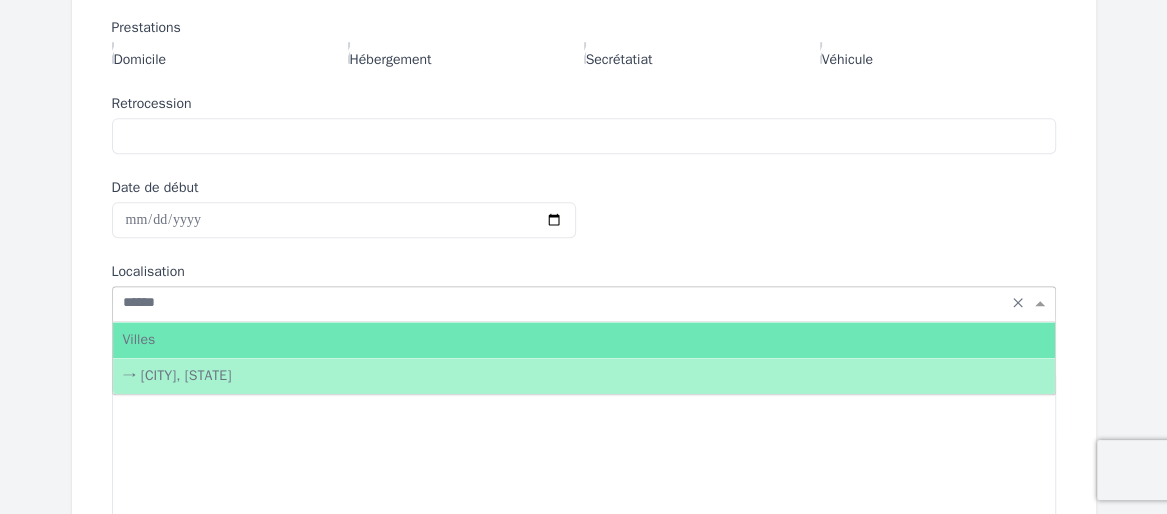click on "→ [CITY], [STATE]" at bounding box center (584, 376) 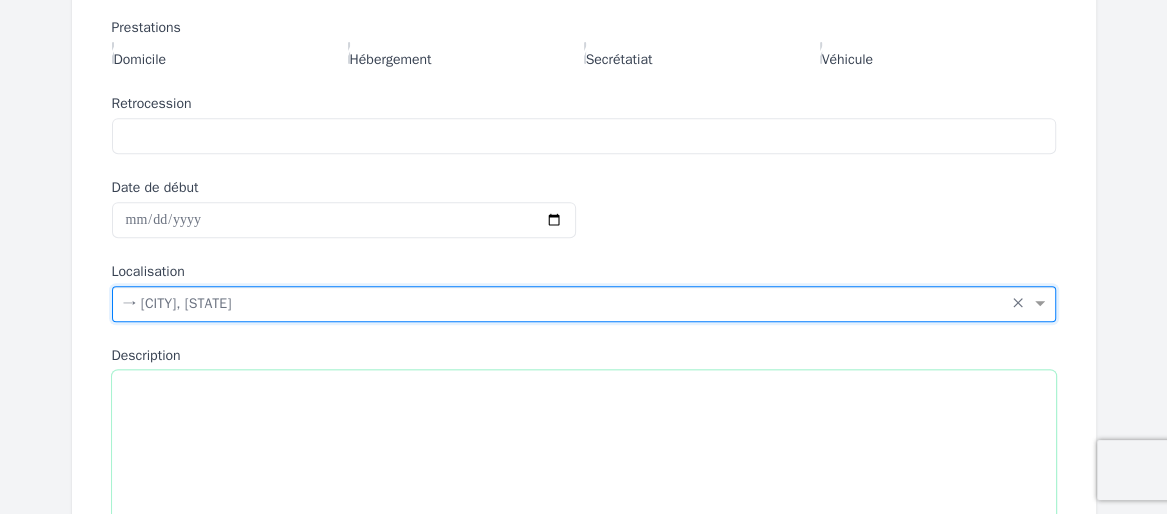 click on "Description" at bounding box center [584, 483] 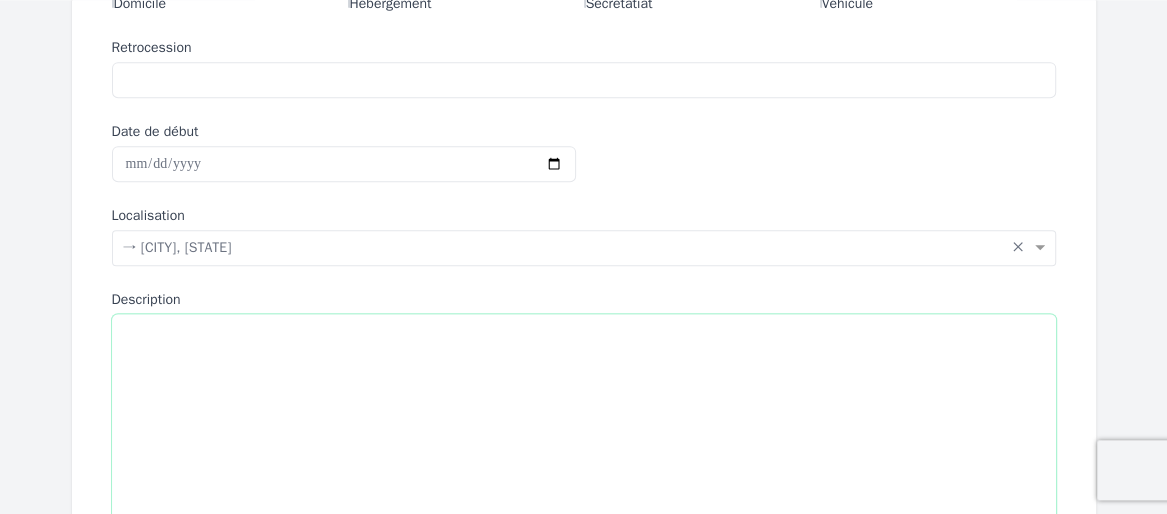 scroll, scrollTop: 573, scrollLeft: 0, axis: vertical 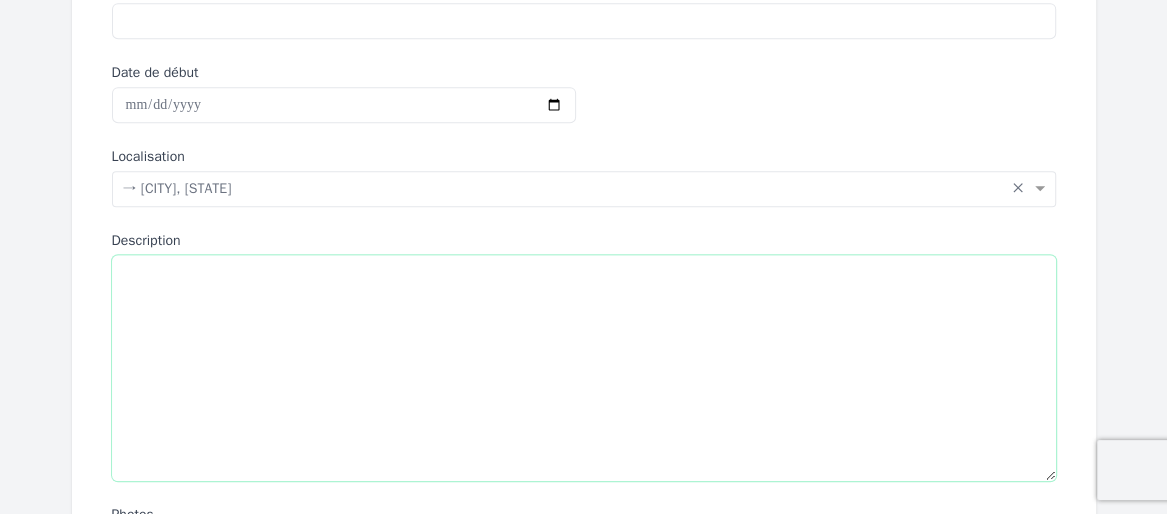 paste on "**********" 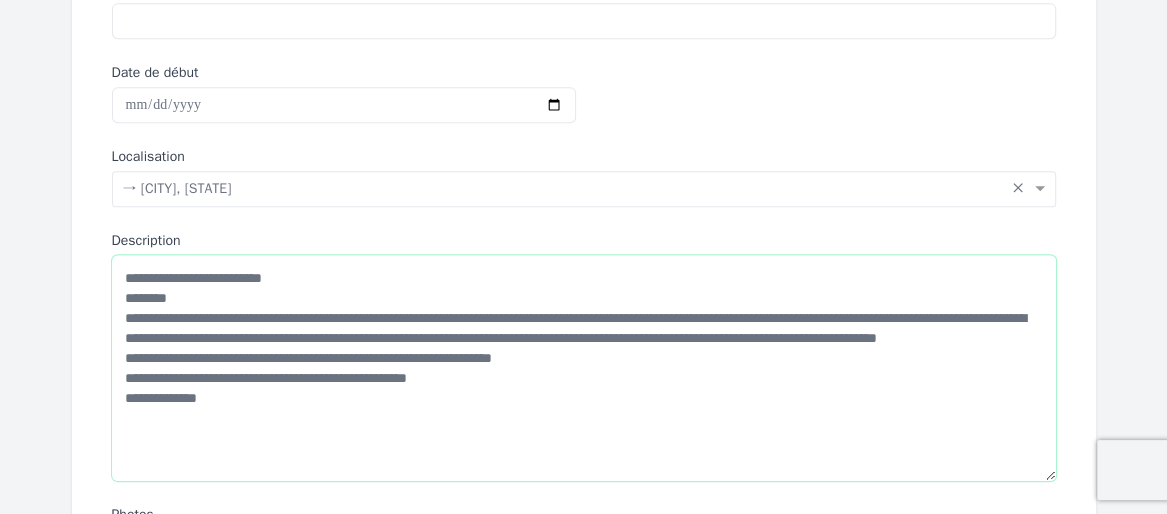 drag, startPoint x: 337, startPoint y: 351, endPoint x: 149, endPoint y: 356, distance: 188.06648 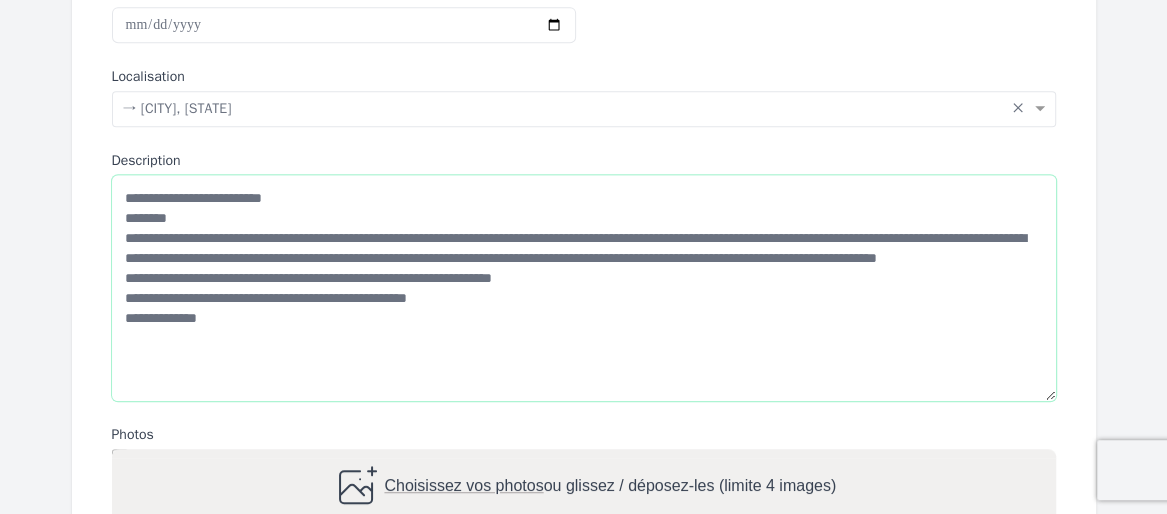scroll, scrollTop: 688, scrollLeft: 0, axis: vertical 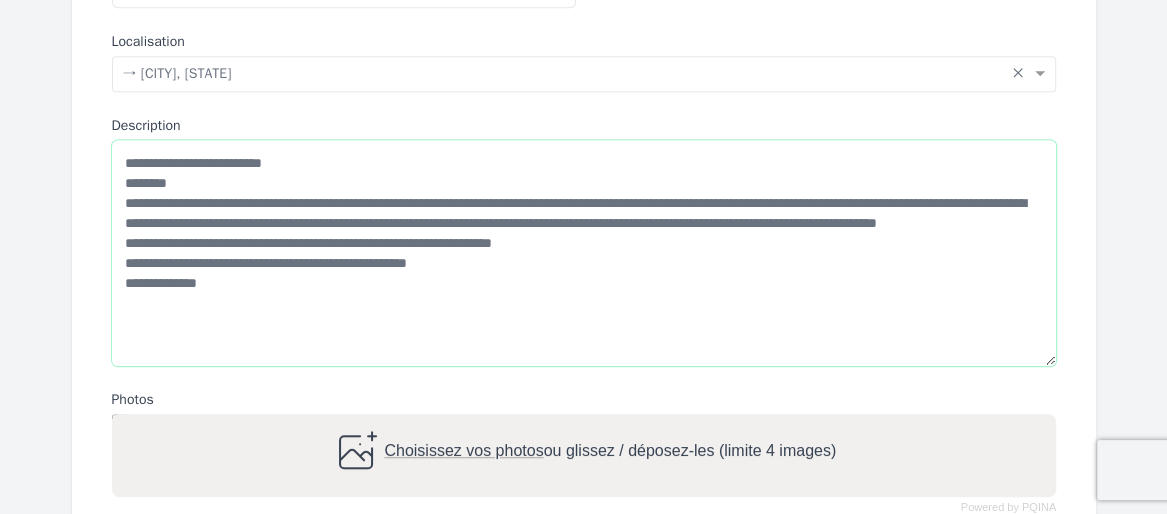 click on "**********" at bounding box center (584, 253) 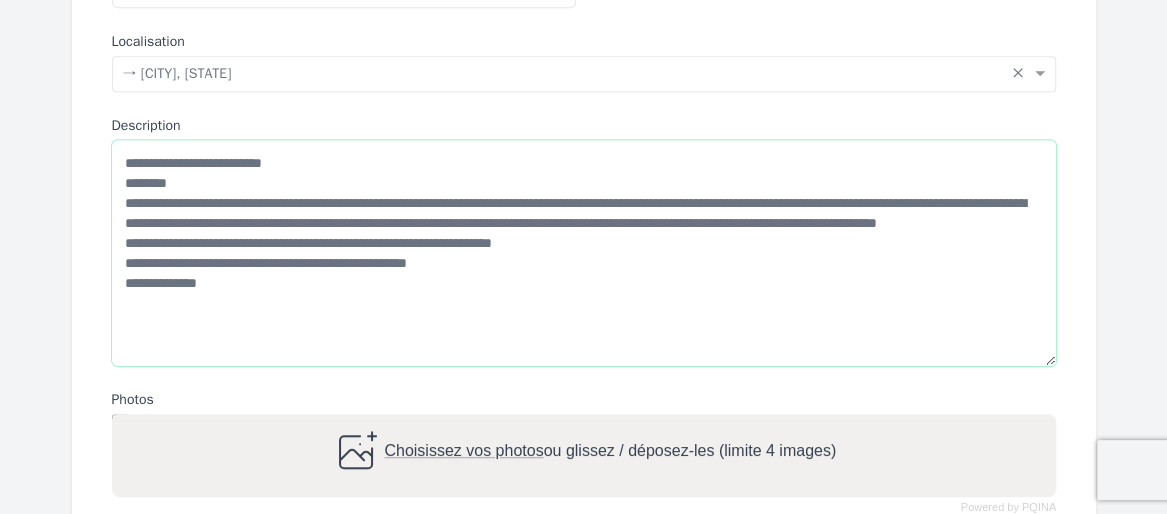 click on "**********" at bounding box center (584, 253) 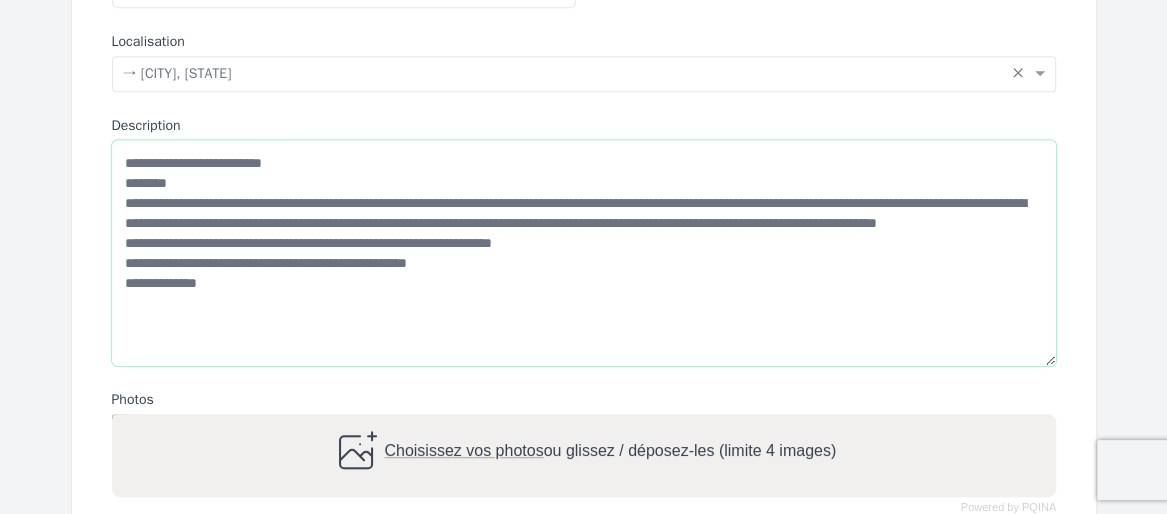 drag, startPoint x: 662, startPoint y: 276, endPoint x: 723, endPoint y: 286, distance: 61.81424 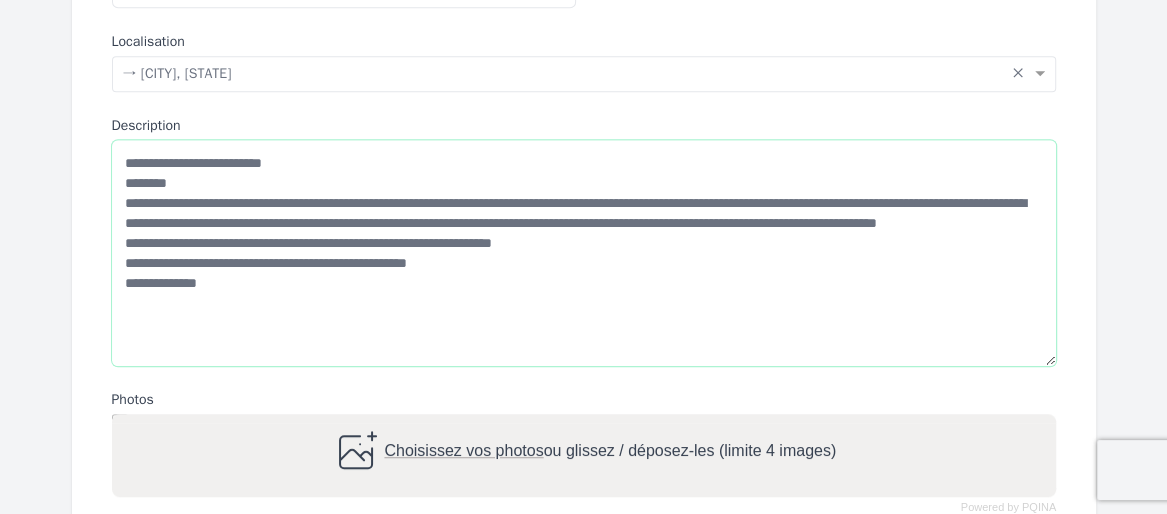 click on "**********" at bounding box center (584, 253) 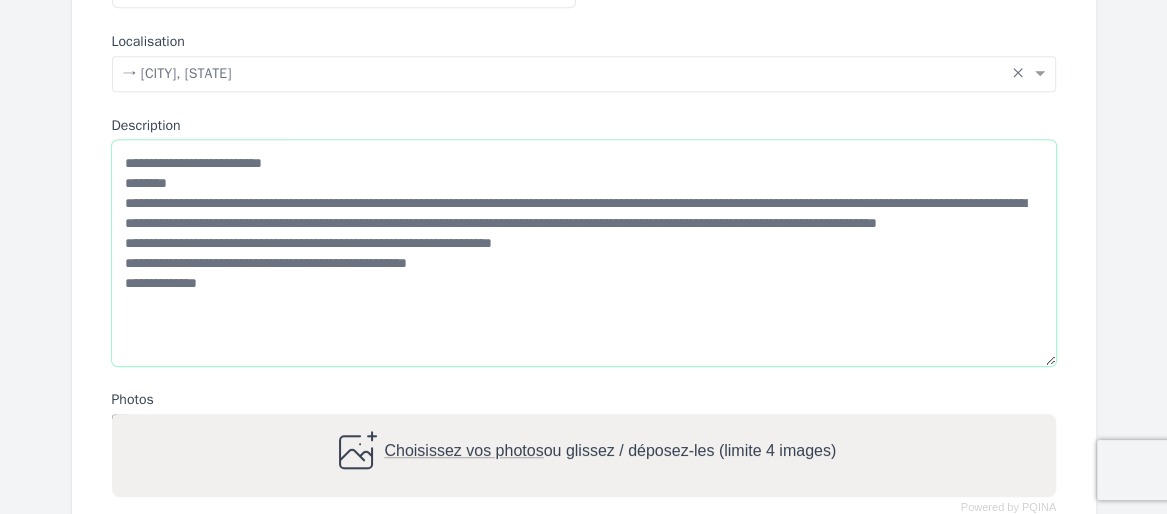 drag, startPoint x: 731, startPoint y: 279, endPoint x: 657, endPoint y: 269, distance: 74.672615 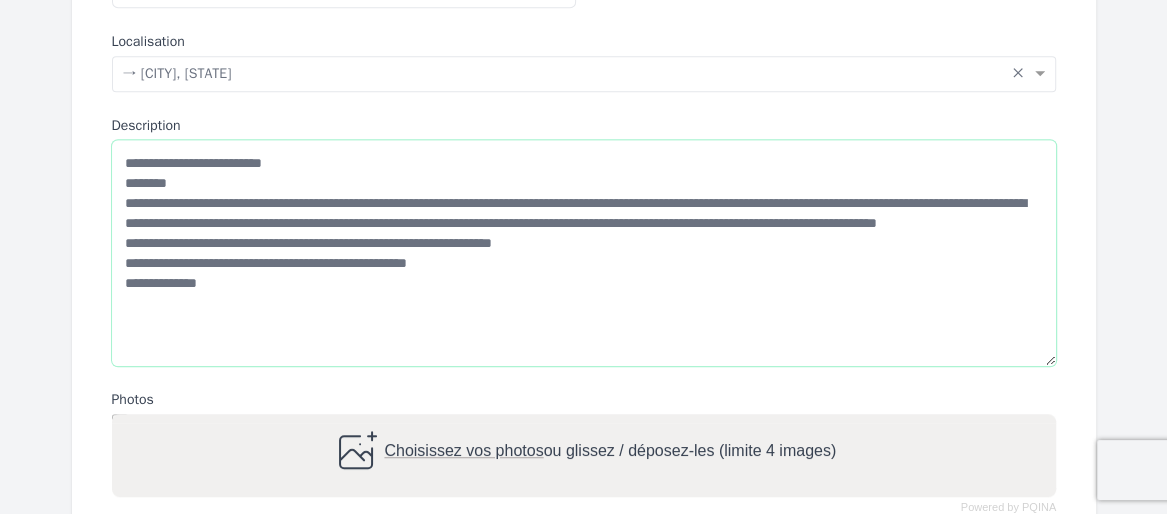 click on "**********" at bounding box center (584, 253) 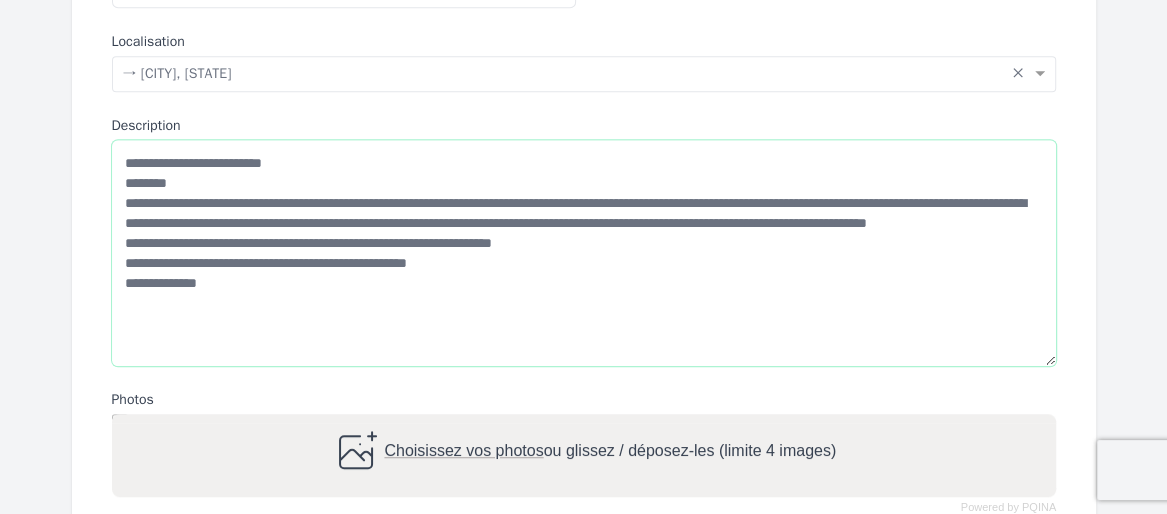 click on "**********" at bounding box center (584, 253) 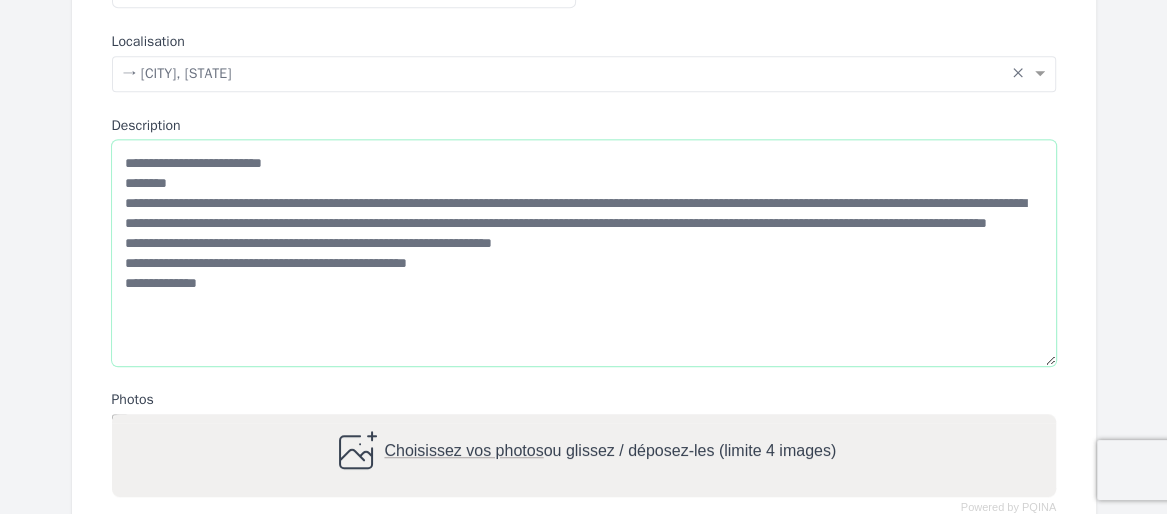 click on "**********" at bounding box center [584, 253] 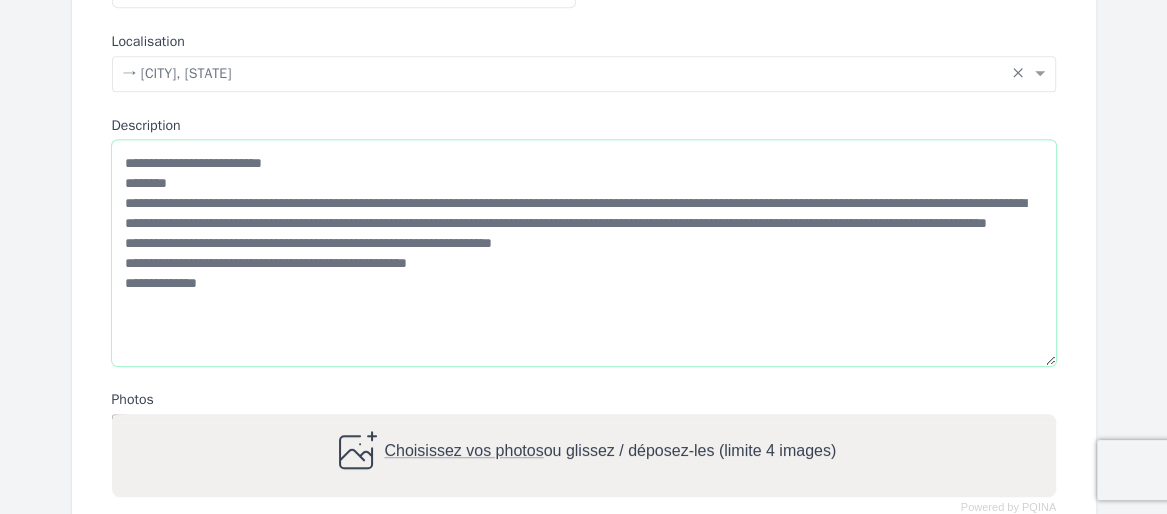 drag, startPoint x: 961, startPoint y: 282, endPoint x: 950, endPoint y: 276, distance: 12.529964 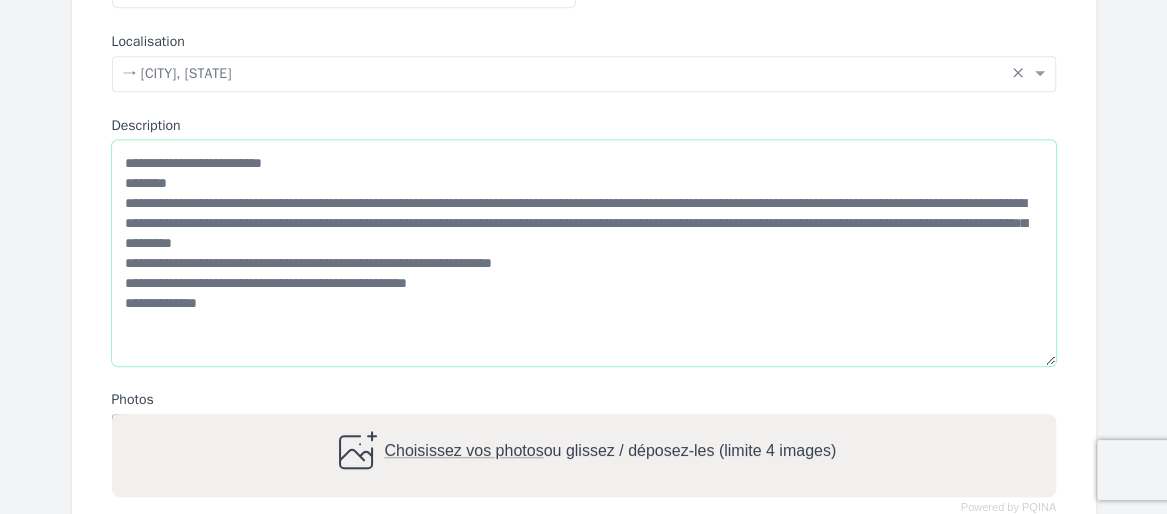 click on "**********" at bounding box center (584, 253) 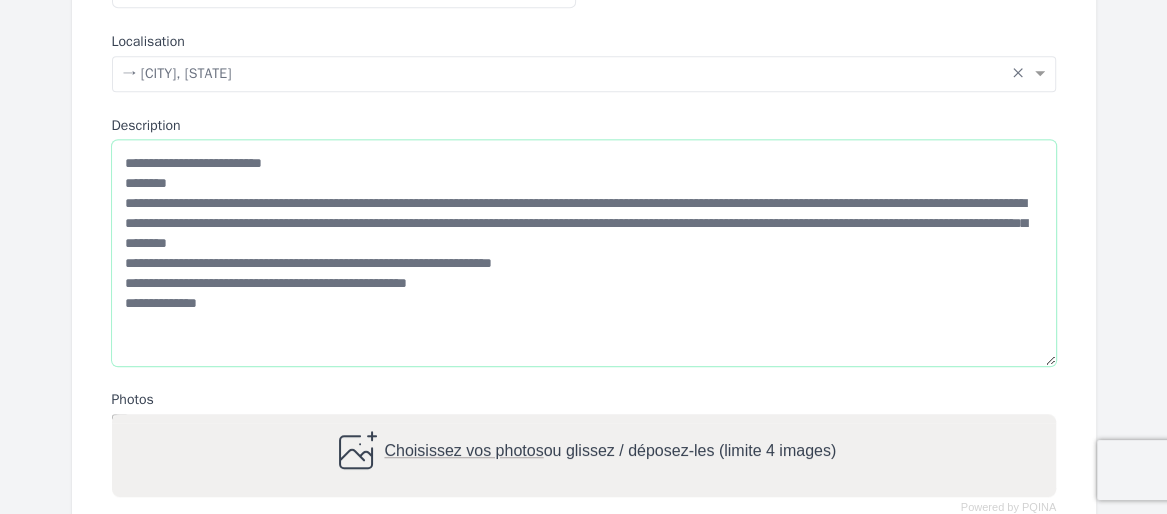 click on "**********" at bounding box center [584, 253] 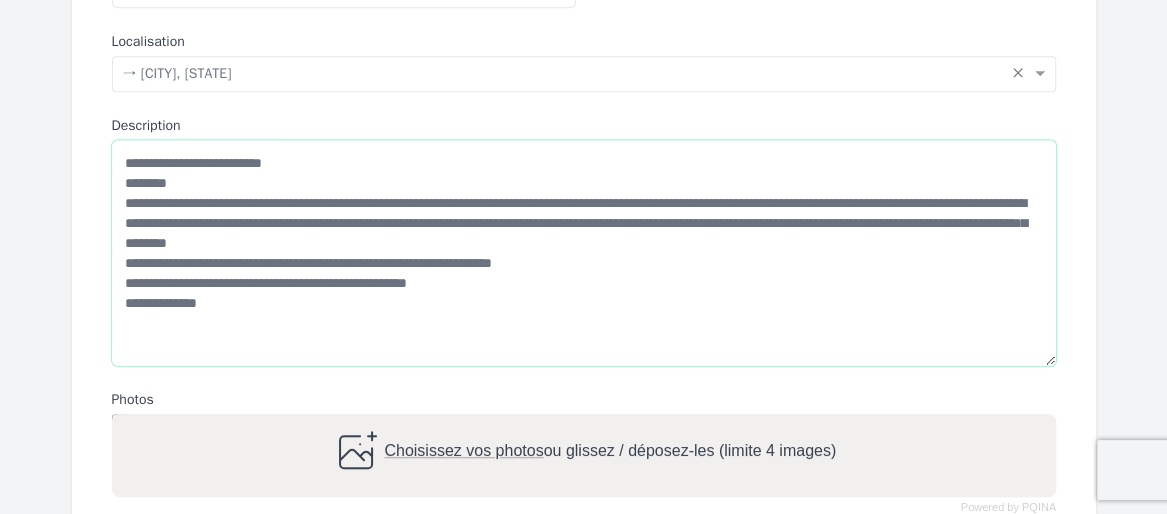 click on "**********" at bounding box center [584, 253] 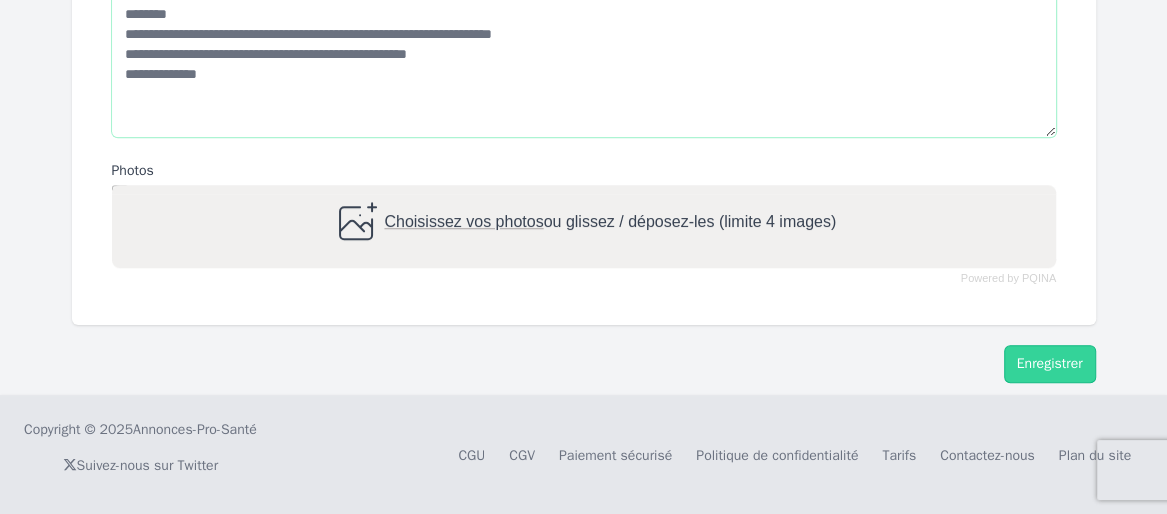scroll, scrollTop: 1032, scrollLeft: 0, axis: vertical 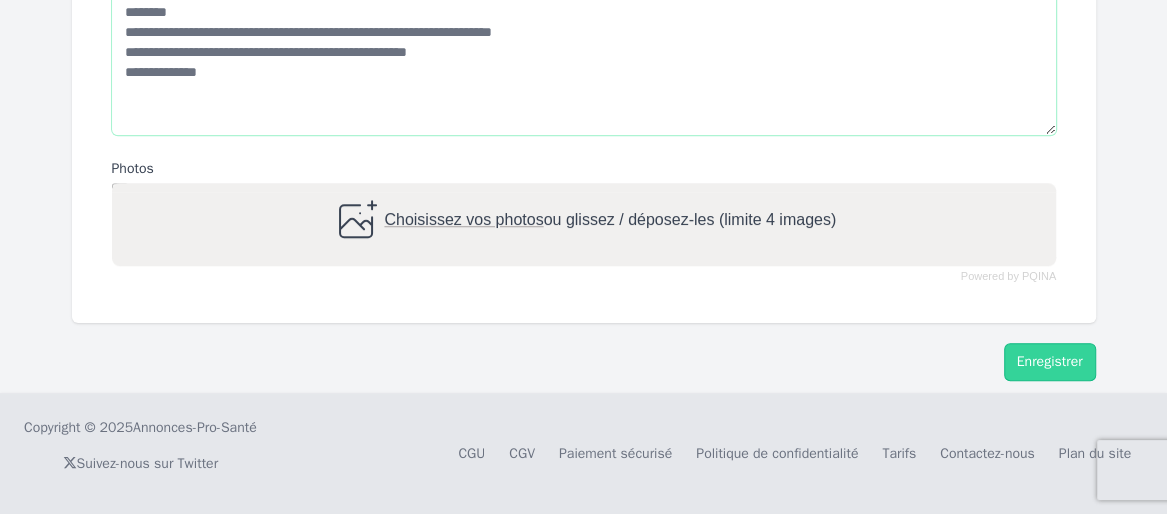 type on "**********" 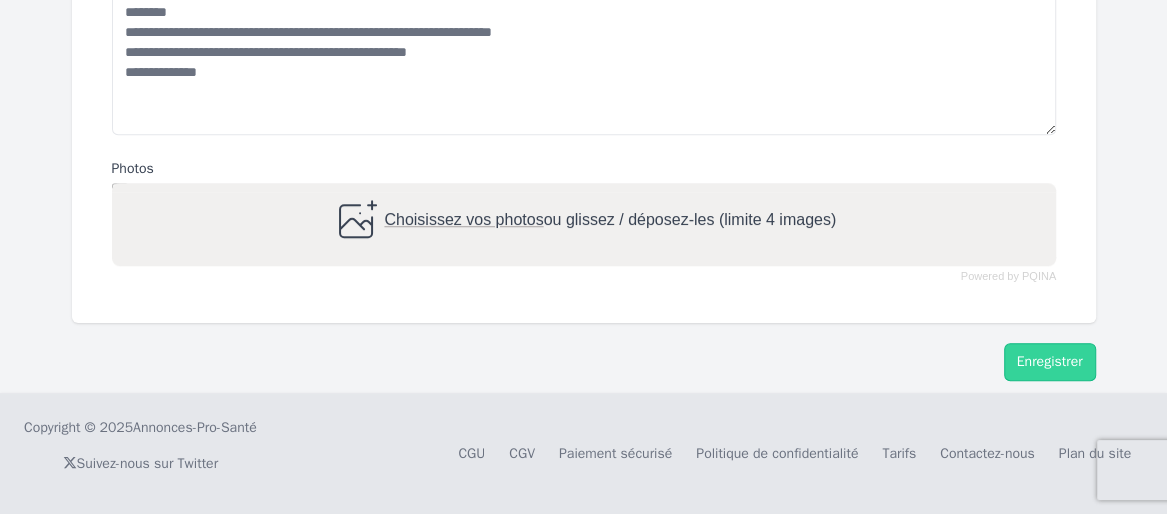 click on "Choisissez vos photos" at bounding box center (463, 219) 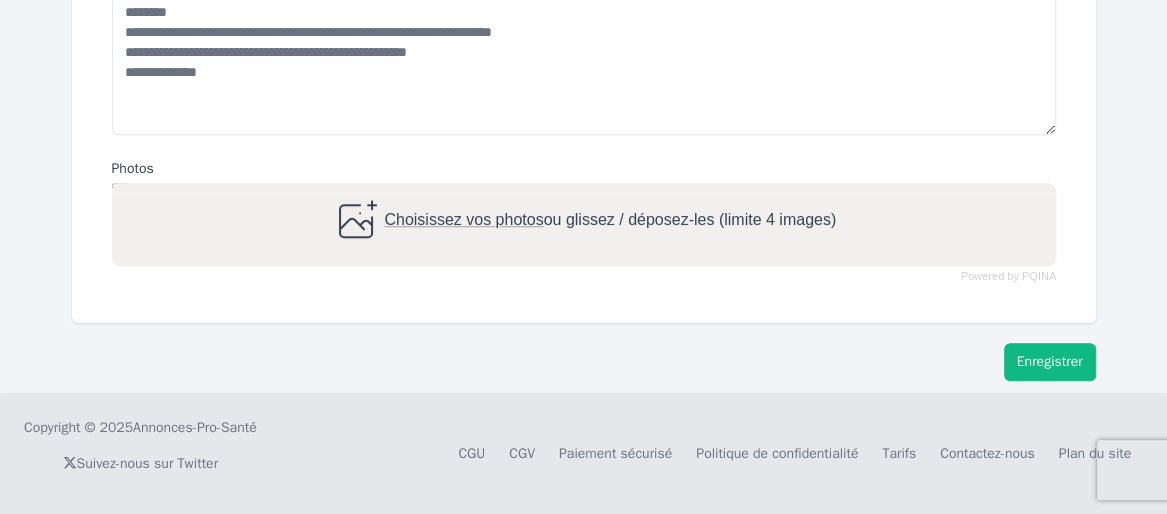 type on "**********" 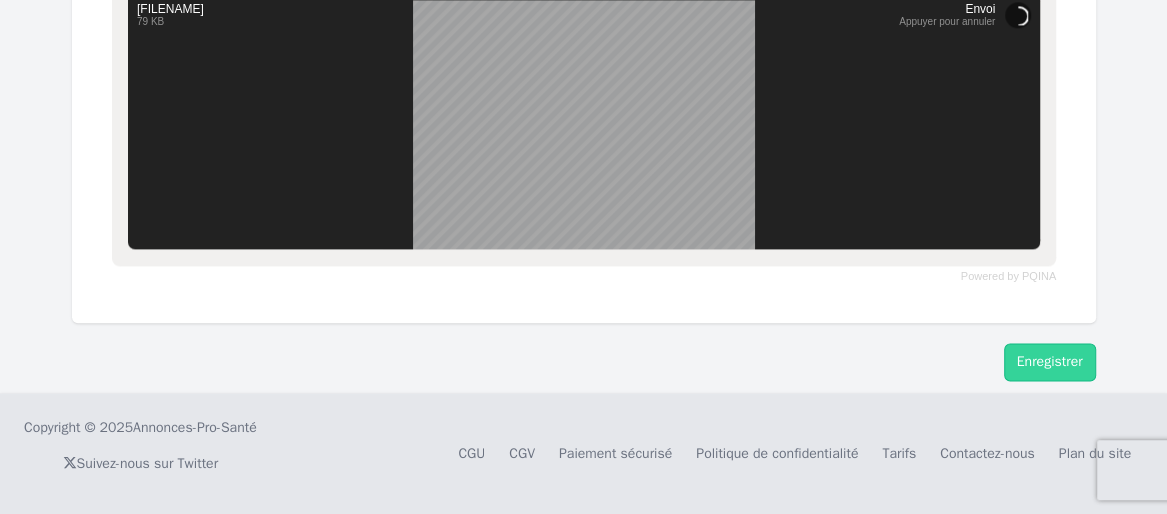 scroll, scrollTop: 1491, scrollLeft: 0, axis: vertical 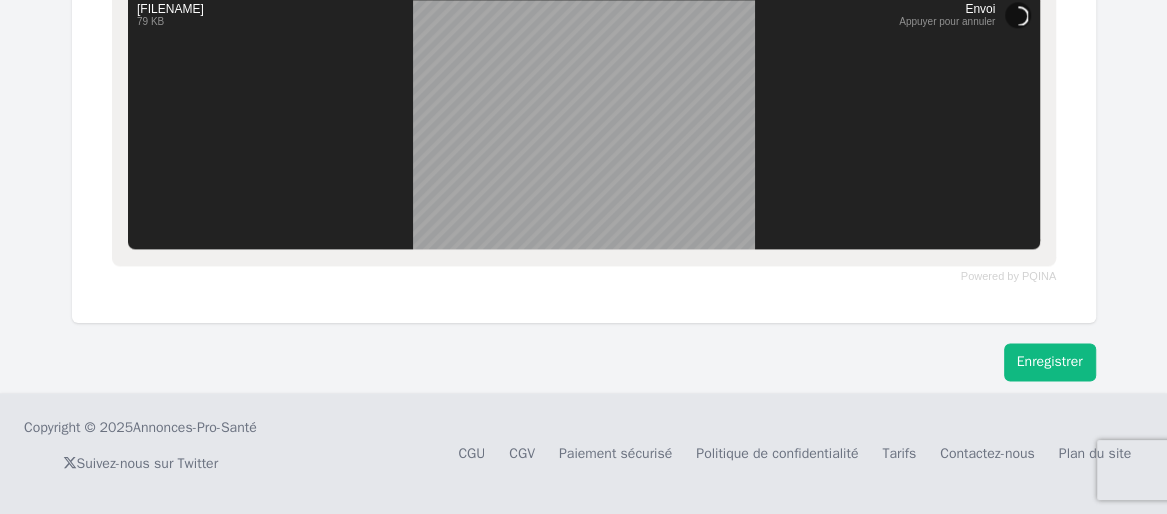 click on "Enregistrer" at bounding box center [1050, 362] 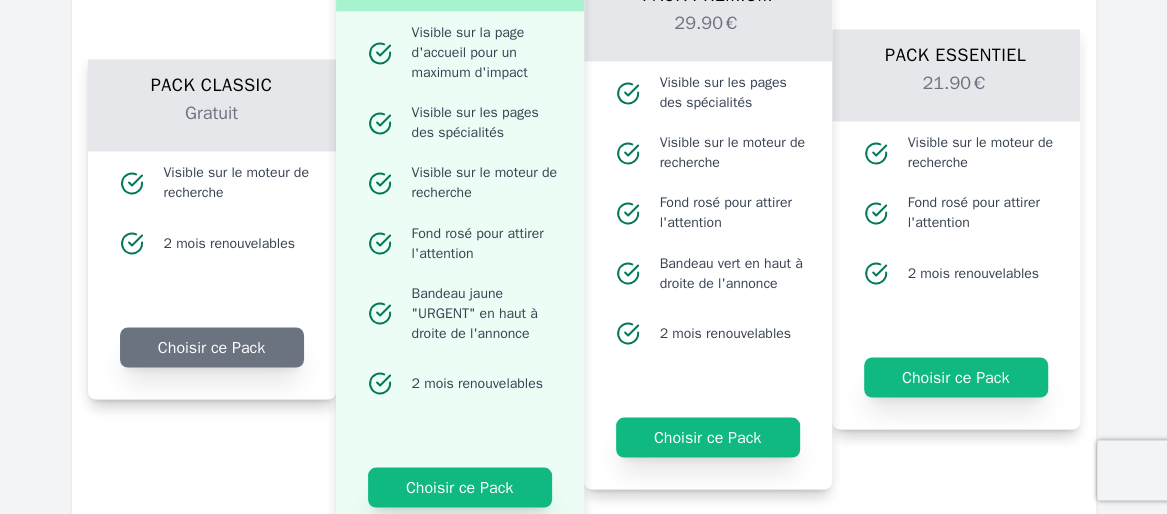 scroll, scrollTop: 2064, scrollLeft: 0, axis: vertical 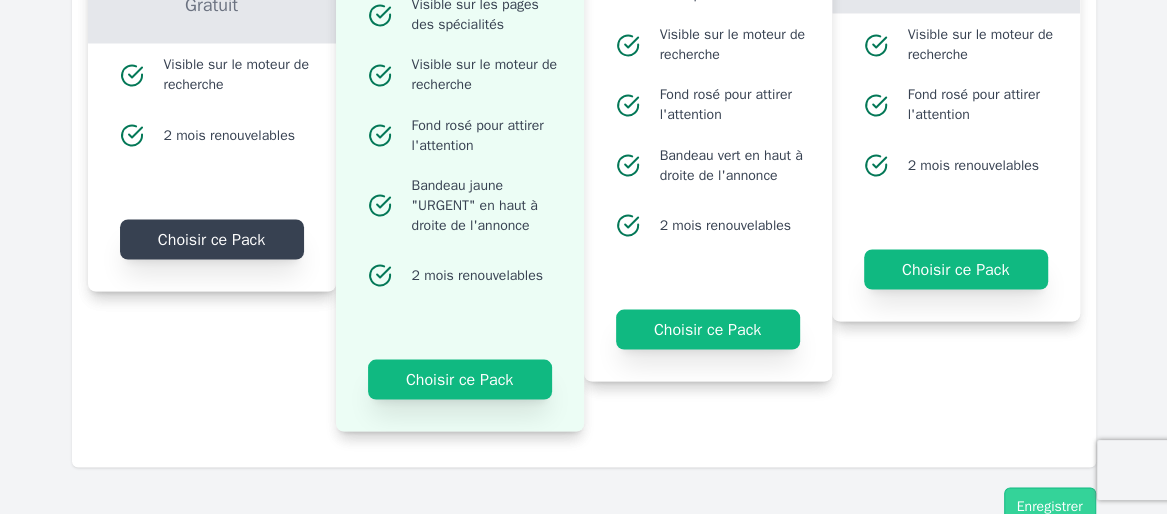 click on "Choisir ce Pack" 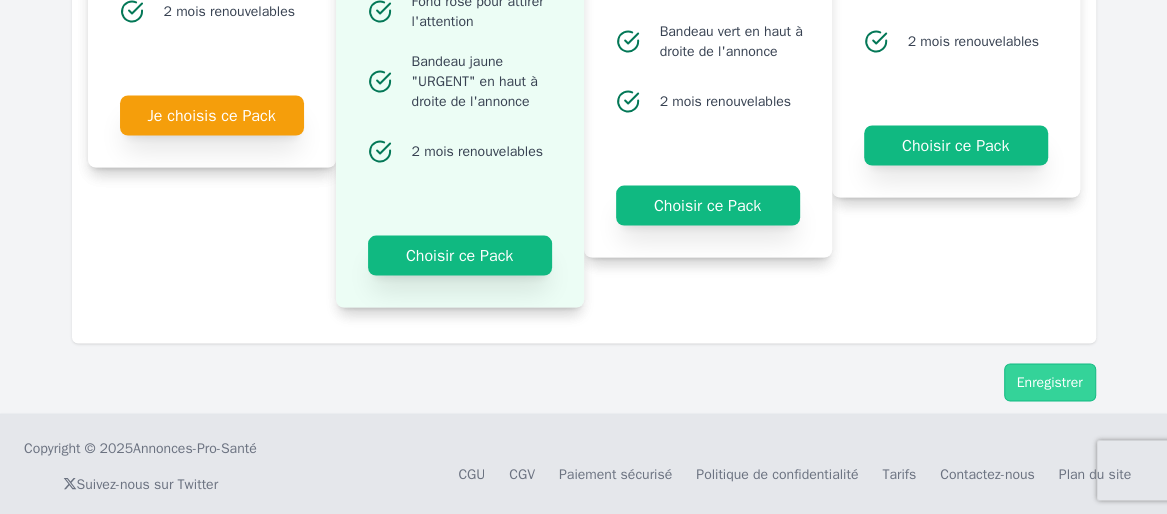 scroll, scrollTop: 2398, scrollLeft: 0, axis: vertical 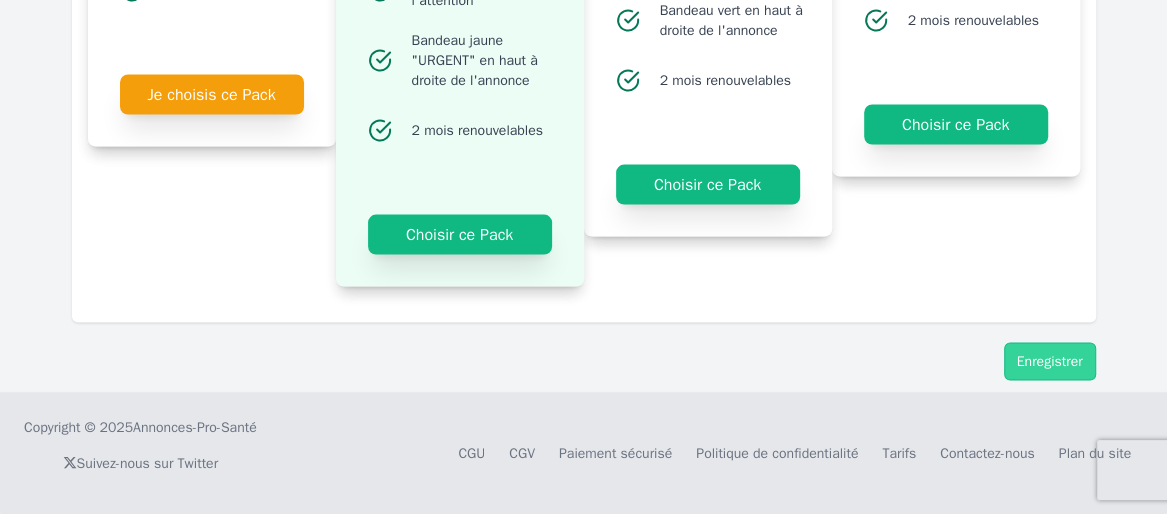 click on "**********" 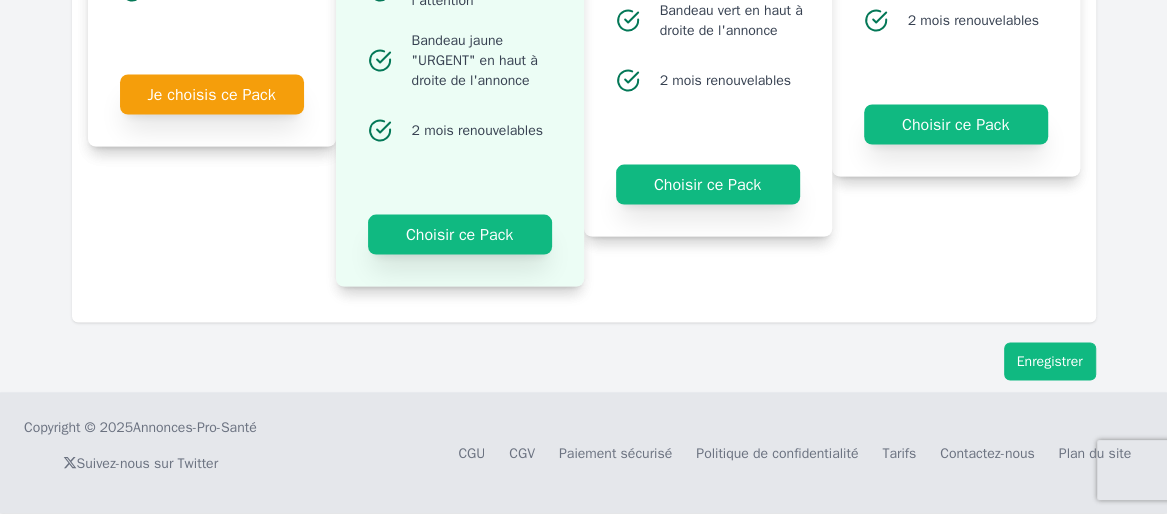 click on "Enregistrer" at bounding box center (1050, 362) 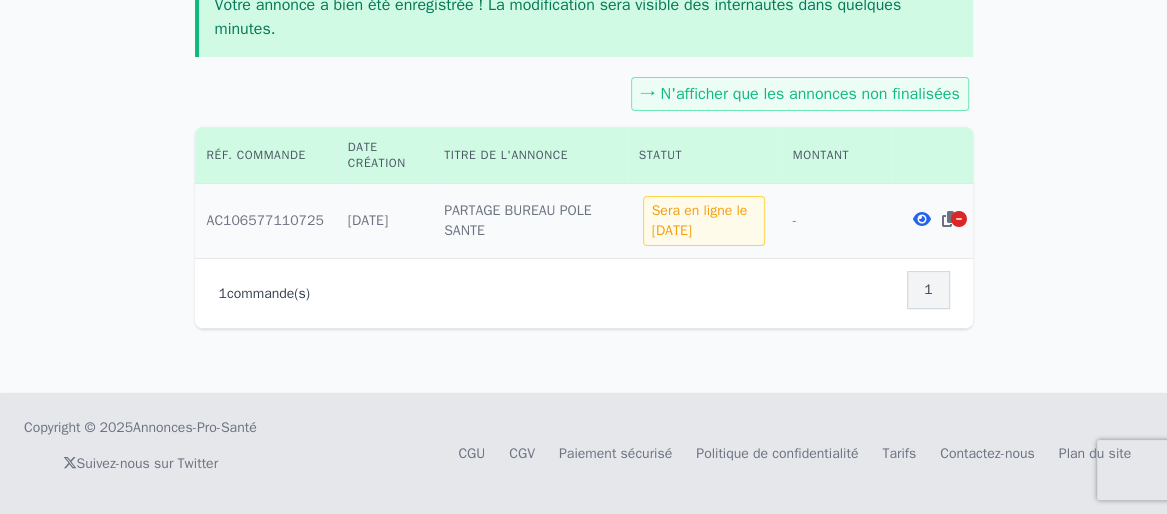 scroll, scrollTop: 289, scrollLeft: 0, axis: vertical 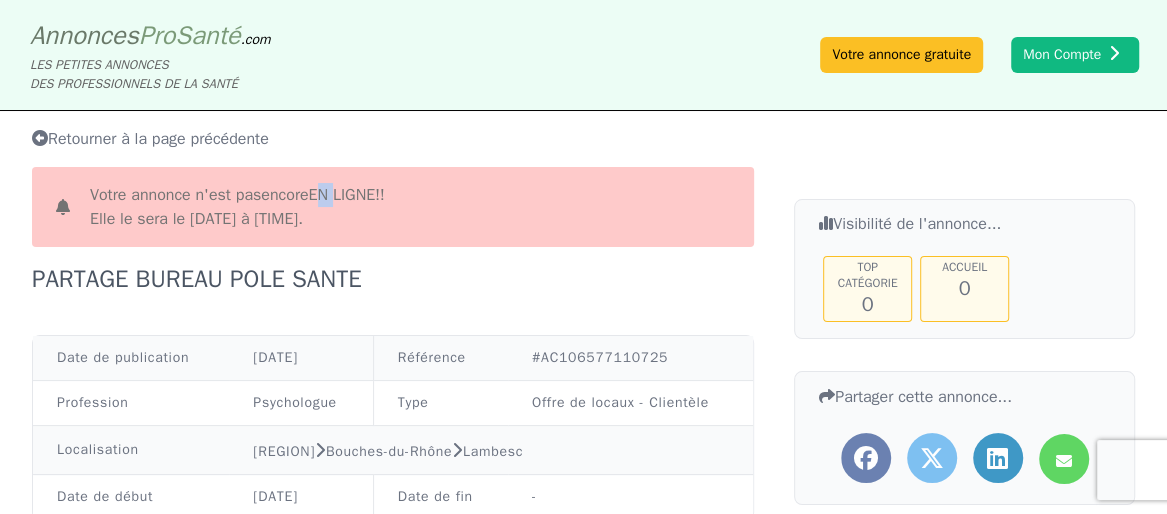 drag, startPoint x: 358, startPoint y: 207, endPoint x: 399, endPoint y: 239, distance: 52.009613 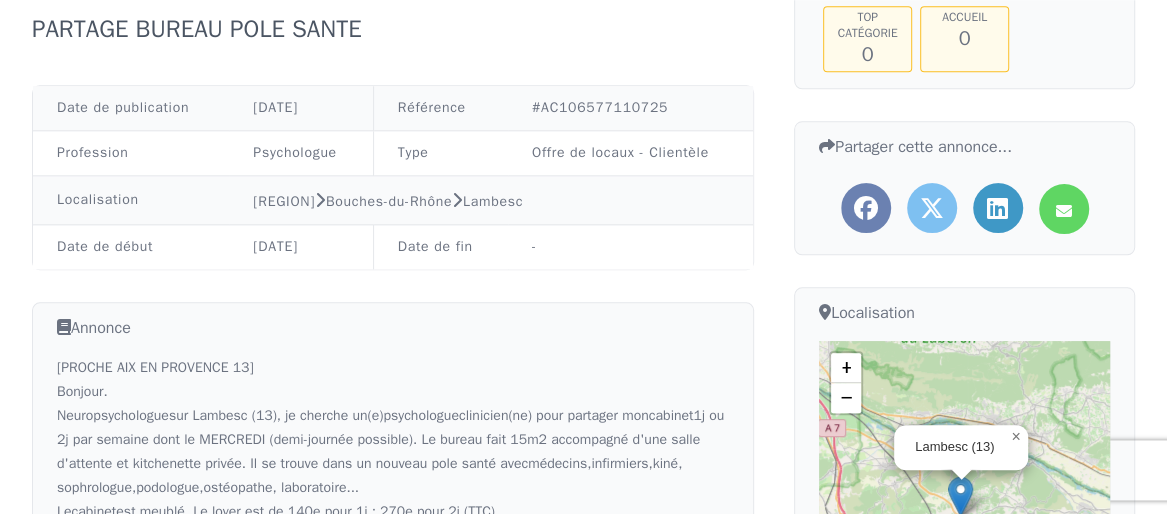 scroll, scrollTop: 229, scrollLeft: 0, axis: vertical 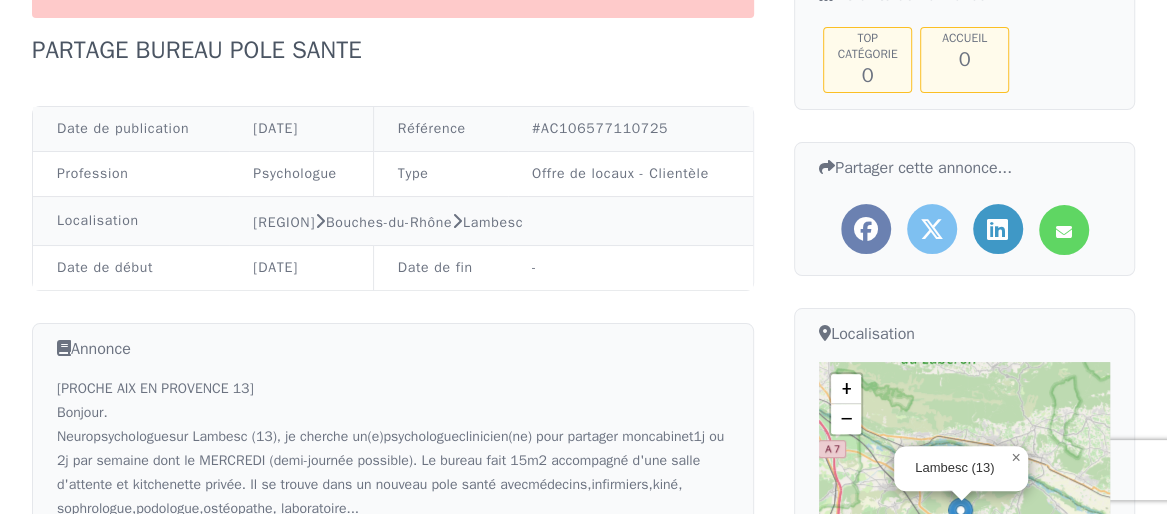 drag, startPoint x: 252, startPoint y: 244, endPoint x: 502, endPoint y: 218, distance: 251.34836 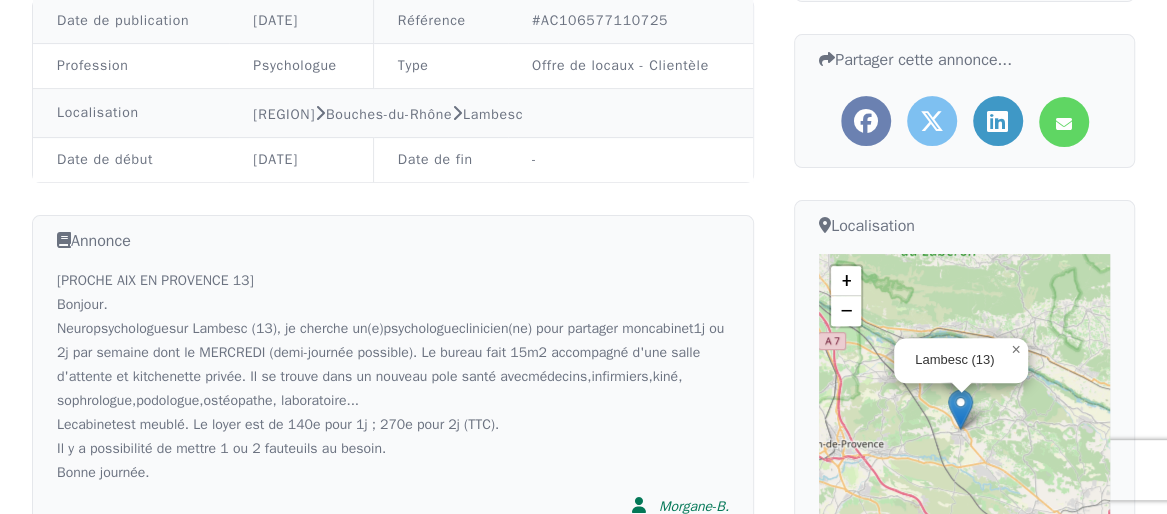click on "Date de publication   [DATE]   Référence   #[REFERENCE]   Profession  Psychologue  Type  Offre de locaux - Clientèle  Localisation   [REGION]   [DEPARTMENT]   [CITY]   Date de début   [DATE]   Date de fin   -" 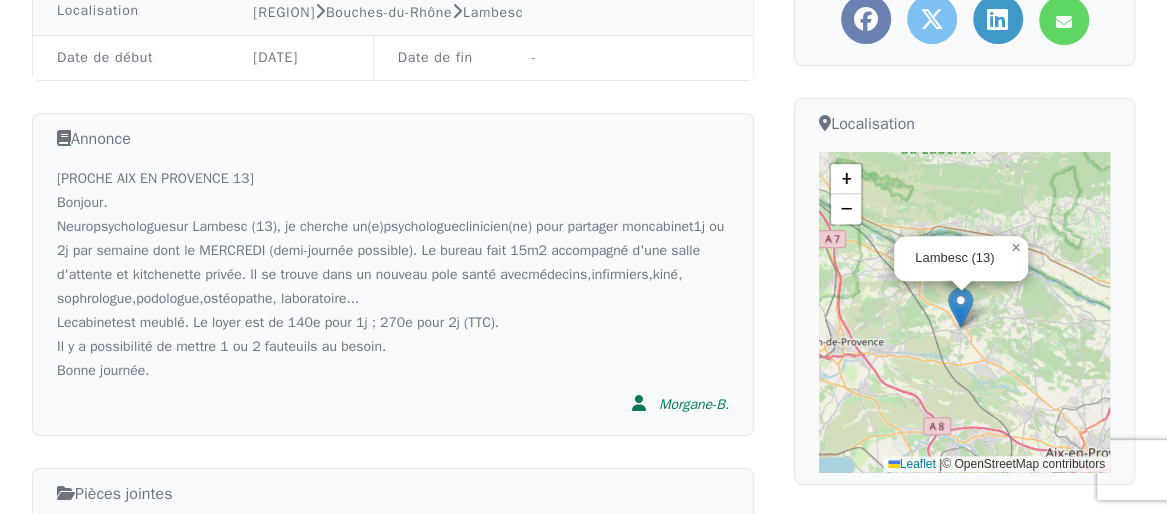 scroll, scrollTop: 452, scrollLeft: 0, axis: vertical 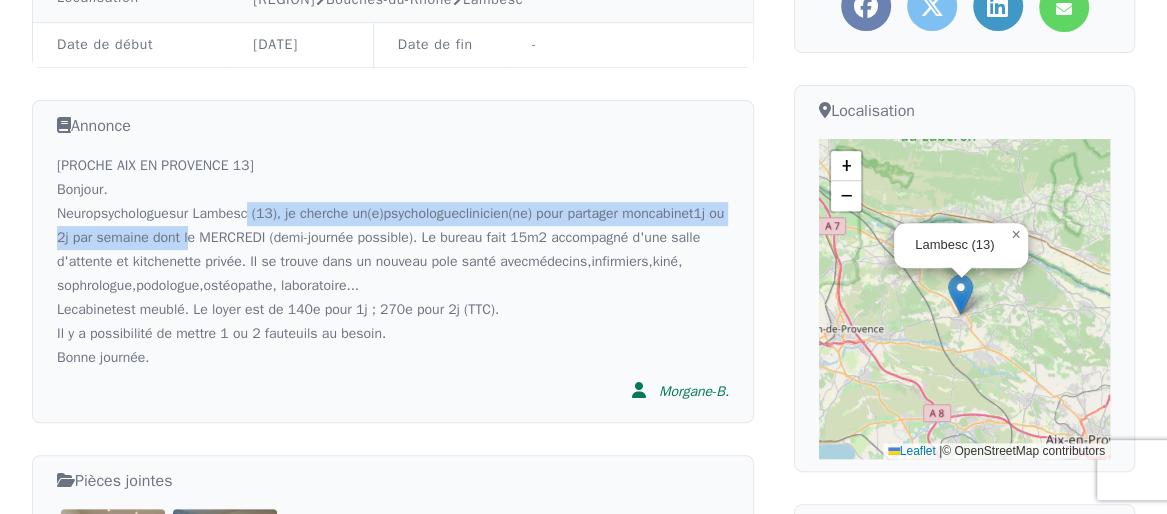 click on "[PROCHE AIX EN PROVENCE 13] Bonjour. Neuro psychologue  sur [CITY] ([POSTAL_CODE]), je cherche un(e)  psychologue  clinicien(ne) pour partager mon  cabinet  1j ou 2j par semaine dont le MERCREDI (demi-journée possible). Le bureau fait 15m2 accompagné d'une salle d'attente et kitchenette privée. Il se trouve dans un nouveau pole santé avec  médecin s,  infirmier s,  kiné , sophrologue,  podologue ,  ostéopathe , laboratoire... Le  cabinet  est meublé. Le loyer est de 140e pour 1j ; 270e pour 2j (TTC). Il y a possibilité de mettre 1 ou 2 fauteuils au besoin. Bonne journée." 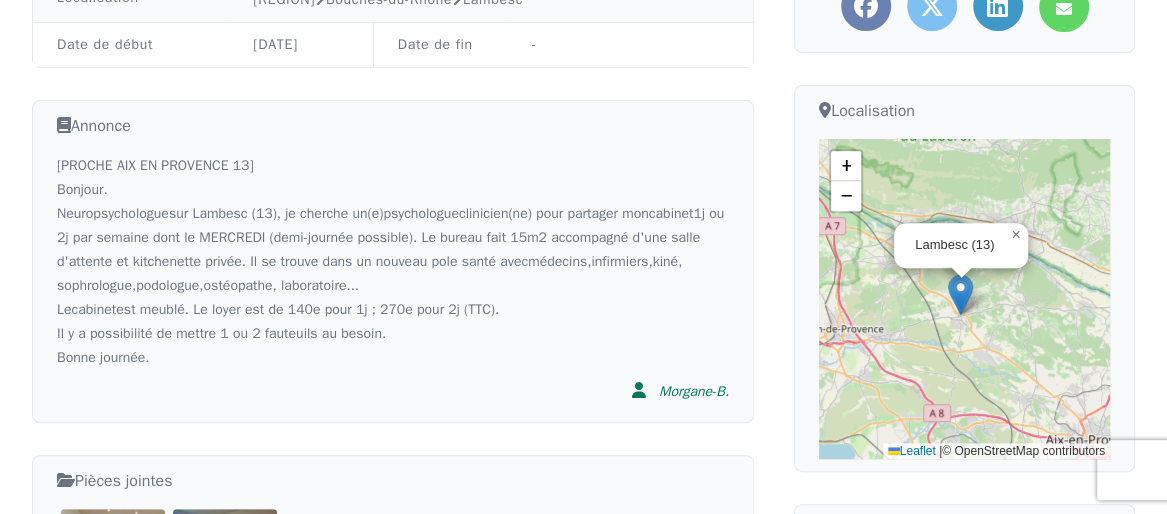 click on "[PROCHE AIX EN PROVENCE 13] Bonjour. Neuro psychologue  sur [CITY] ([POSTAL_CODE]), je cherche un(e)  psychologue  clinicien(ne) pour partager mon  cabinet  1j ou 2j par semaine dont le MERCREDI (demi-journée possible). Le bureau fait 15m2 accompagné d'une salle d'attente et kitchenette privée. Il se trouve dans un nouveau pole santé avec  médecin s,  infirmier s,  kiné , sophrologue,  podologue ,  ostéopathe , laboratoire... Le  cabinet  est meublé. Le loyer est de 140e pour 1j ; 270e pour 2j (TTC). Il y a possibilité de mettre 1 ou 2 fauteuils au besoin. Bonne journée." 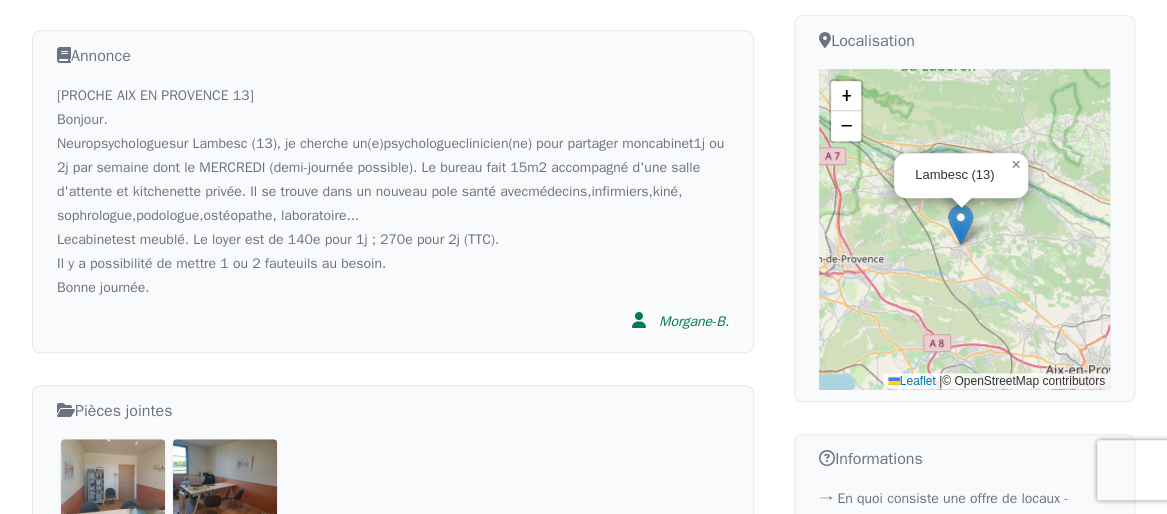 scroll, scrollTop: 567, scrollLeft: 0, axis: vertical 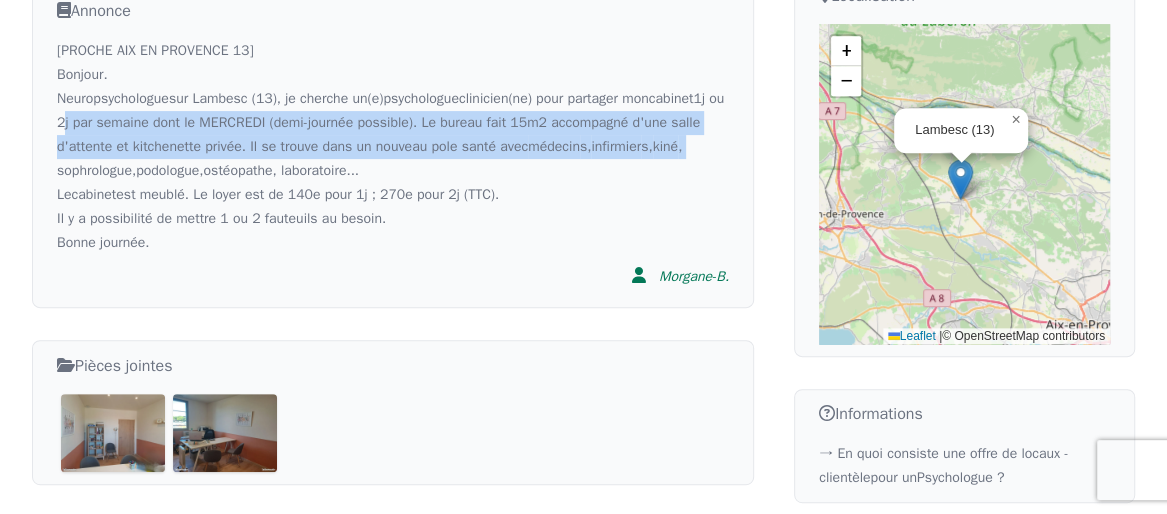 drag, startPoint x: 325, startPoint y: 308, endPoint x: 155, endPoint y: 217, distance: 192.82376 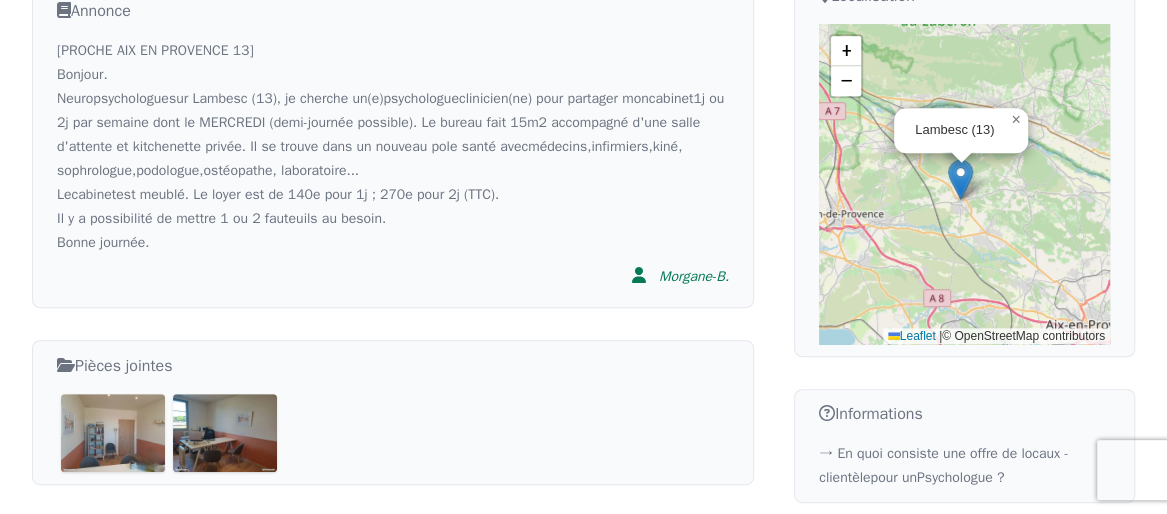 click on "[PROCHE AIX EN PROVENCE 13] Bonjour. Neuro psychologue  sur [CITY] ([POSTAL_CODE]), je cherche un(e)  psychologue  clinicien(ne) pour partager mon  cabinet  1j ou 2j par semaine dont le MERCREDI (demi-journée possible). Le bureau fait 15m2 accompagné d'une salle d'attente et kitchenette privée. Il se trouve dans un nouveau pole santé avec  médecin s,  infirmier s,  kiné , sophrologue,  podologue ,  ostéopathe , laboratoire... Le  cabinet  est meublé. Le loyer est de 140e pour 1j ; 270e pour 2j (TTC). Il y a possibilité de mettre 1 ou 2 fauteuils au besoin. Bonne journée." 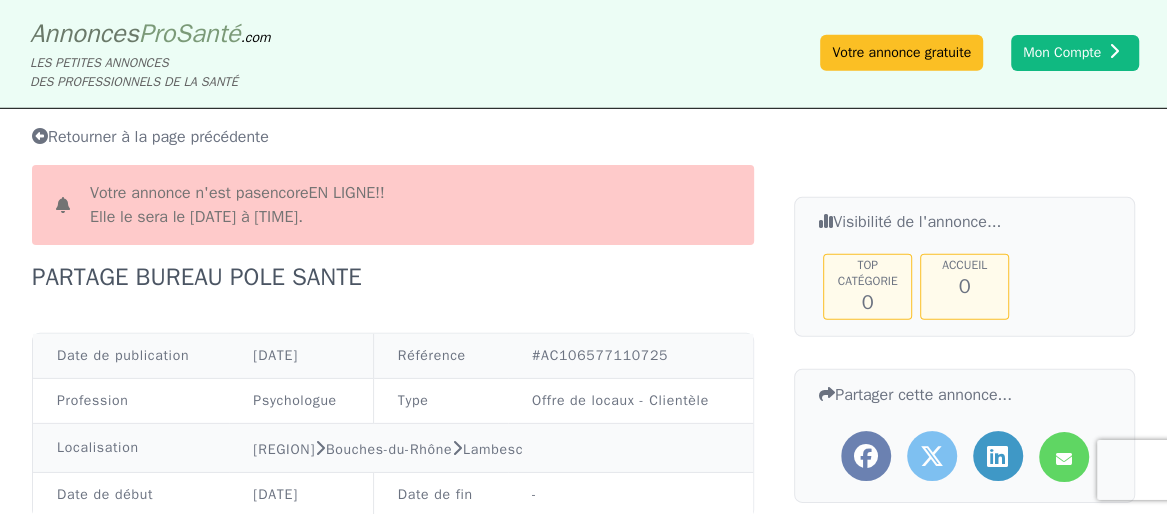 scroll, scrollTop: 0, scrollLeft: 0, axis: both 